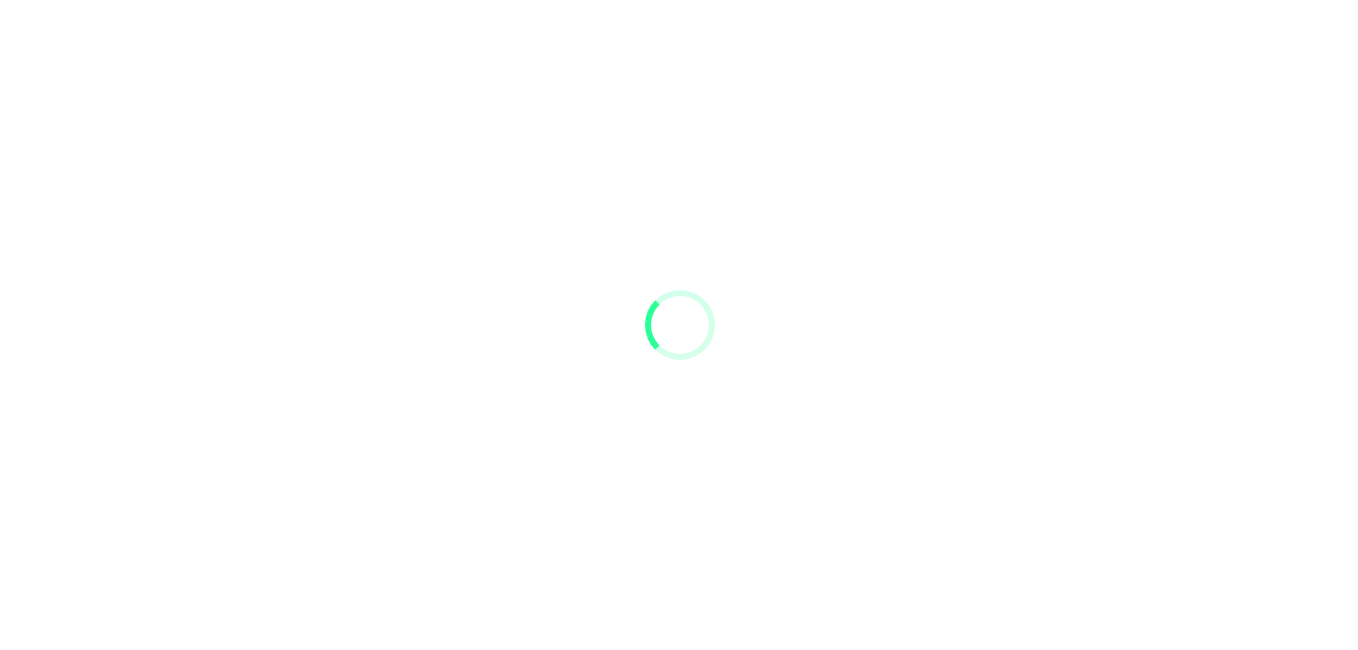 scroll, scrollTop: 0, scrollLeft: 0, axis: both 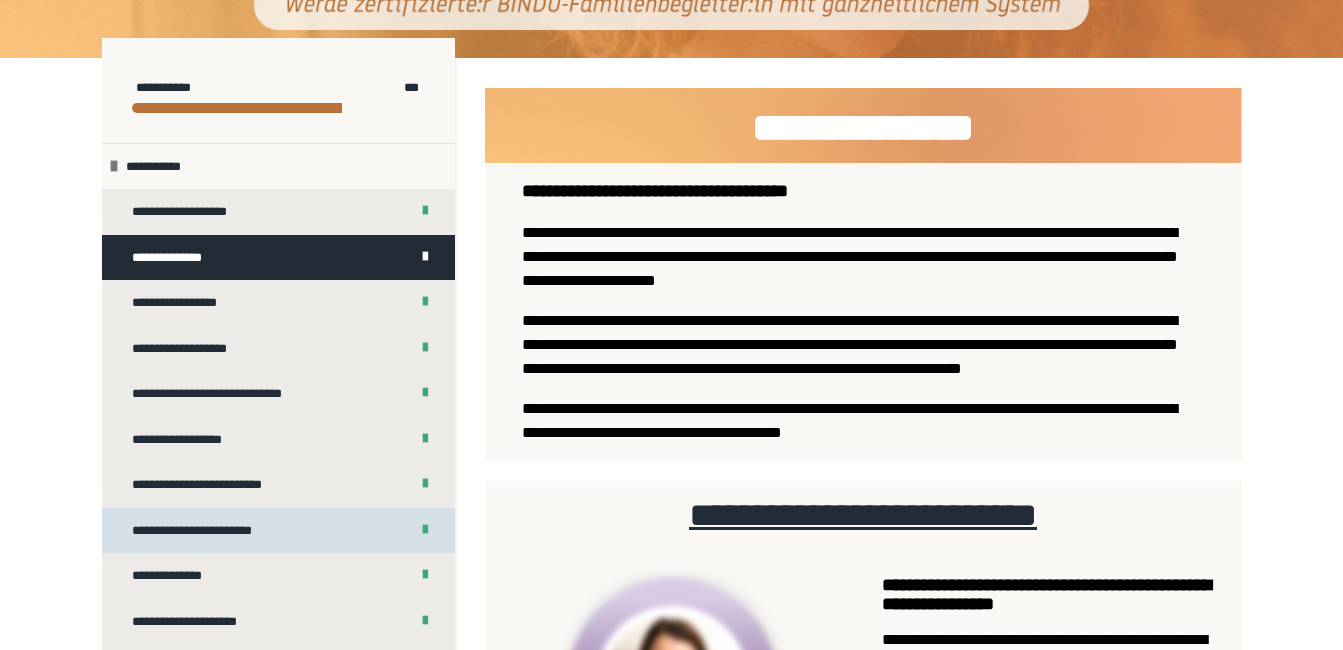 click on "**********" at bounding box center [205, 531] 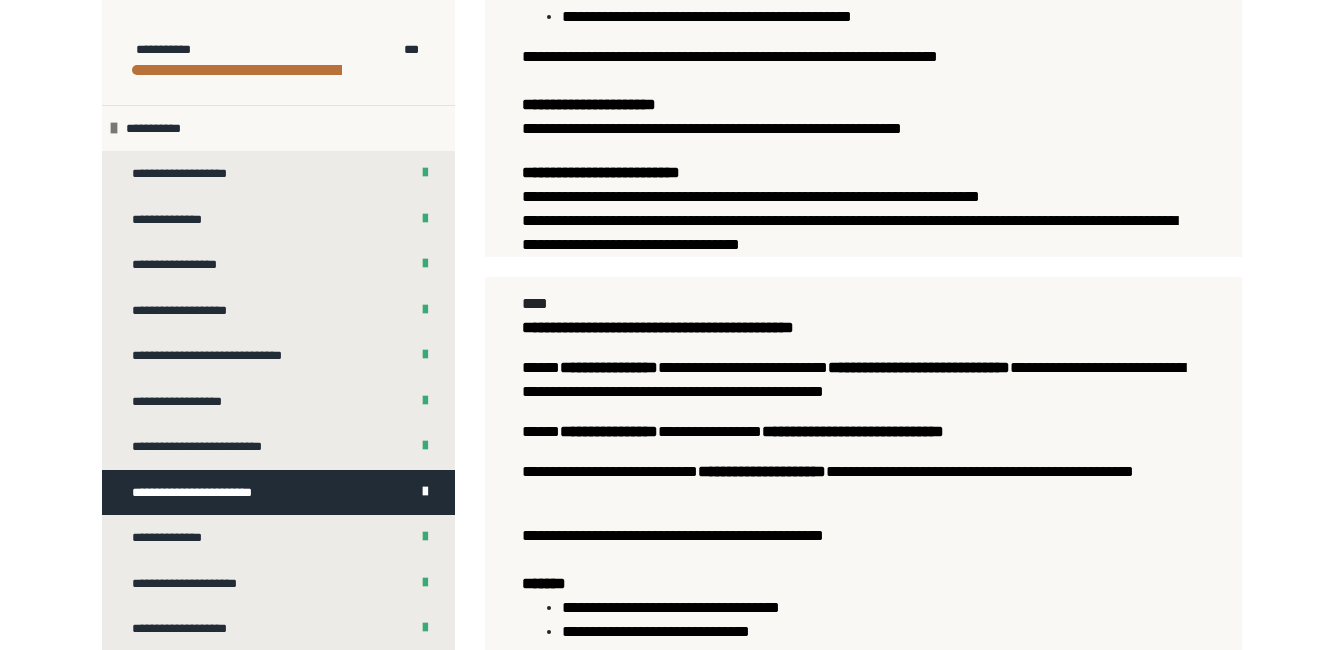 scroll, scrollTop: 1576, scrollLeft: 0, axis: vertical 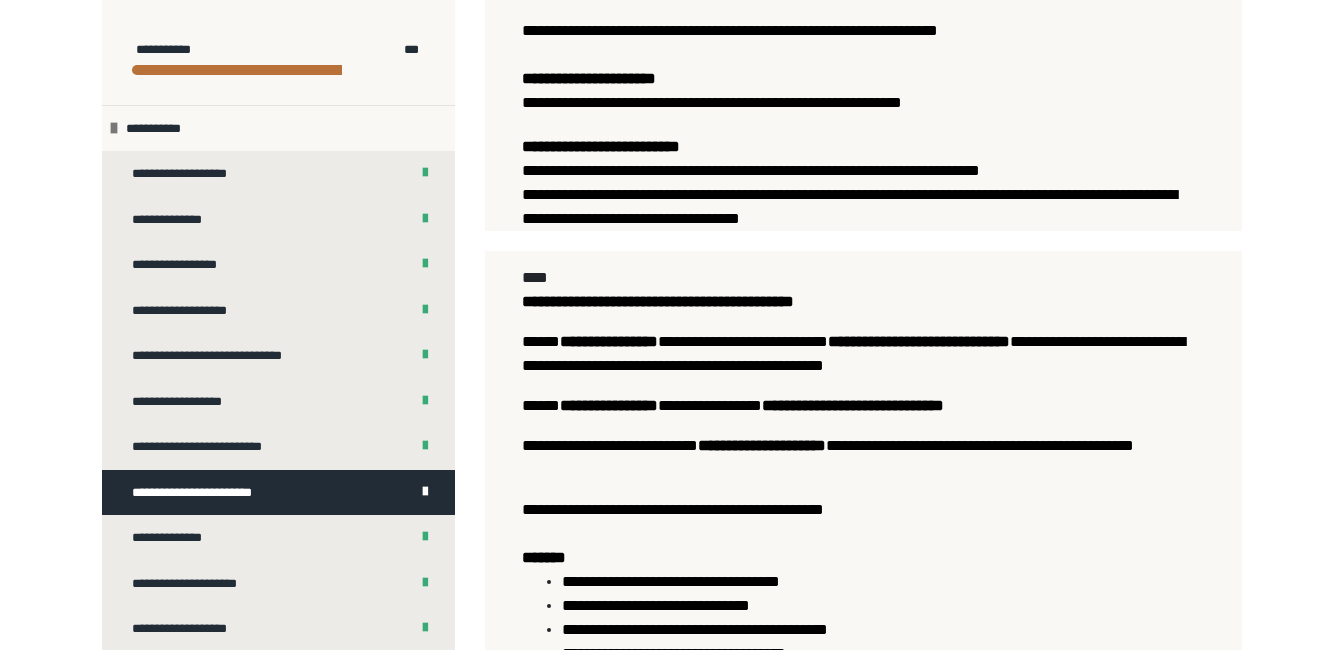 drag, startPoint x: 970, startPoint y: 485, endPoint x: 909, endPoint y: 501, distance: 63.06346 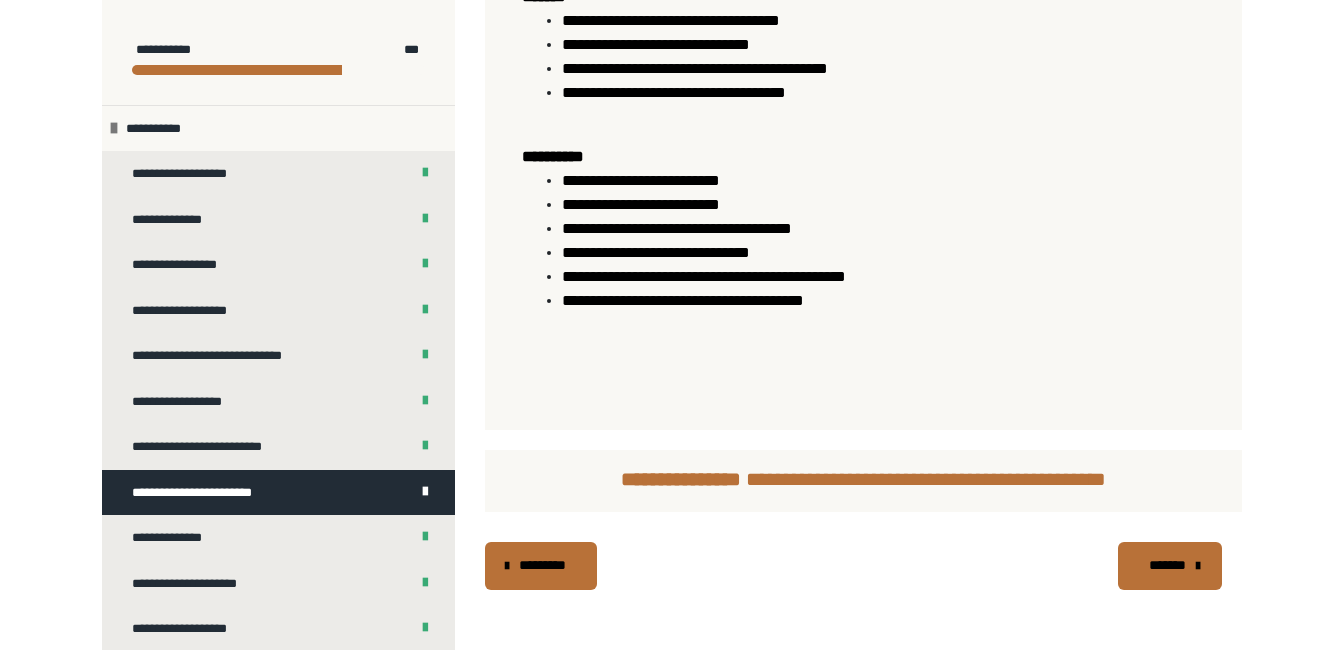 scroll, scrollTop: 2181, scrollLeft: 0, axis: vertical 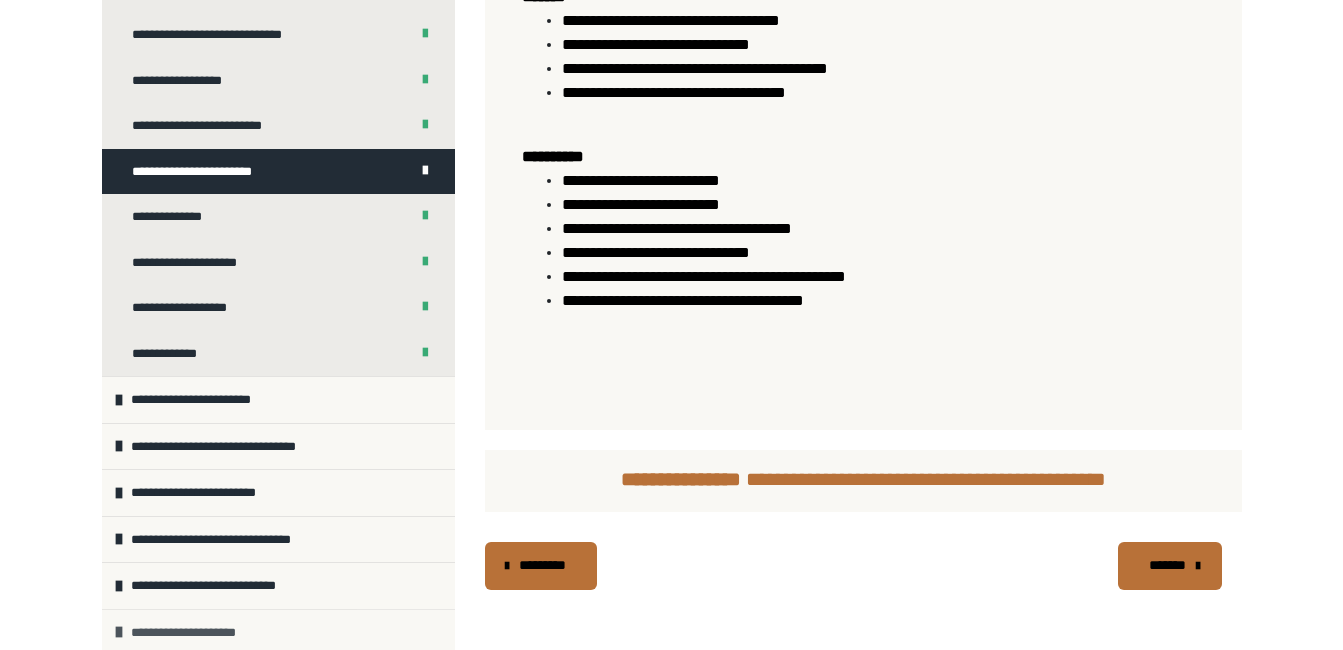 click on "**********" at bounding box center (194, 633) 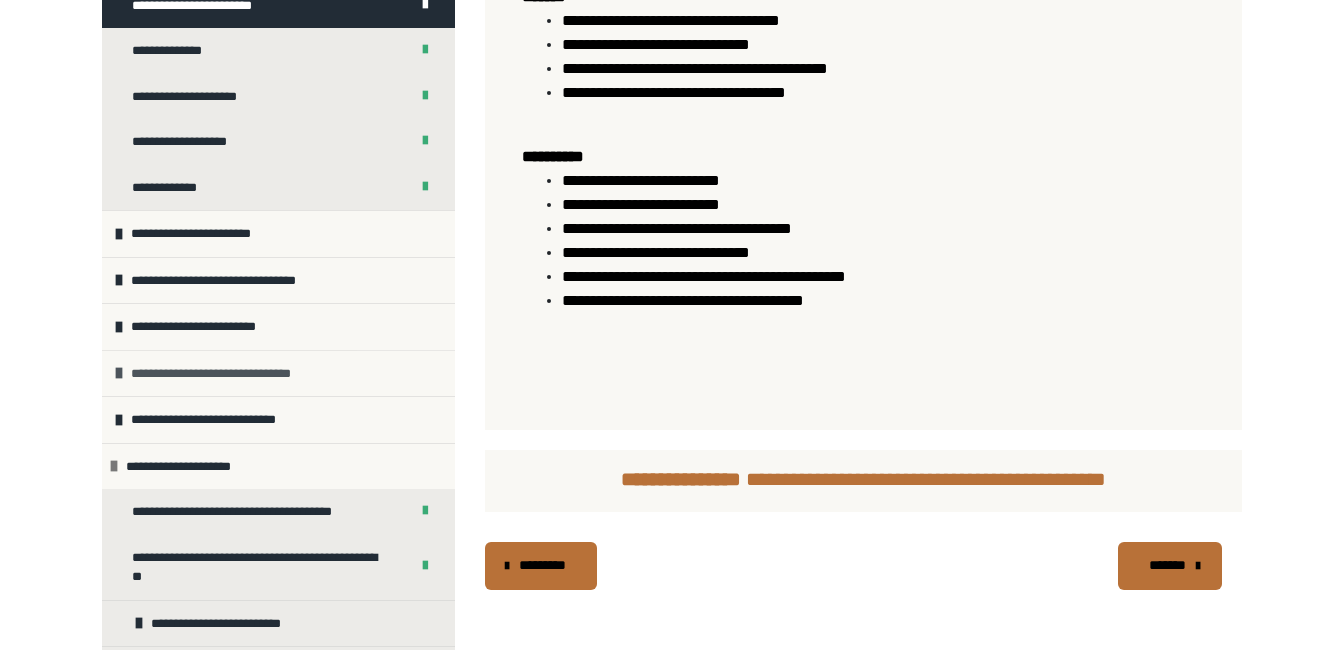 scroll, scrollTop: 525, scrollLeft: 0, axis: vertical 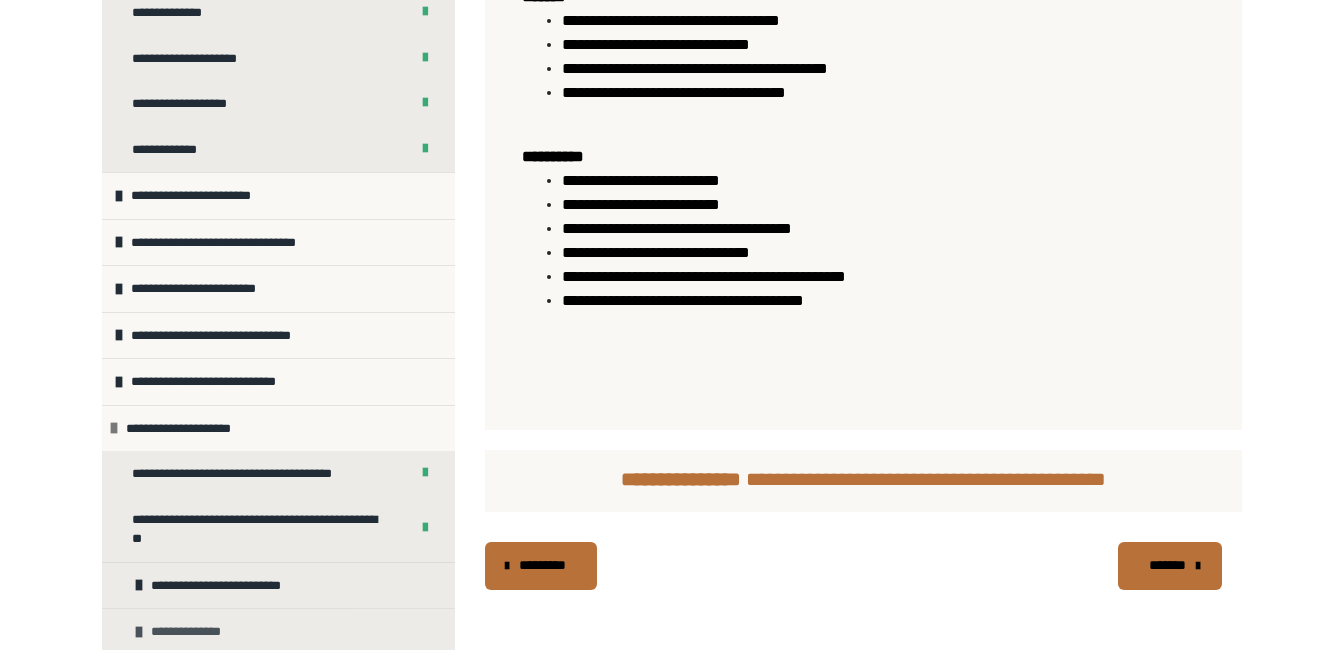 click on "**********" at bounding box center [191, 632] 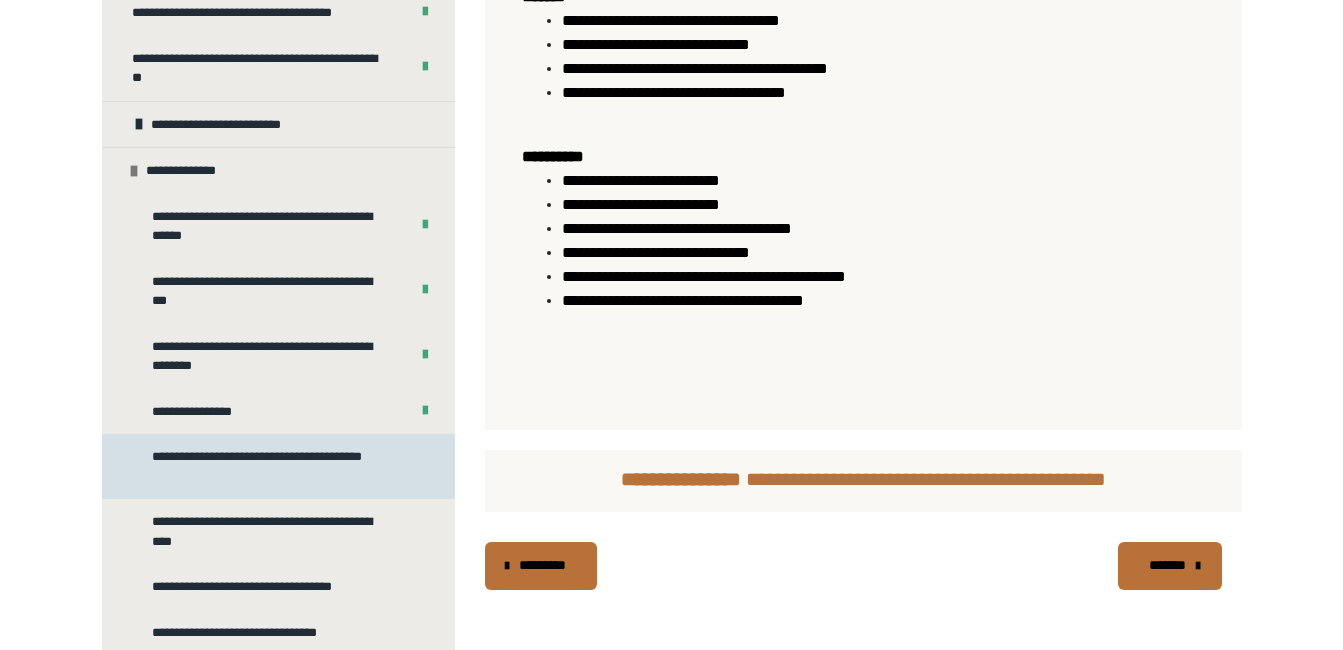 scroll, scrollTop: 980, scrollLeft: 0, axis: vertical 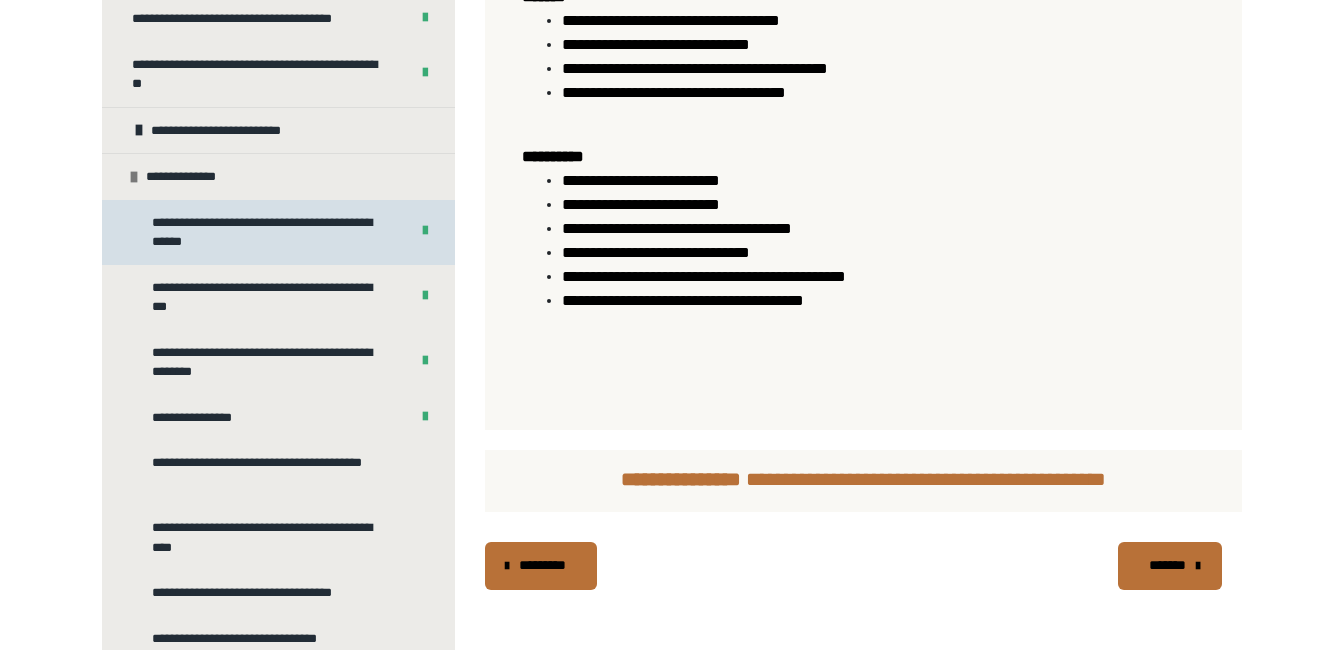 click on "**********" at bounding box center (265, 232) 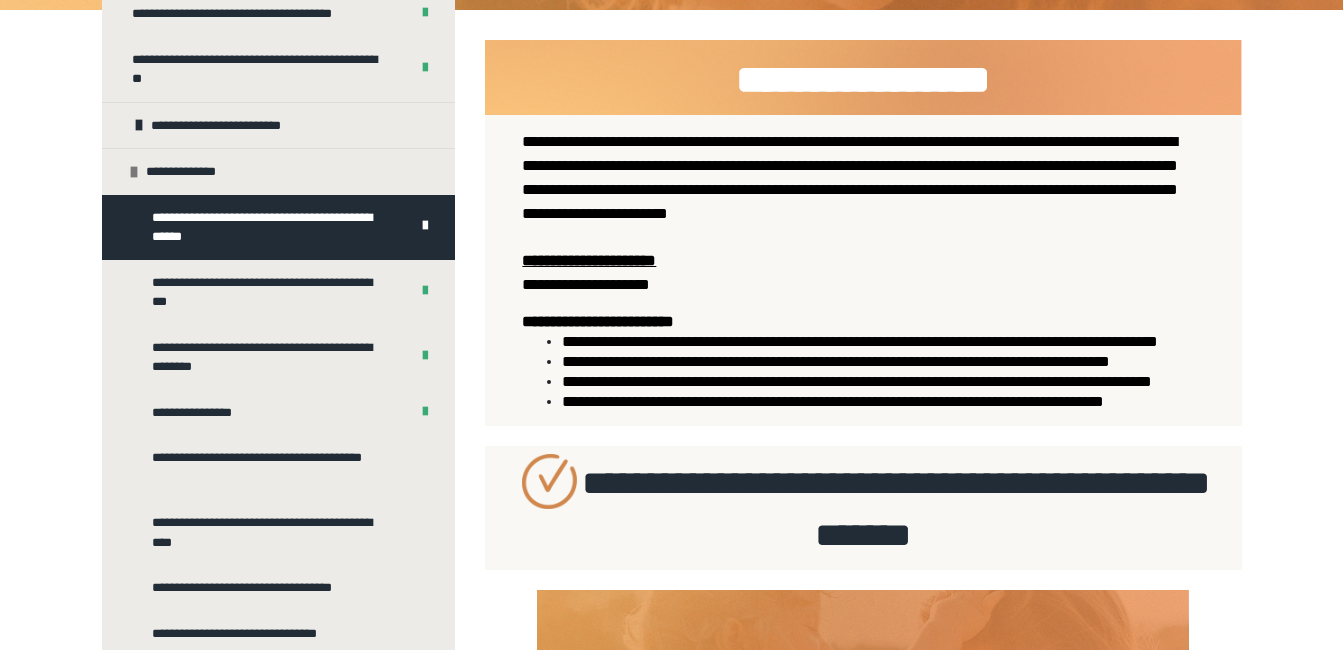 scroll, scrollTop: 980, scrollLeft: 0, axis: vertical 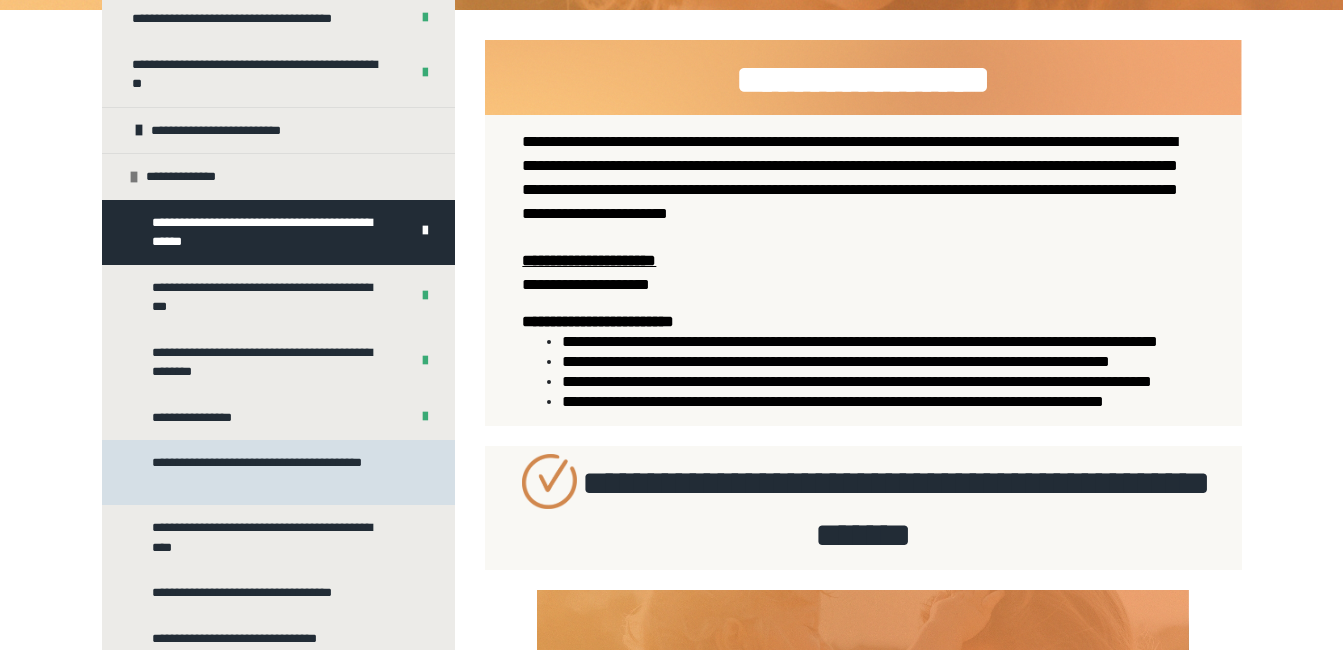 click on "**********" at bounding box center (273, 472) 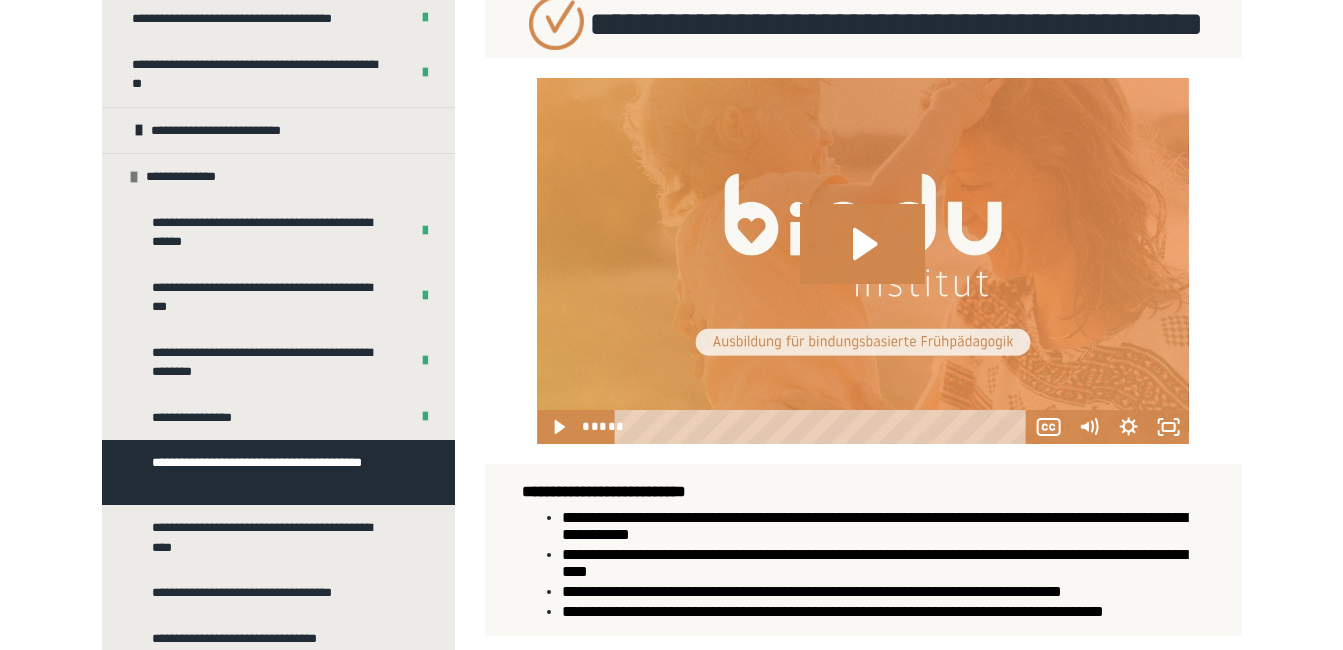 scroll, scrollTop: 803, scrollLeft: 0, axis: vertical 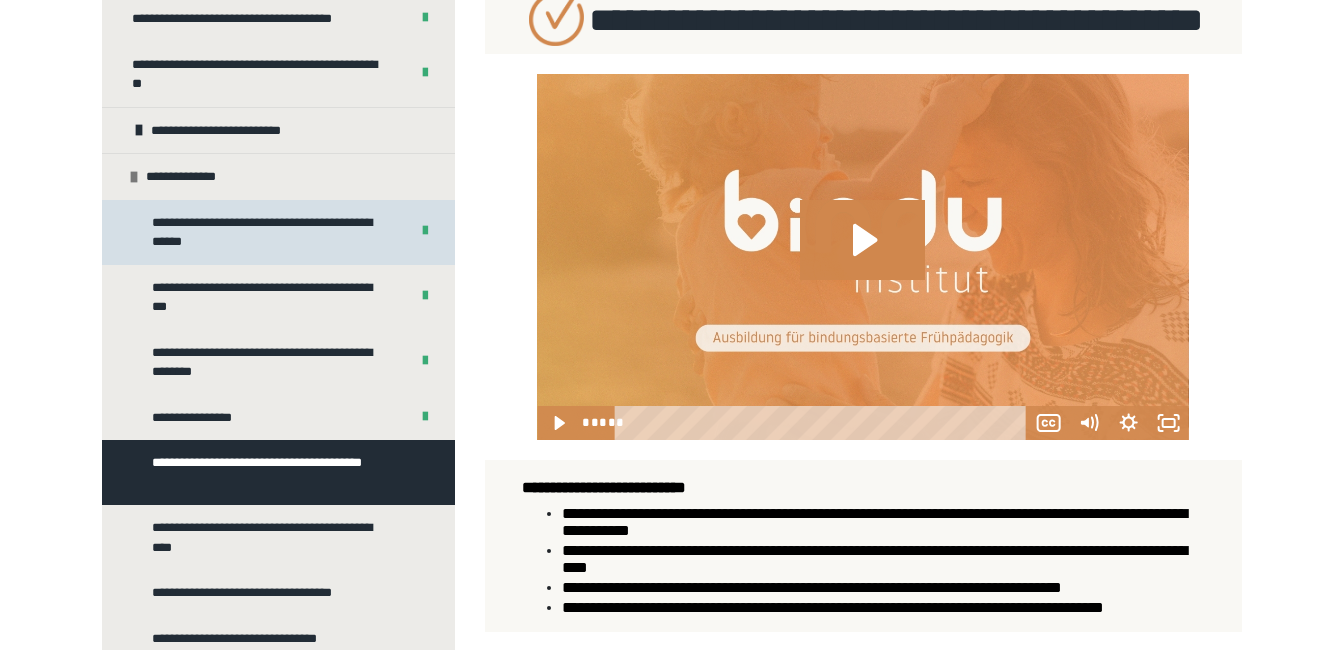 click on "**********" at bounding box center [265, 232] 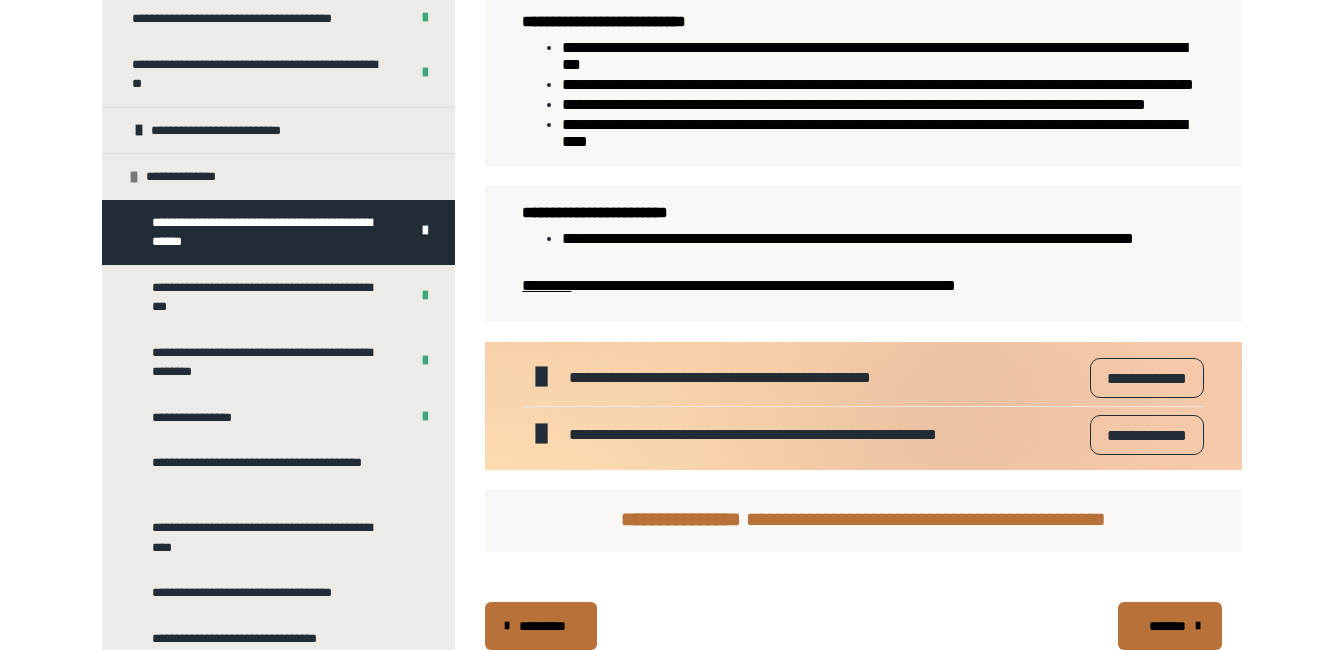 scroll, scrollTop: 1265, scrollLeft: 0, axis: vertical 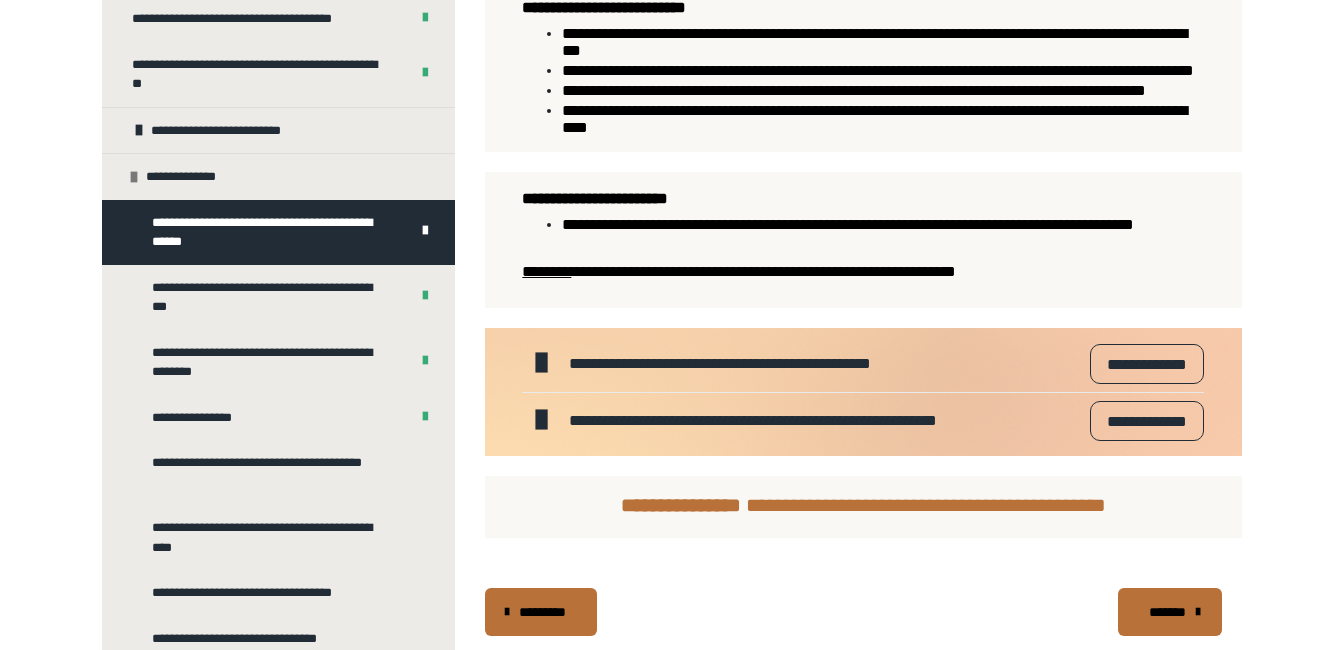 click on "**********" at bounding box center (848, 224) 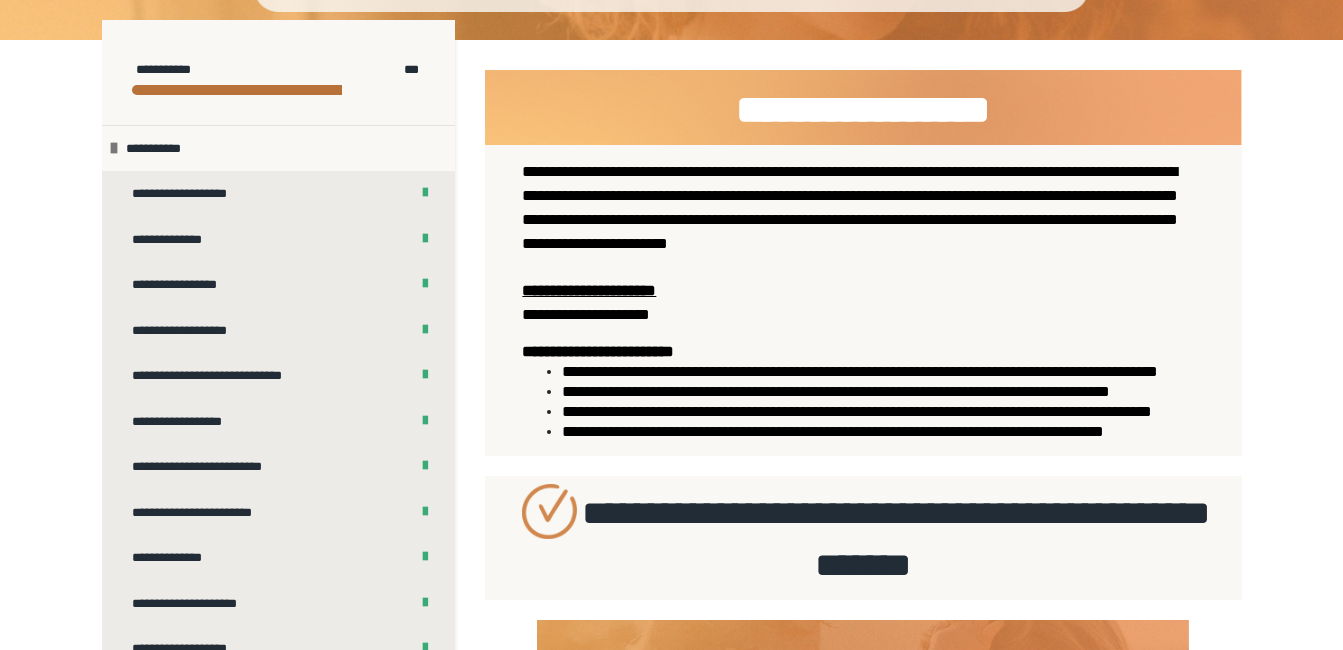 scroll, scrollTop: 178, scrollLeft: 0, axis: vertical 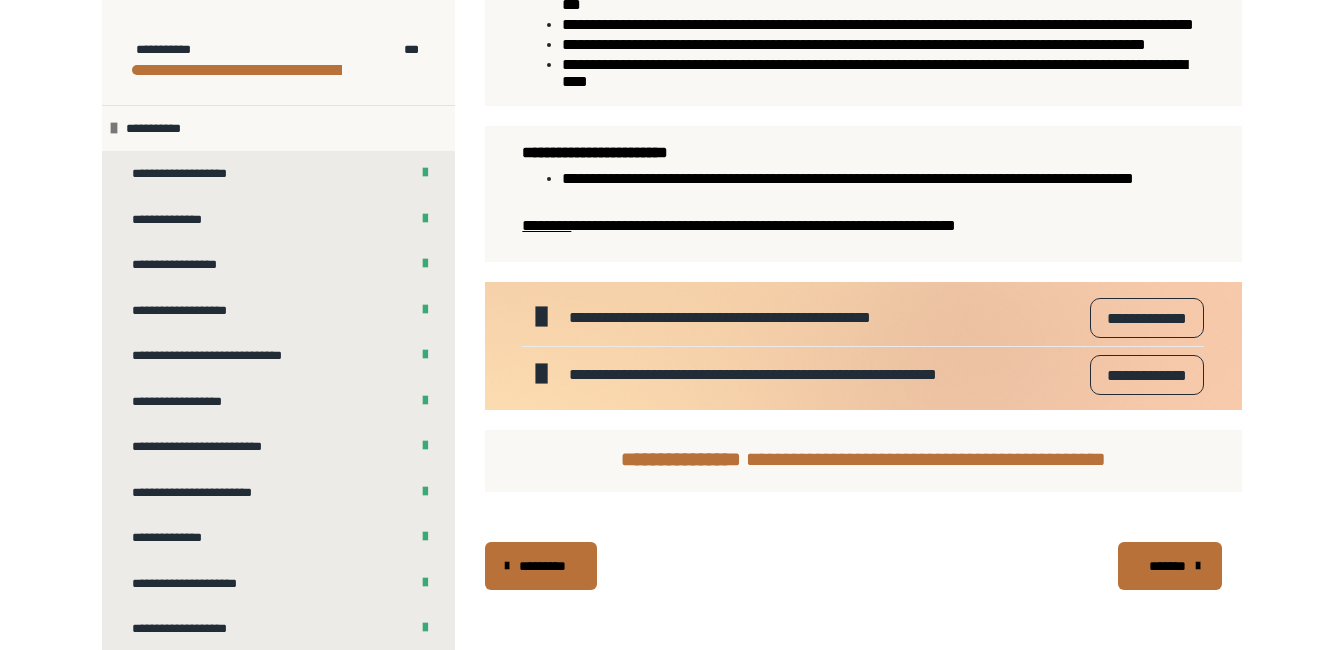 click on "**********" at bounding box center (882, 178) 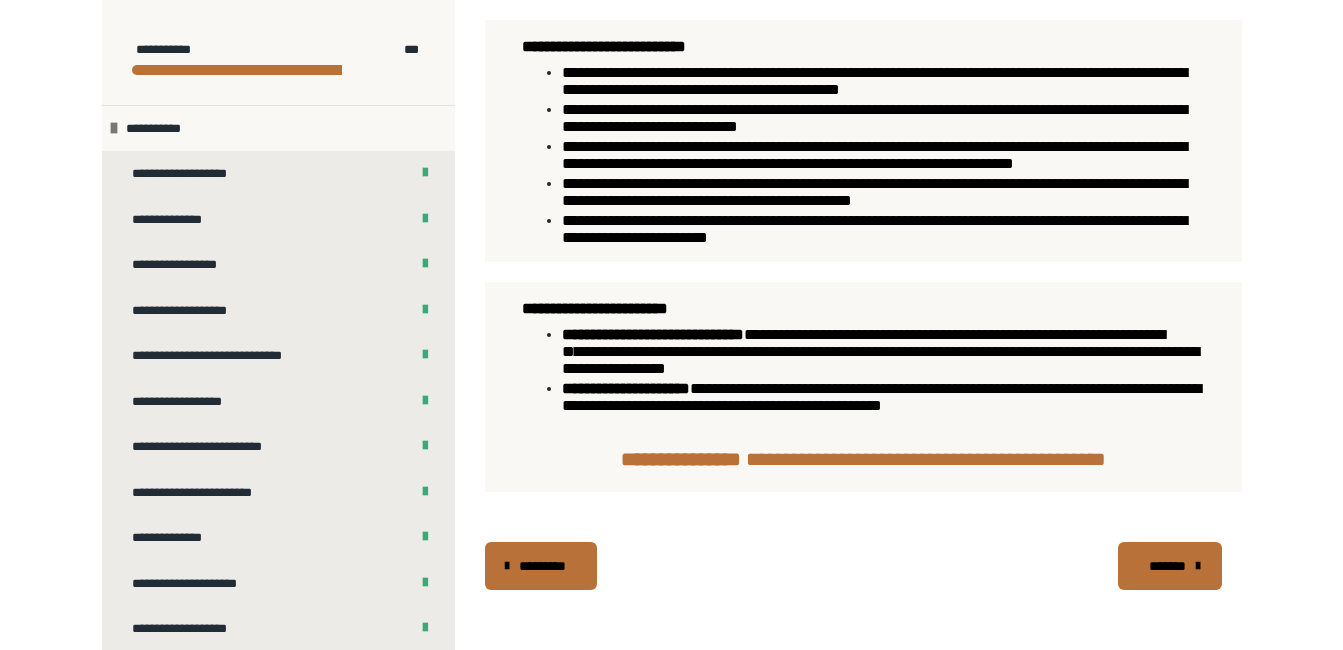 scroll, scrollTop: 1063, scrollLeft: 0, axis: vertical 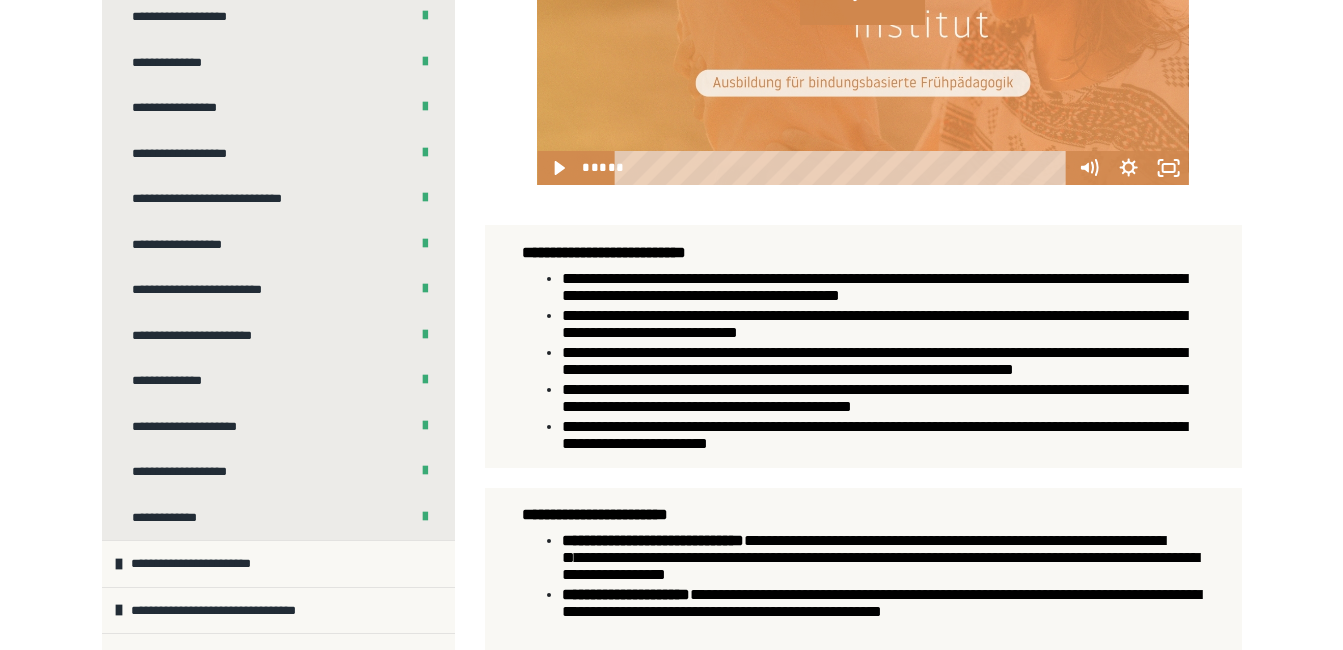 click on "**********" at bounding box center [874, 287] 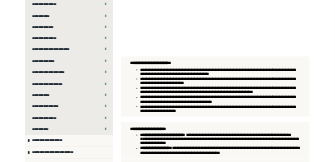 scroll, scrollTop: 1063, scrollLeft: 0, axis: vertical 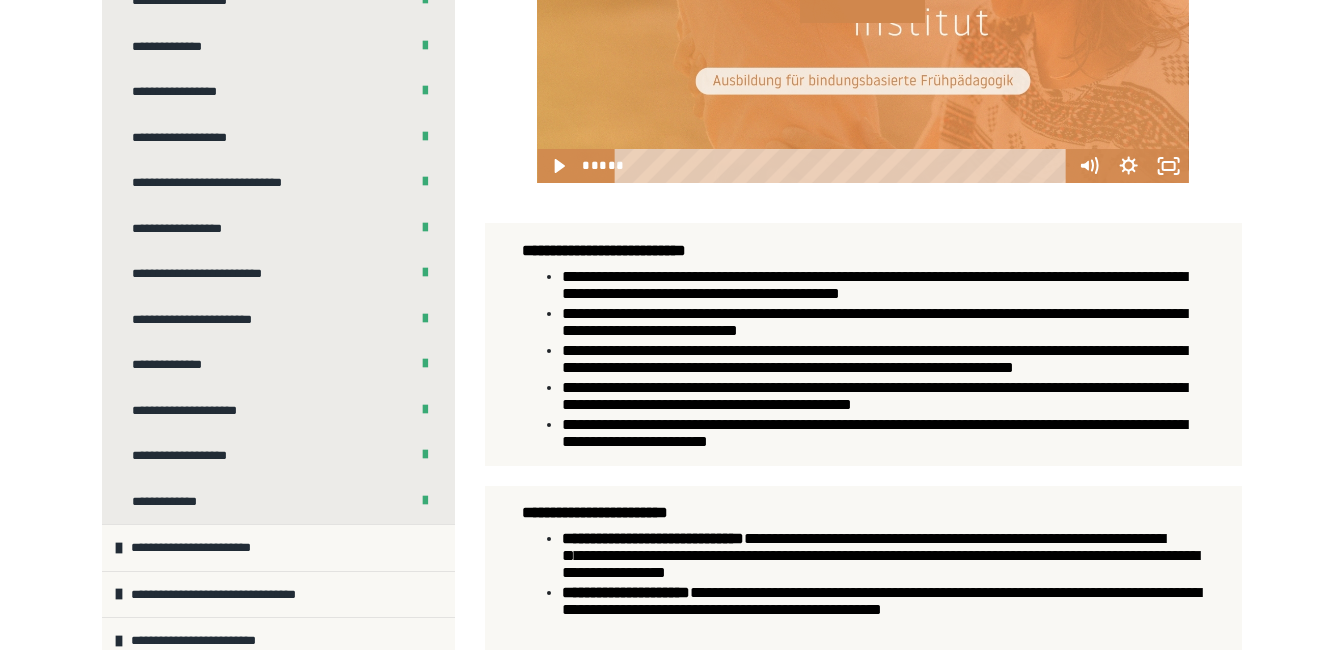 click on "**********" at bounding box center (863, 344) 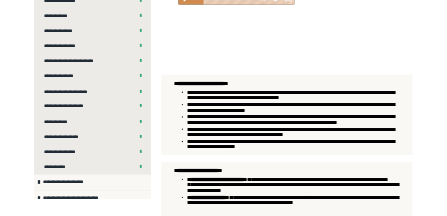 scroll, scrollTop: 1066, scrollLeft: 0, axis: vertical 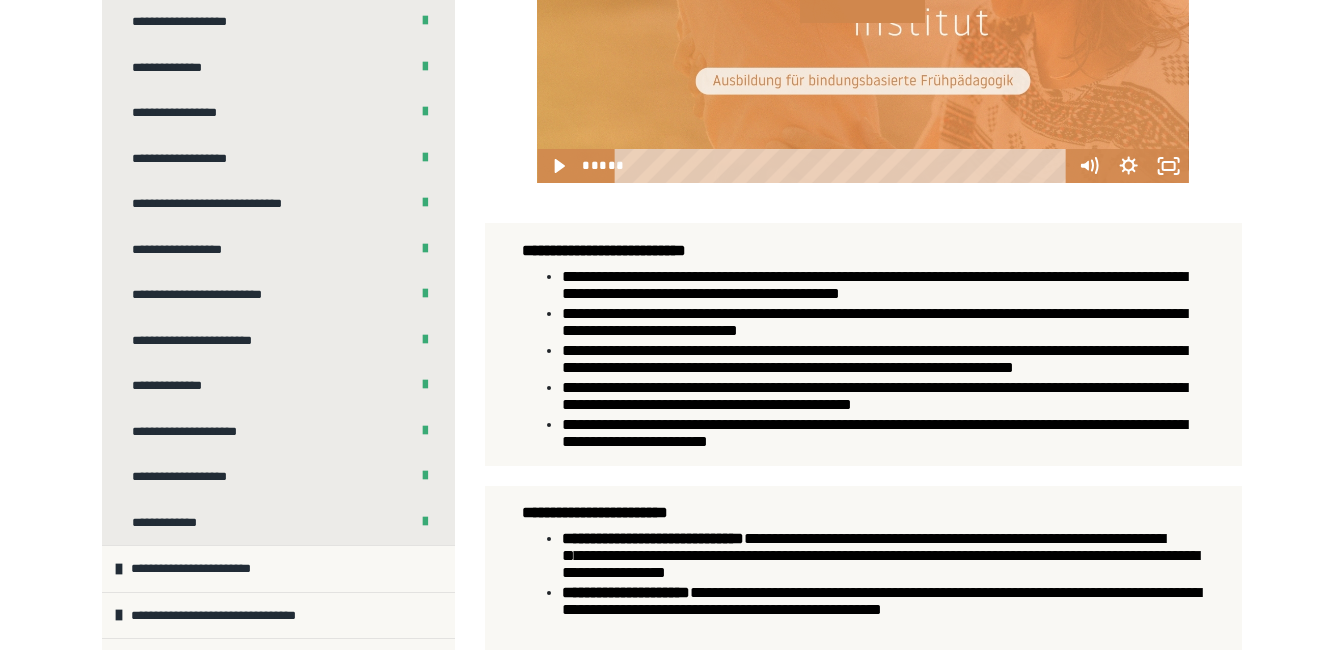 click on "**********" at bounding box center [874, 285] 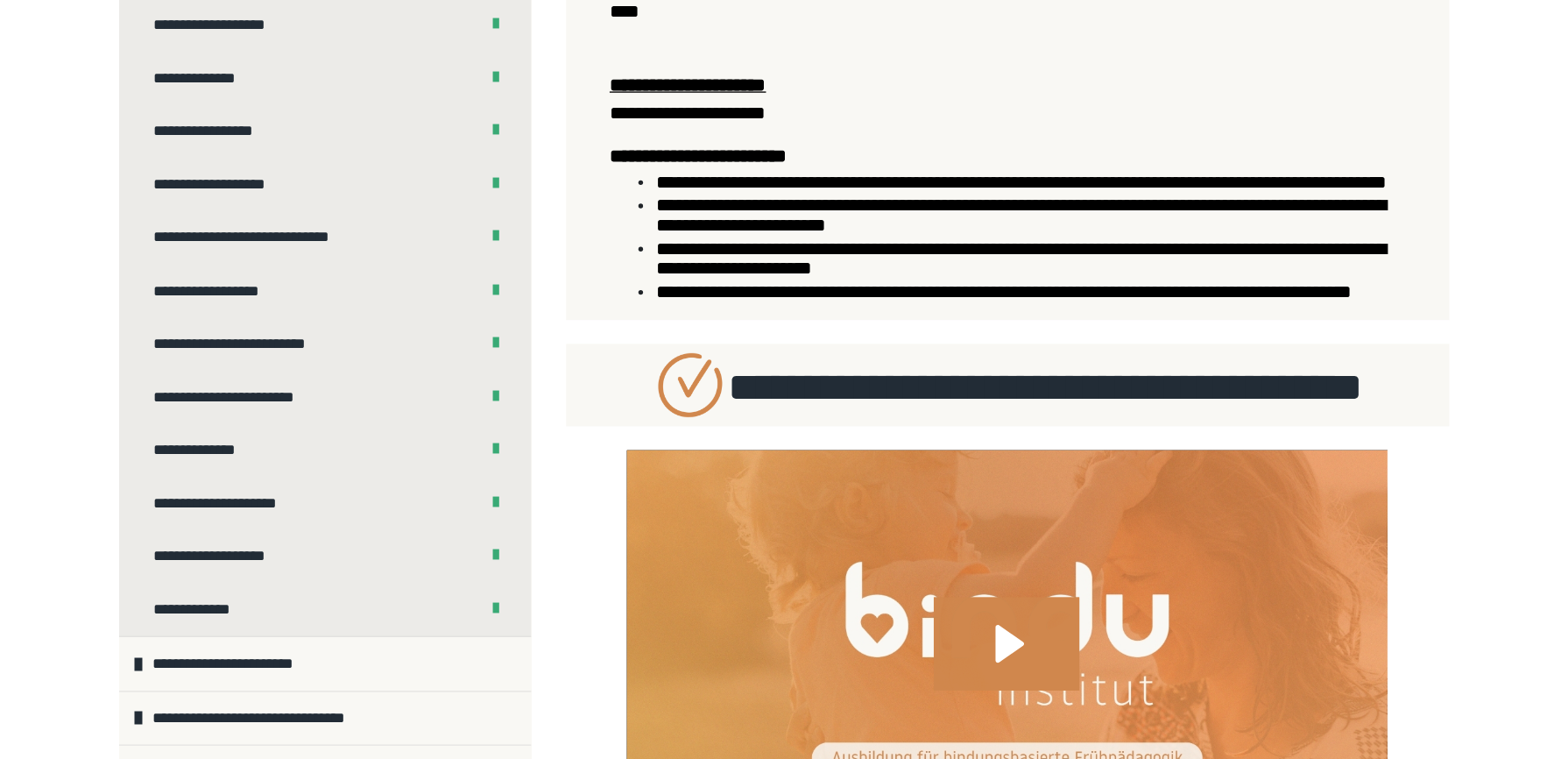 scroll, scrollTop: 436, scrollLeft: 0, axis: vertical 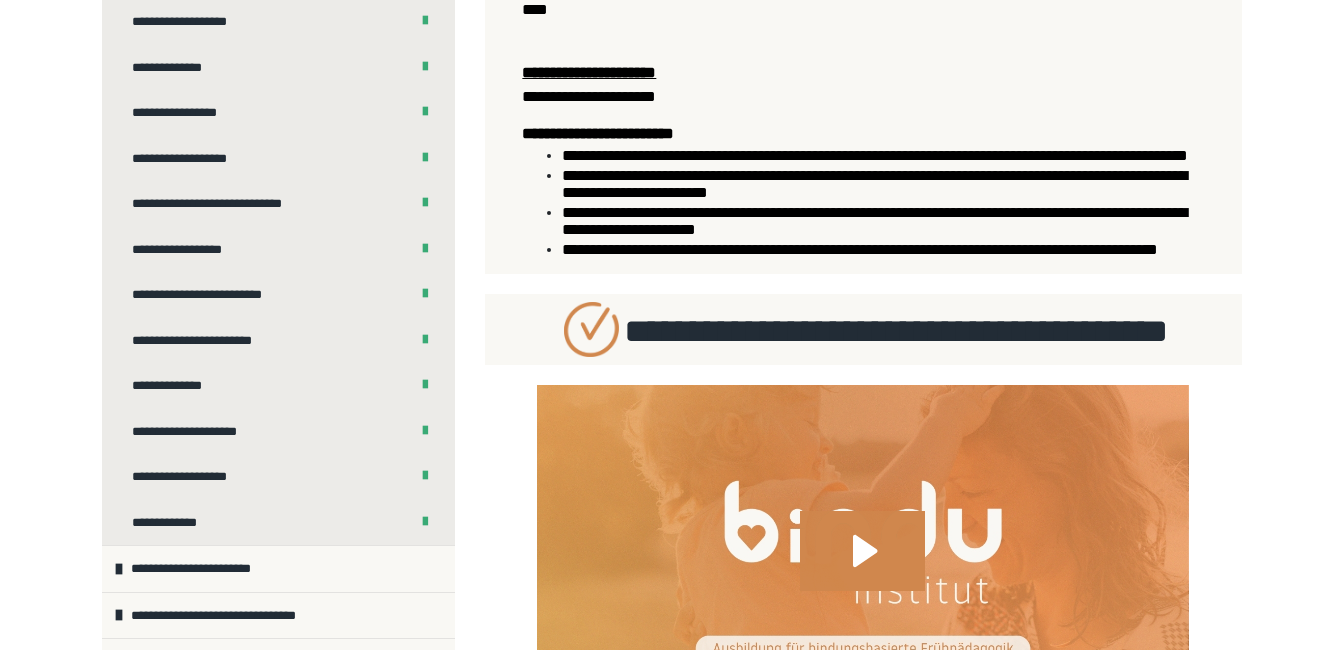 click on "**********" at bounding box center (671, 462) 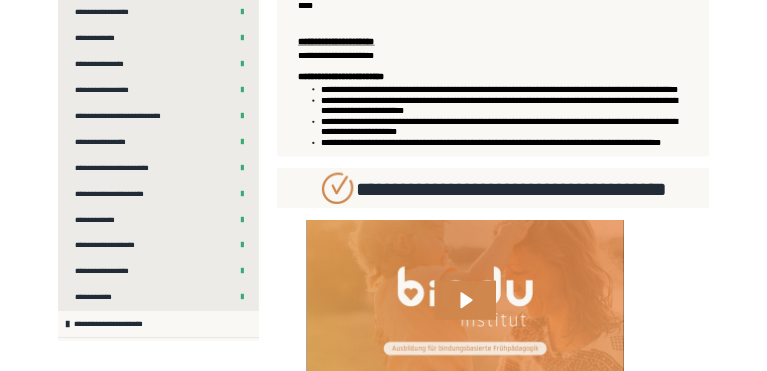 scroll, scrollTop: 498, scrollLeft: 0, axis: vertical 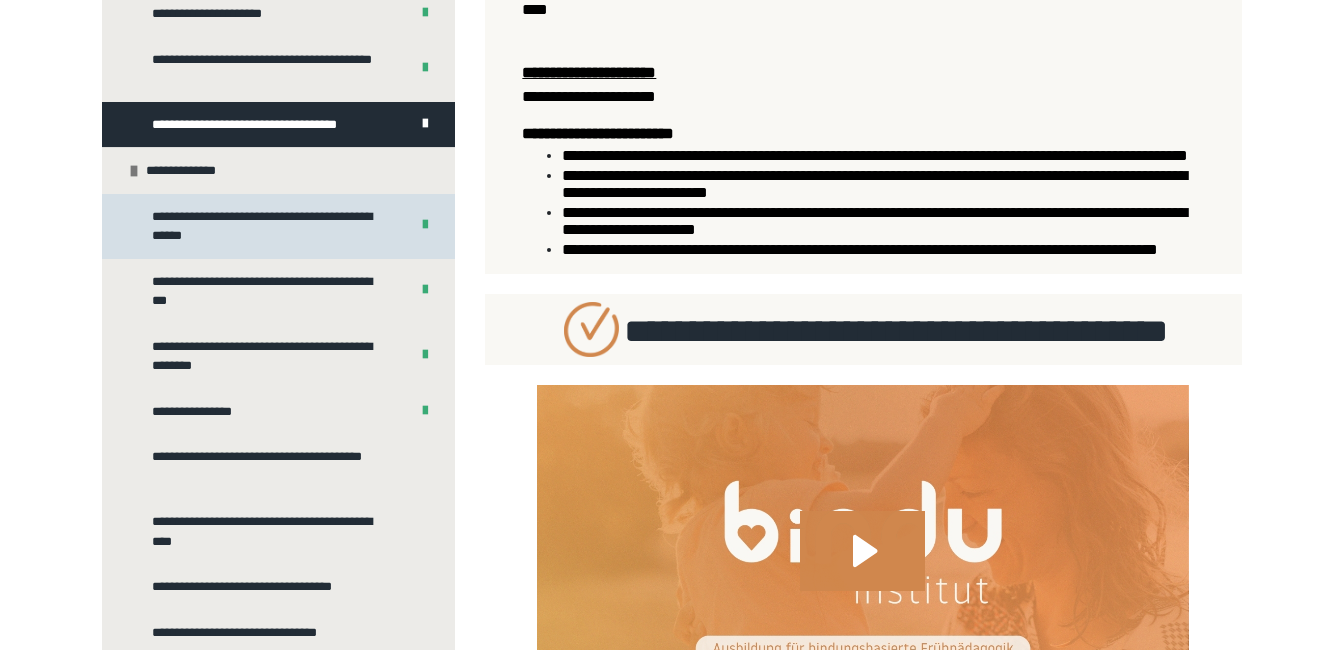 click on "**********" at bounding box center (265, 226) 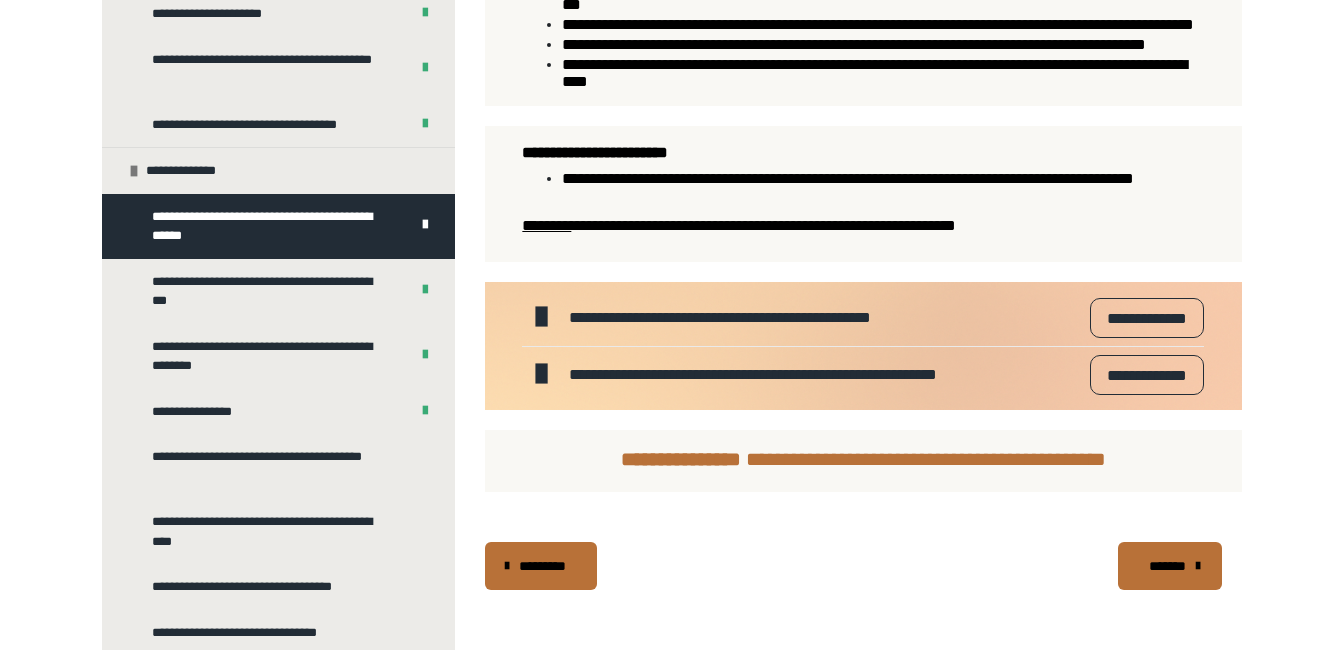 click at bounding box center [1198, 566] 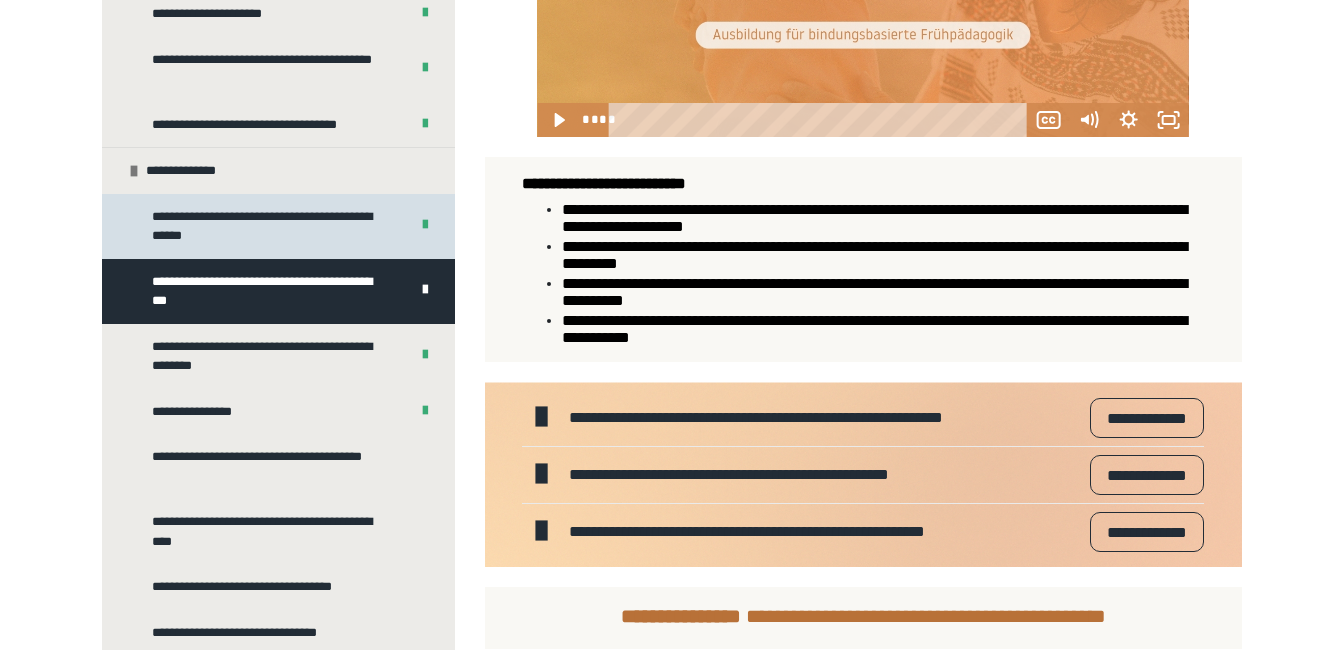 click on "**********" at bounding box center (265, 226) 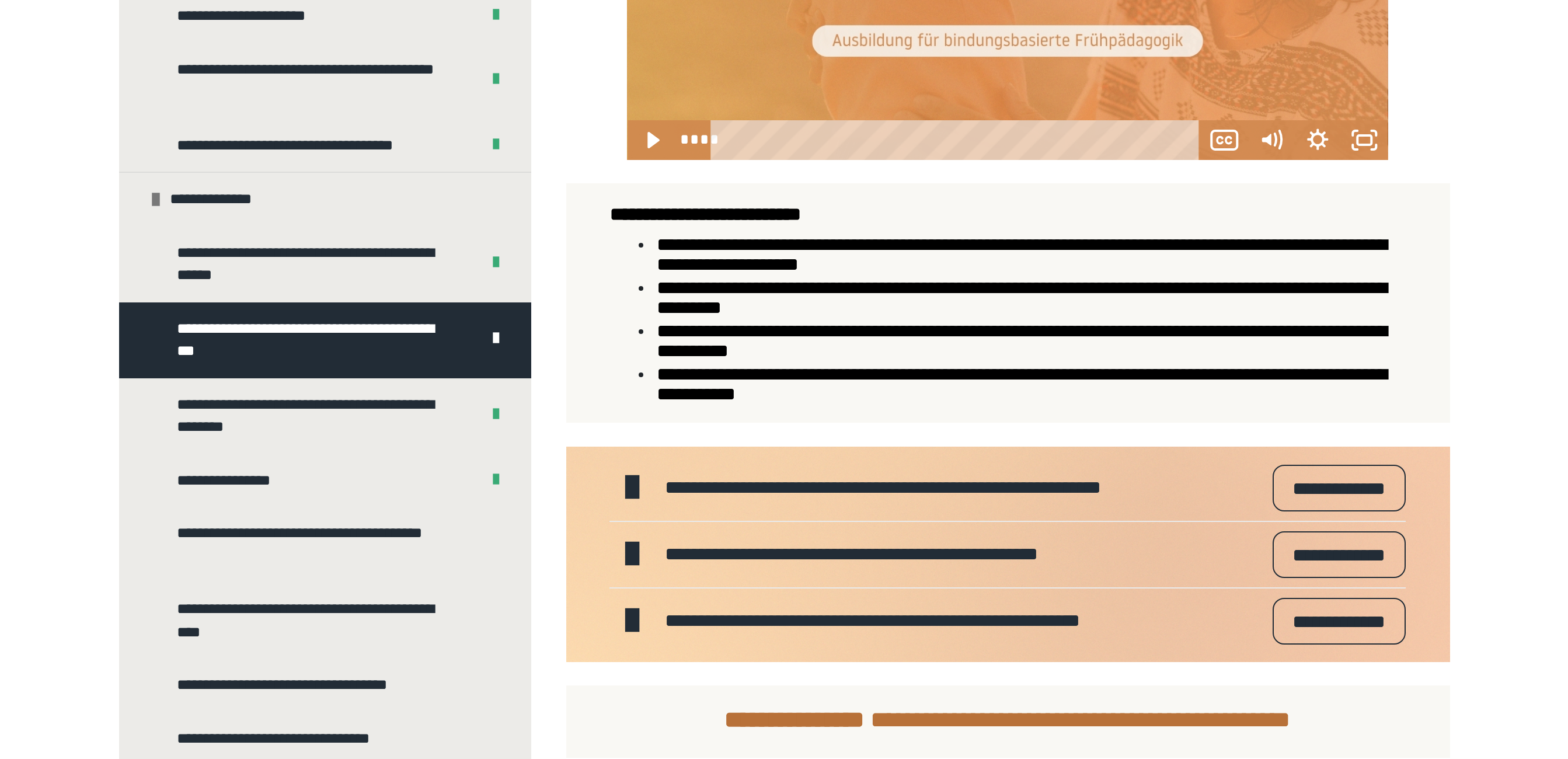 scroll, scrollTop: 158, scrollLeft: 0, axis: vertical 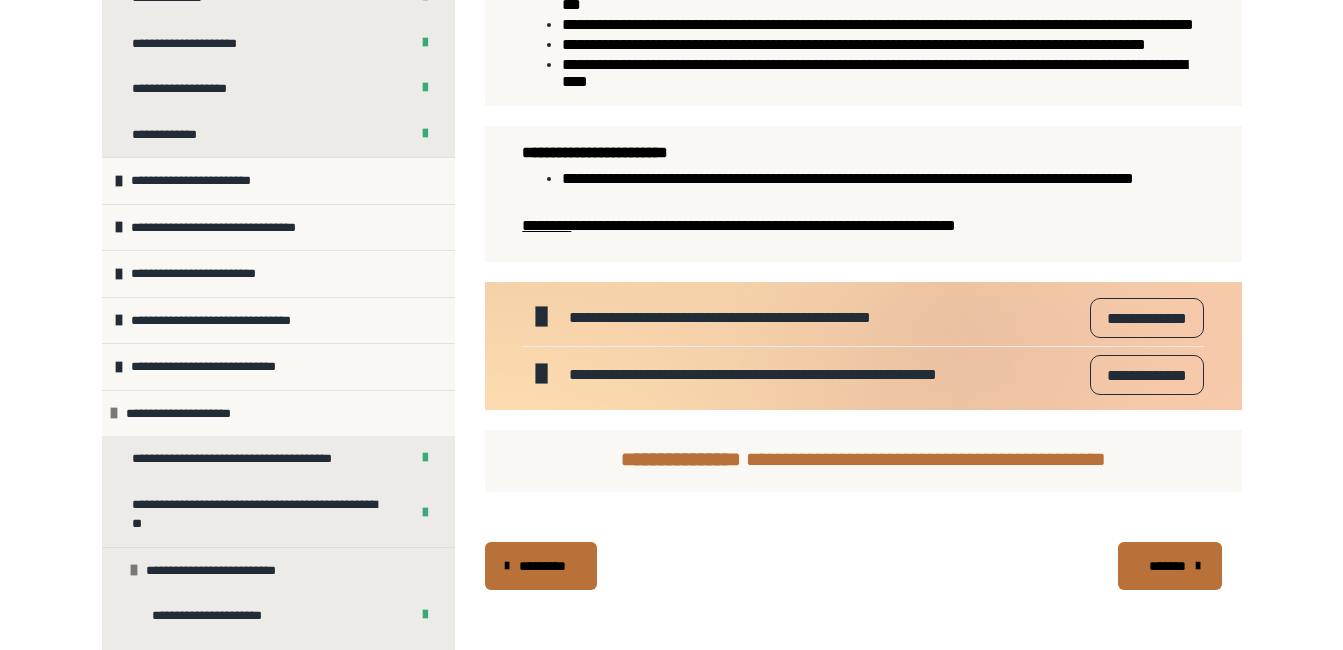 click on "**********" at bounding box center (1146, 375) 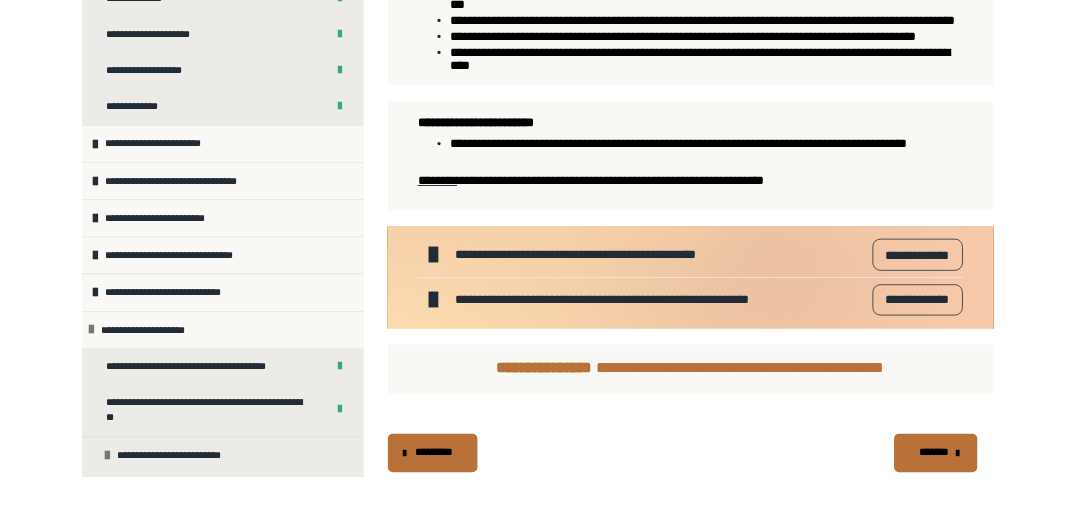 scroll, scrollTop: 1406, scrollLeft: 0, axis: vertical 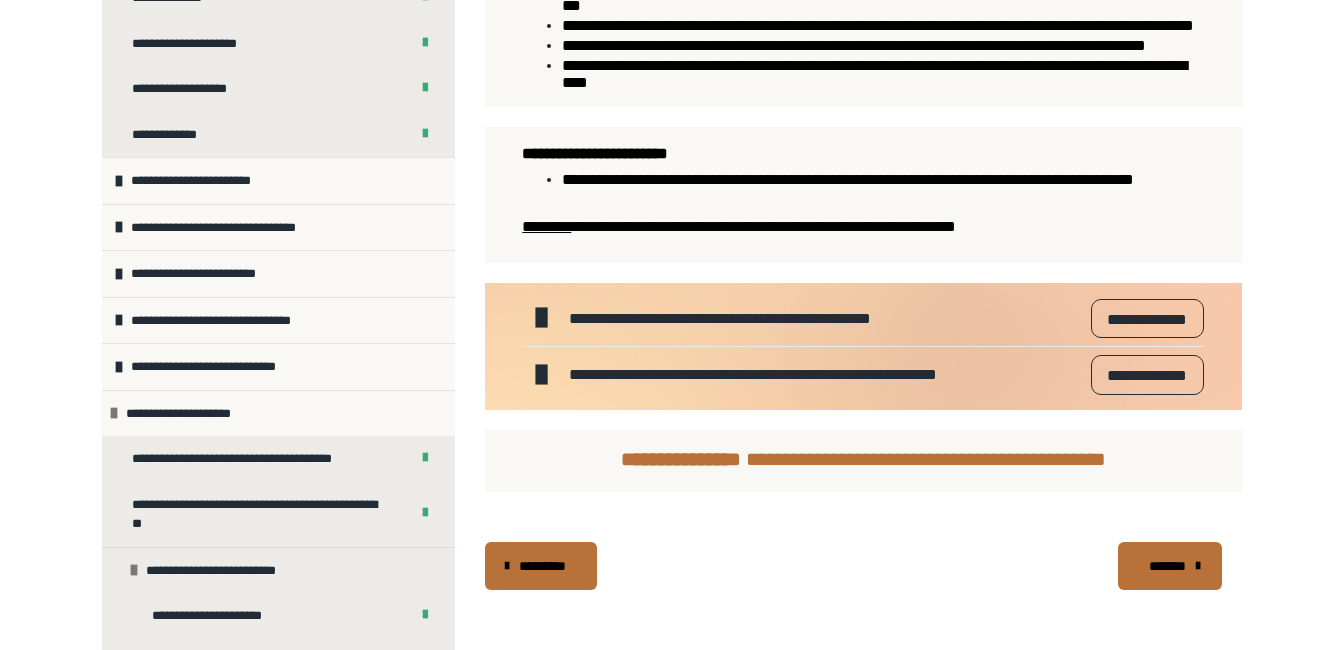 click on "*******" at bounding box center [1167, 566] 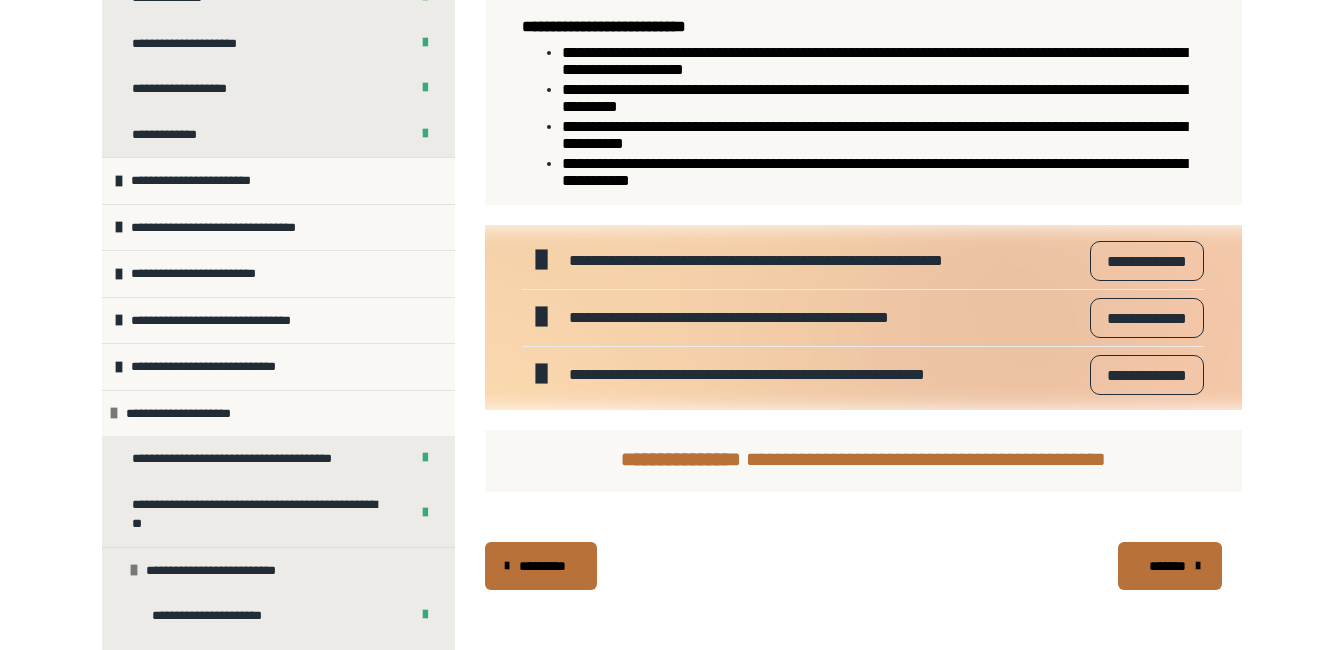 scroll, scrollTop: 1089, scrollLeft: 0, axis: vertical 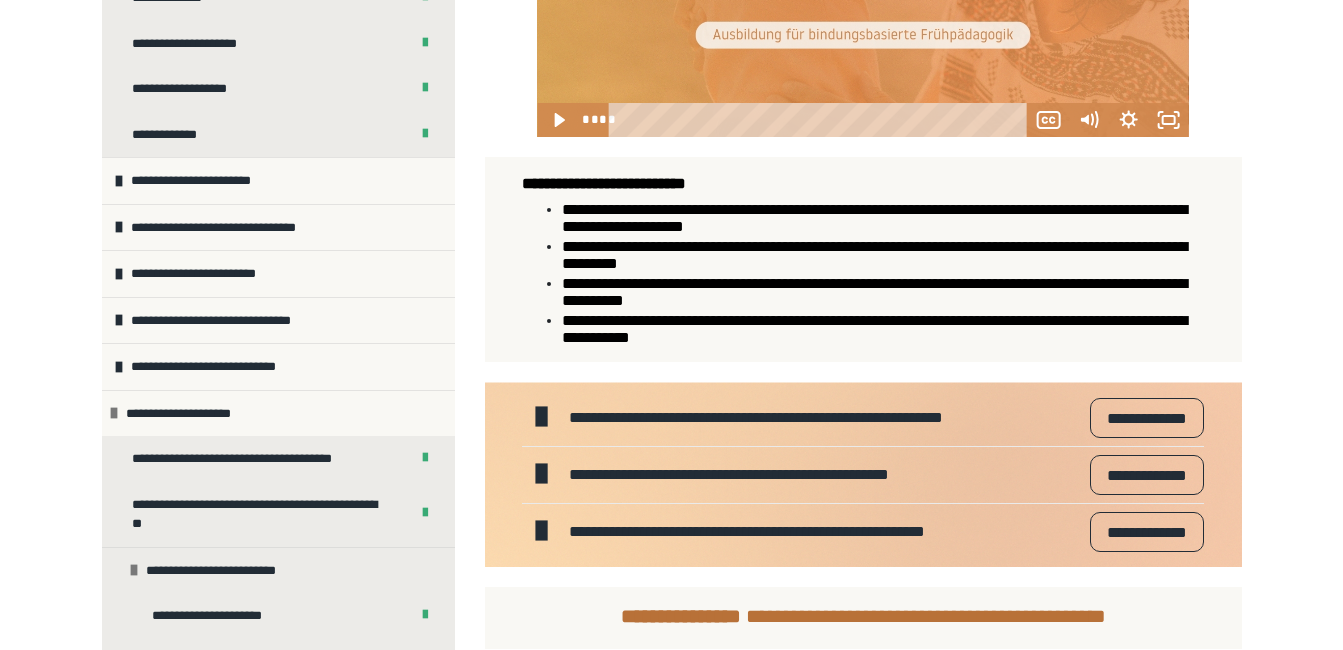 click at bounding box center [863, 372] 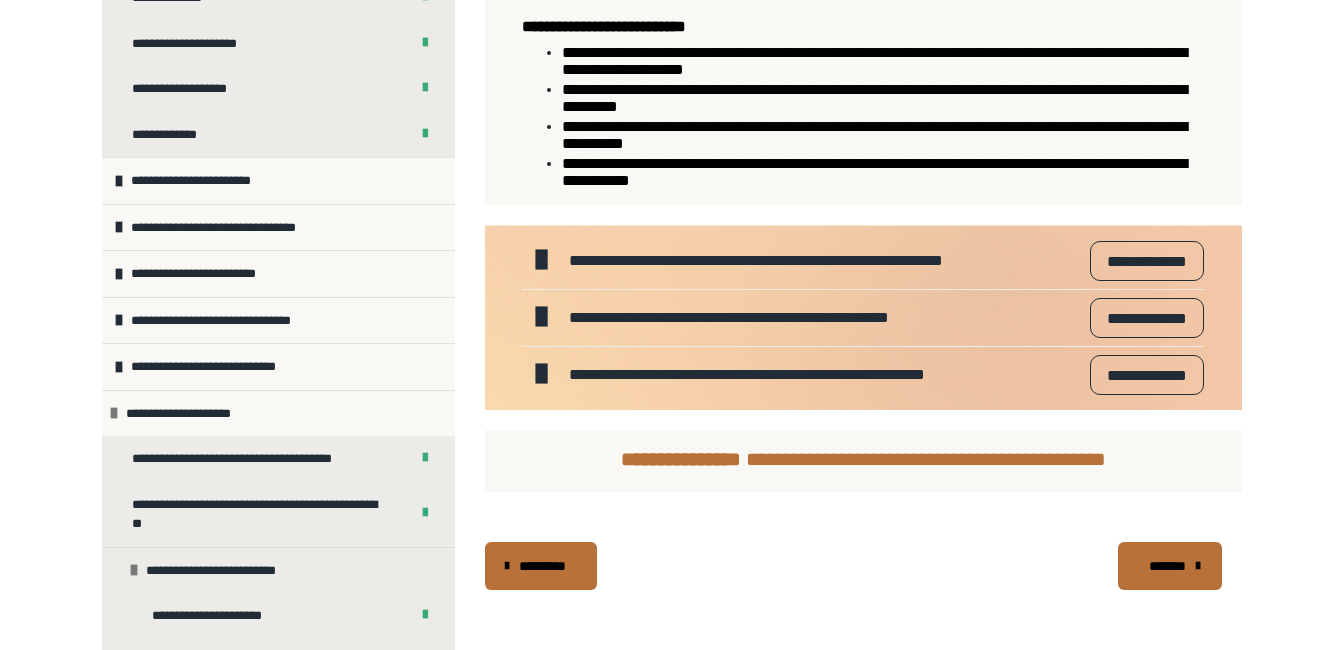 click on "**********" at bounding box center (1146, 261) 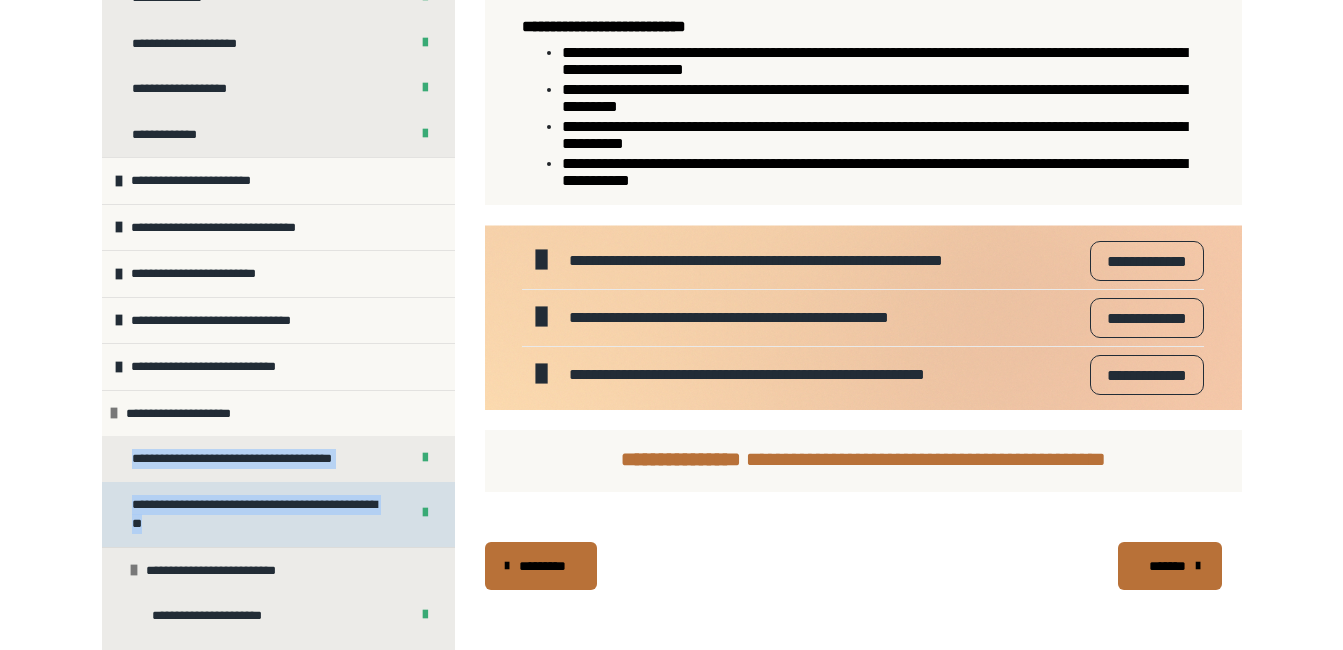 drag, startPoint x: 435, startPoint y: 403, endPoint x: 429, endPoint y: 501, distance: 98.1835 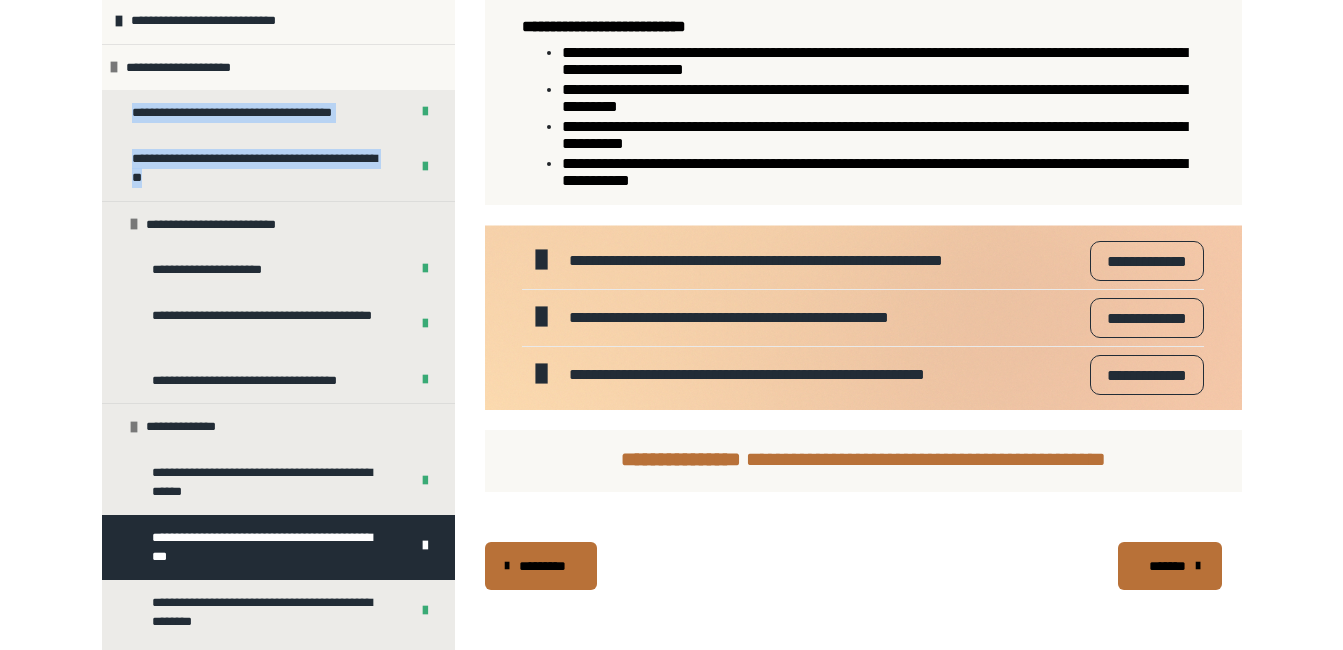 scroll, scrollTop: 1142, scrollLeft: 0, axis: vertical 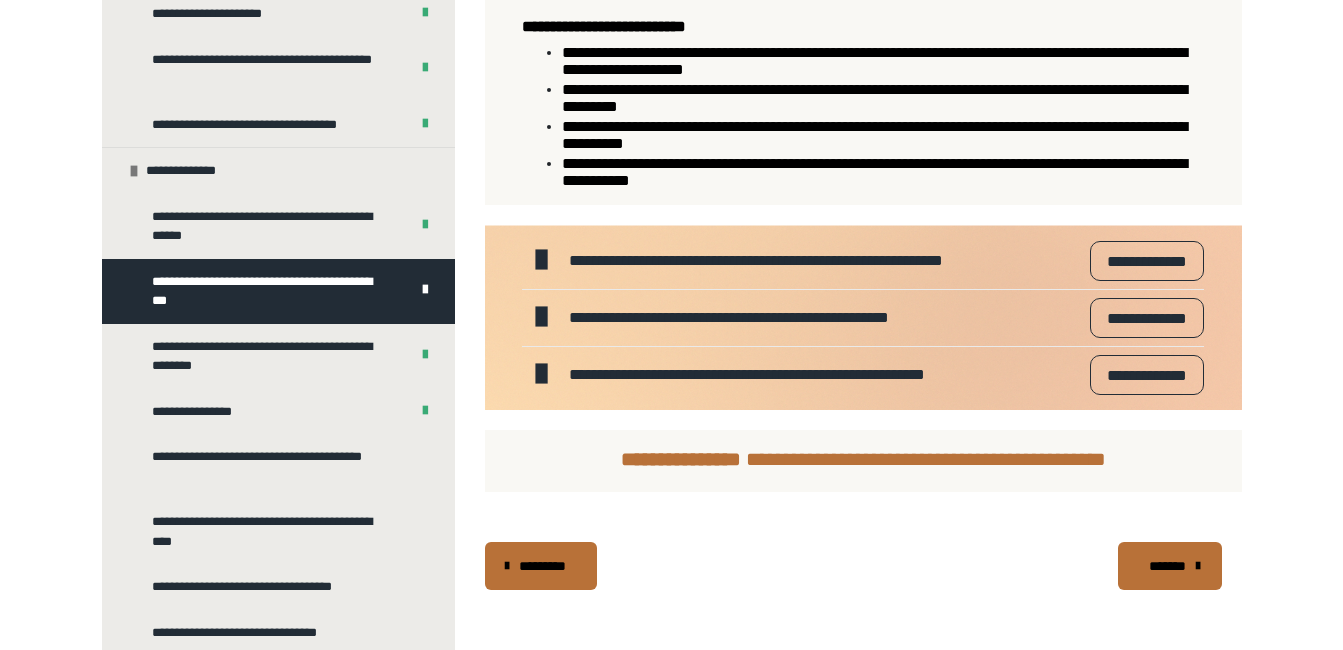 click on "**********" at bounding box center [1146, 318] 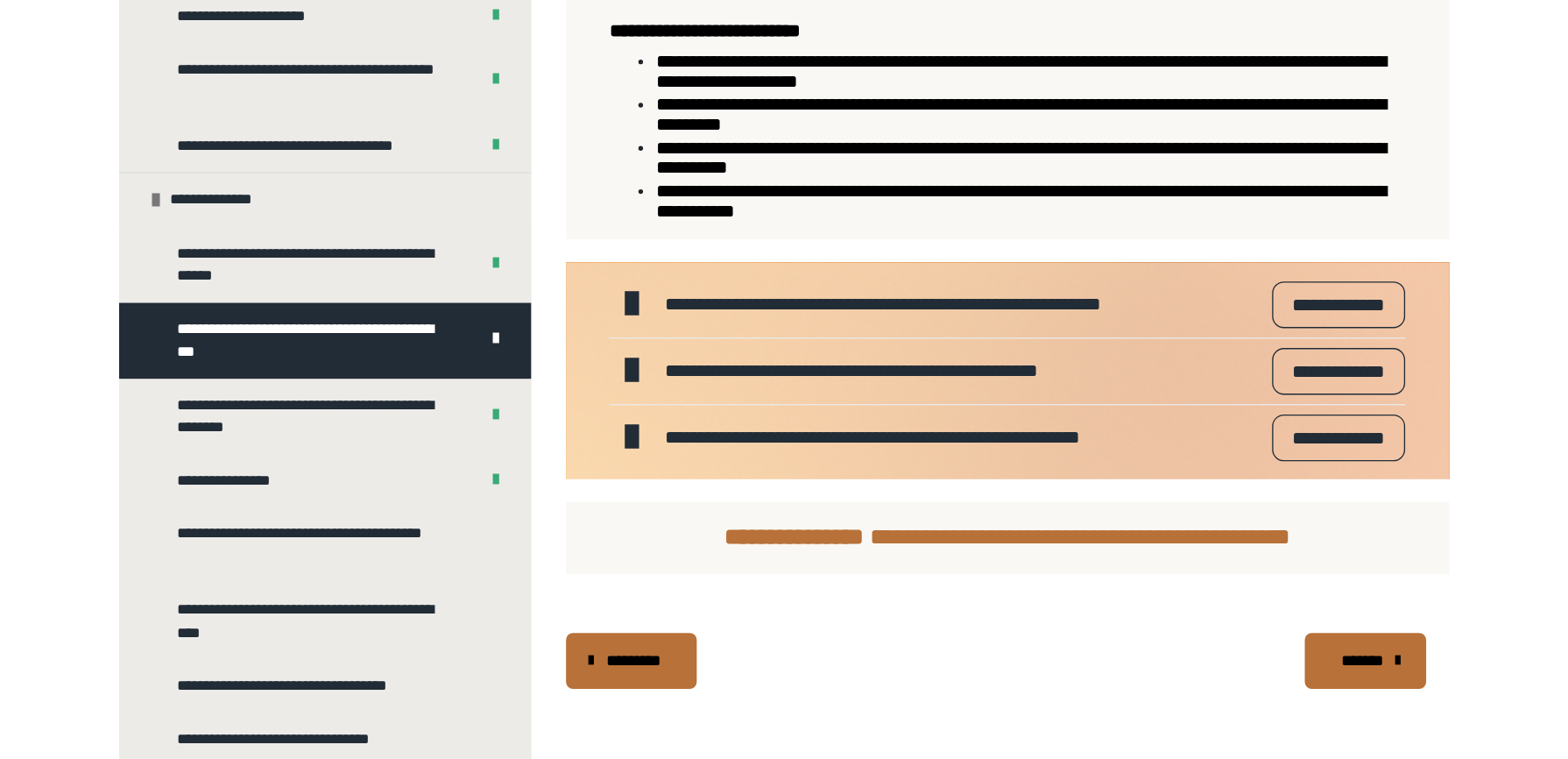 scroll, scrollTop: 1053, scrollLeft: 0, axis: vertical 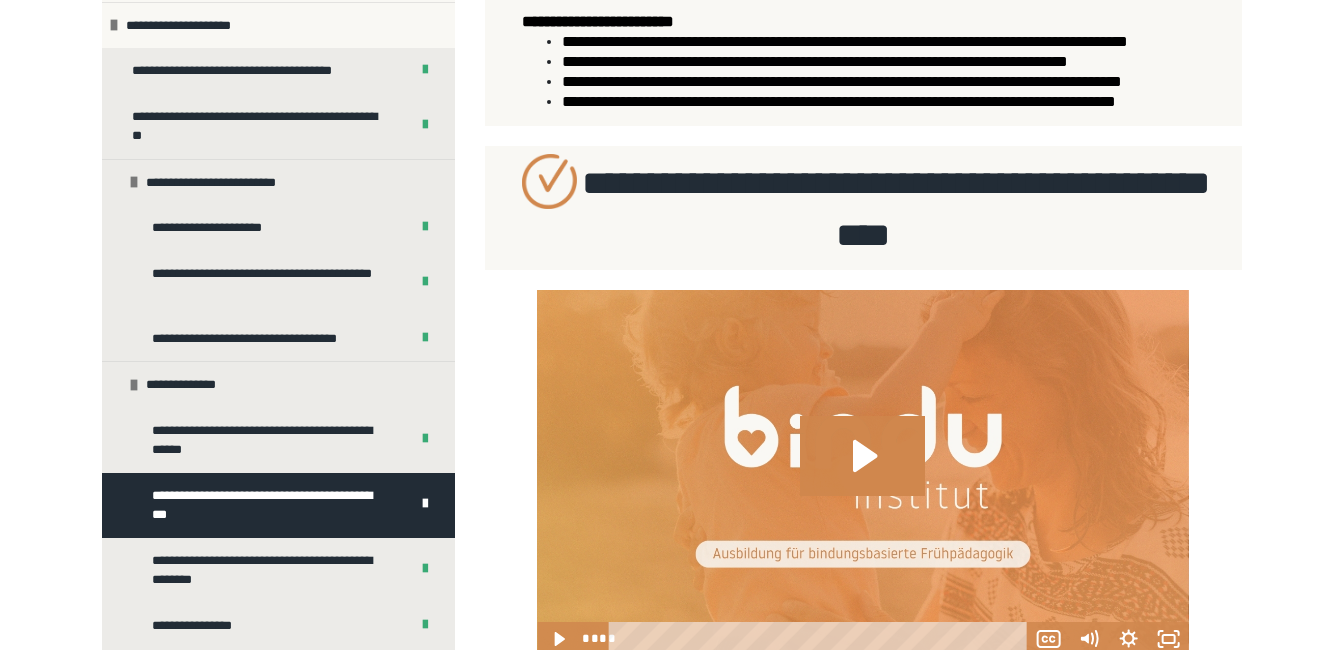 click at bounding box center [863, 136] 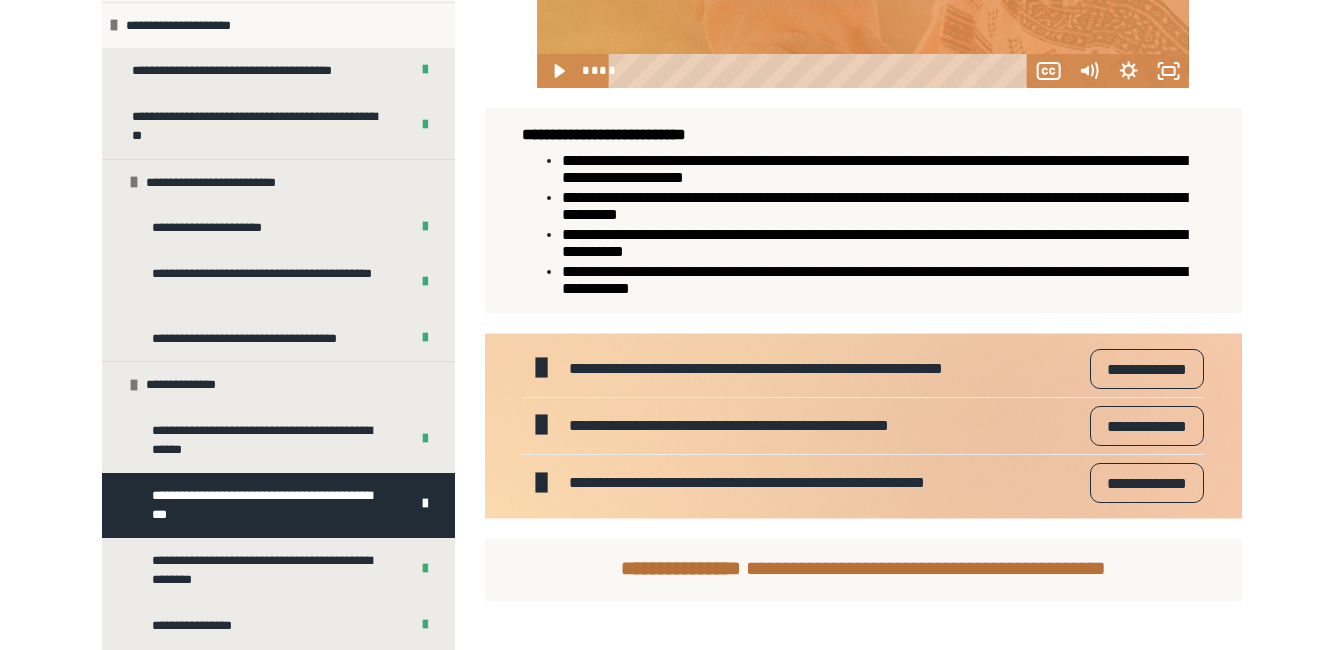 click on "**********" at bounding box center (882, 169) 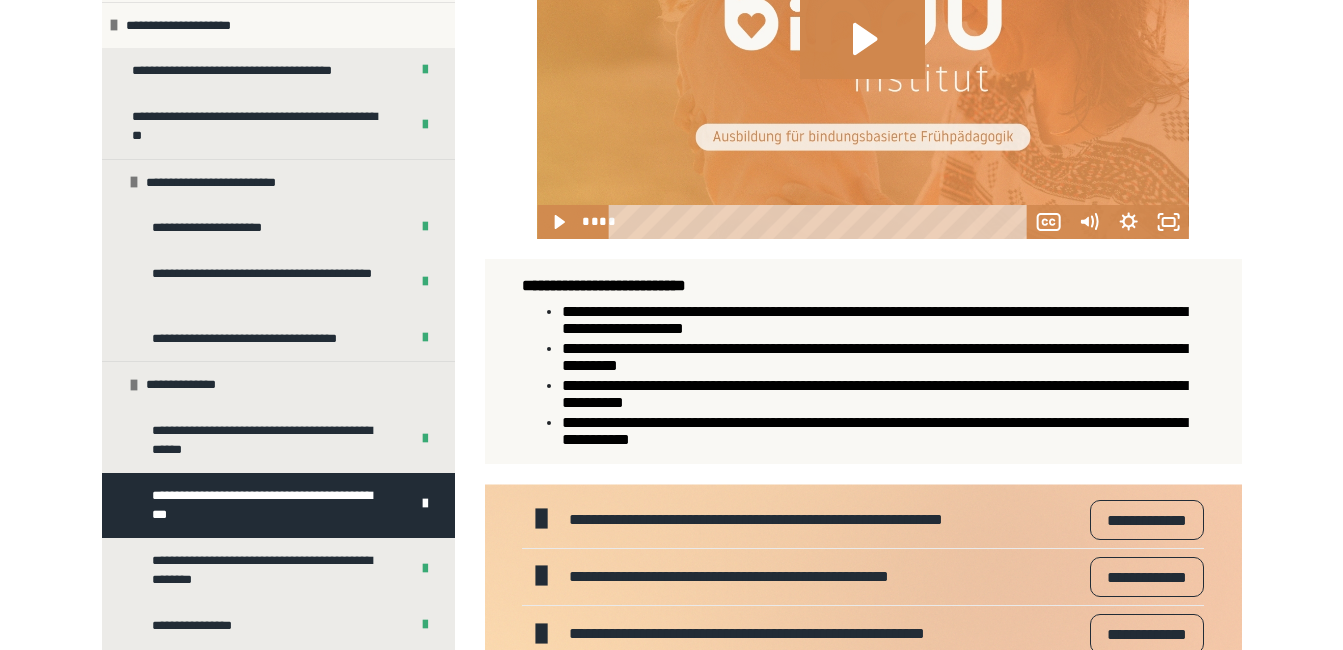 scroll, scrollTop: 1010, scrollLeft: 0, axis: vertical 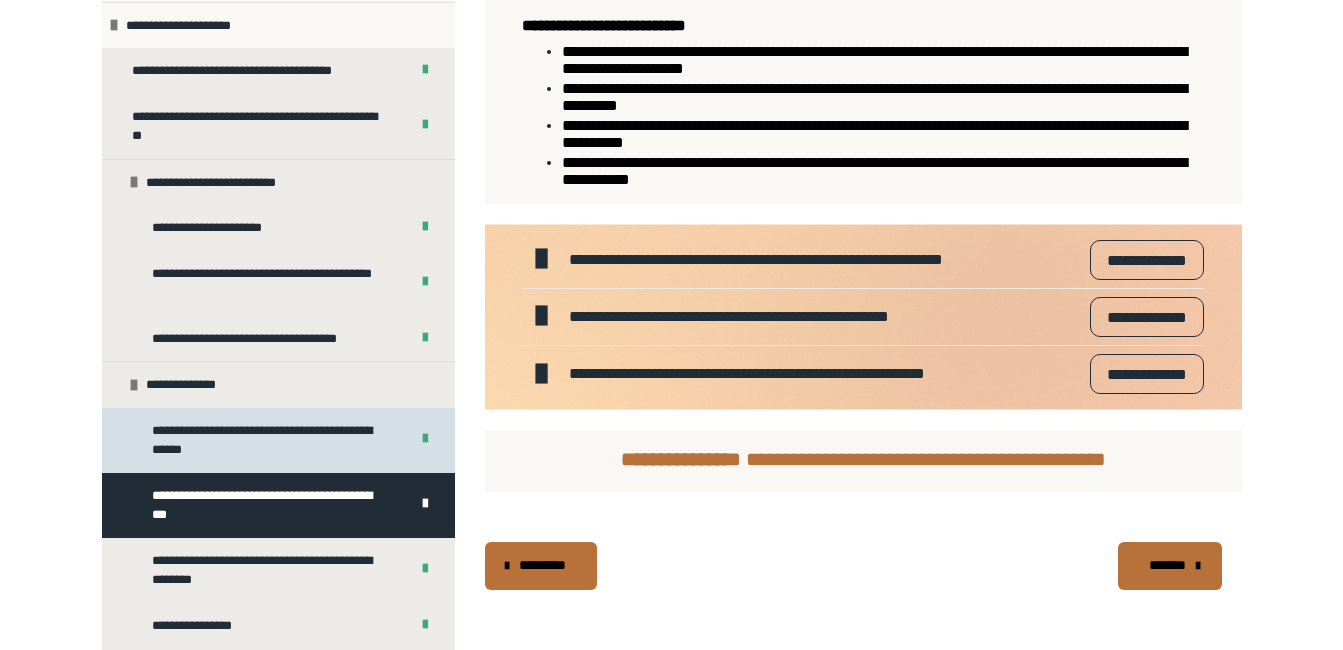 click on "**********" at bounding box center [265, 440] 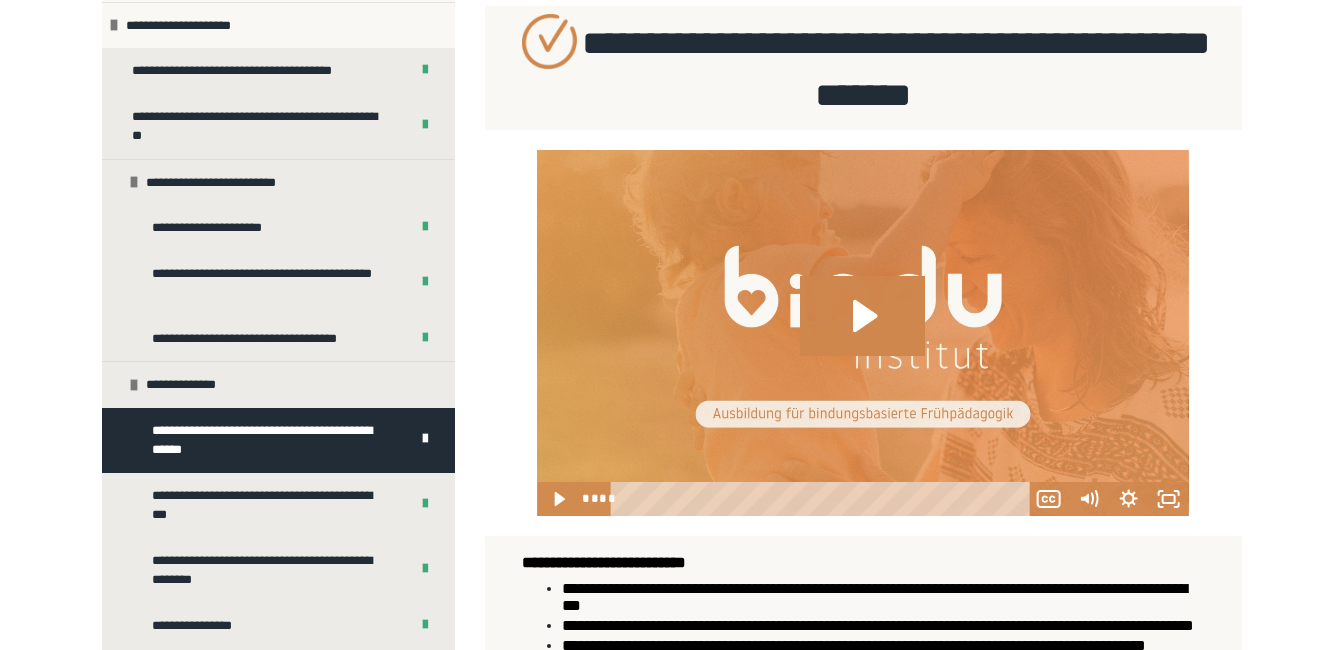 scroll, scrollTop: 1278, scrollLeft: 0, axis: vertical 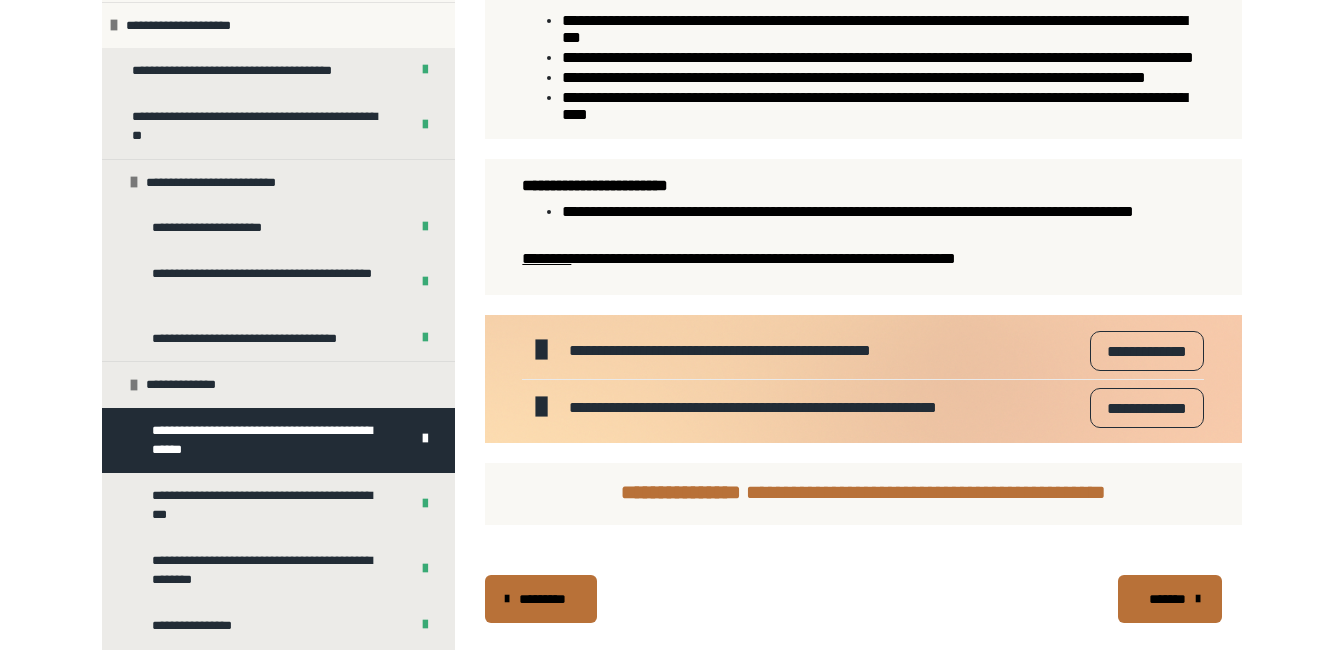 click on "**********" at bounding box center [1146, 408] 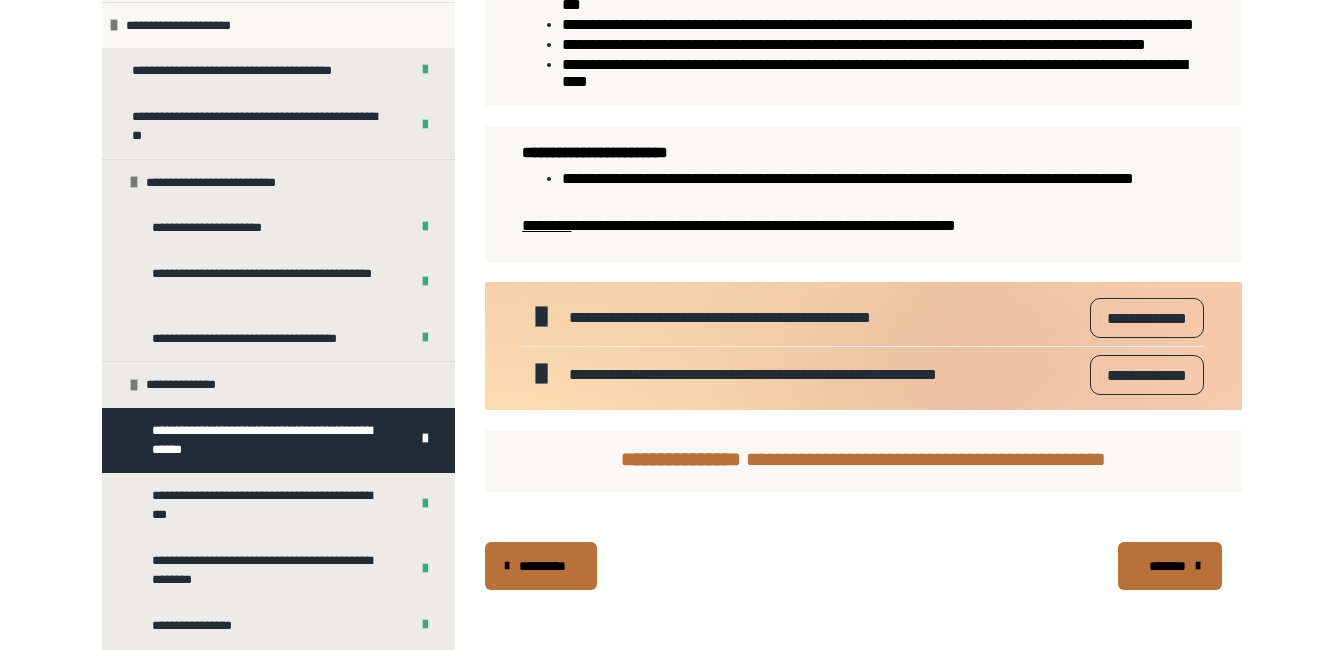 scroll, scrollTop: 1507, scrollLeft: 0, axis: vertical 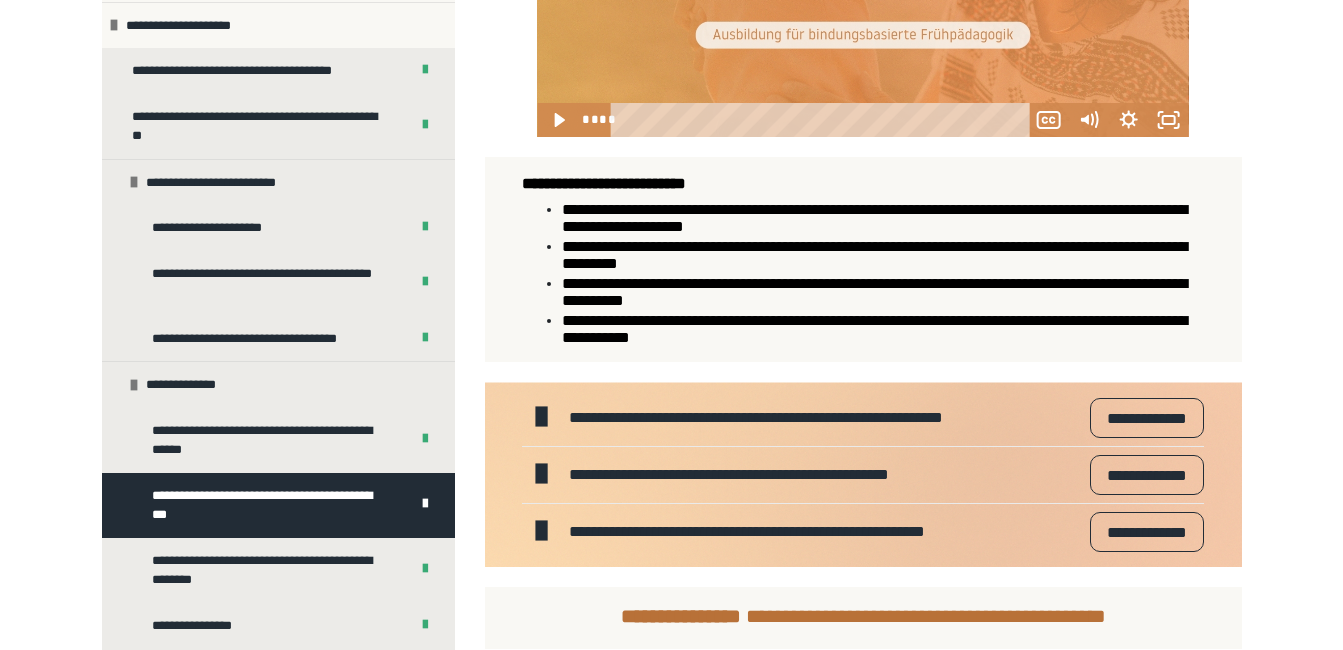 click on "**********" at bounding box center [1146, 418] 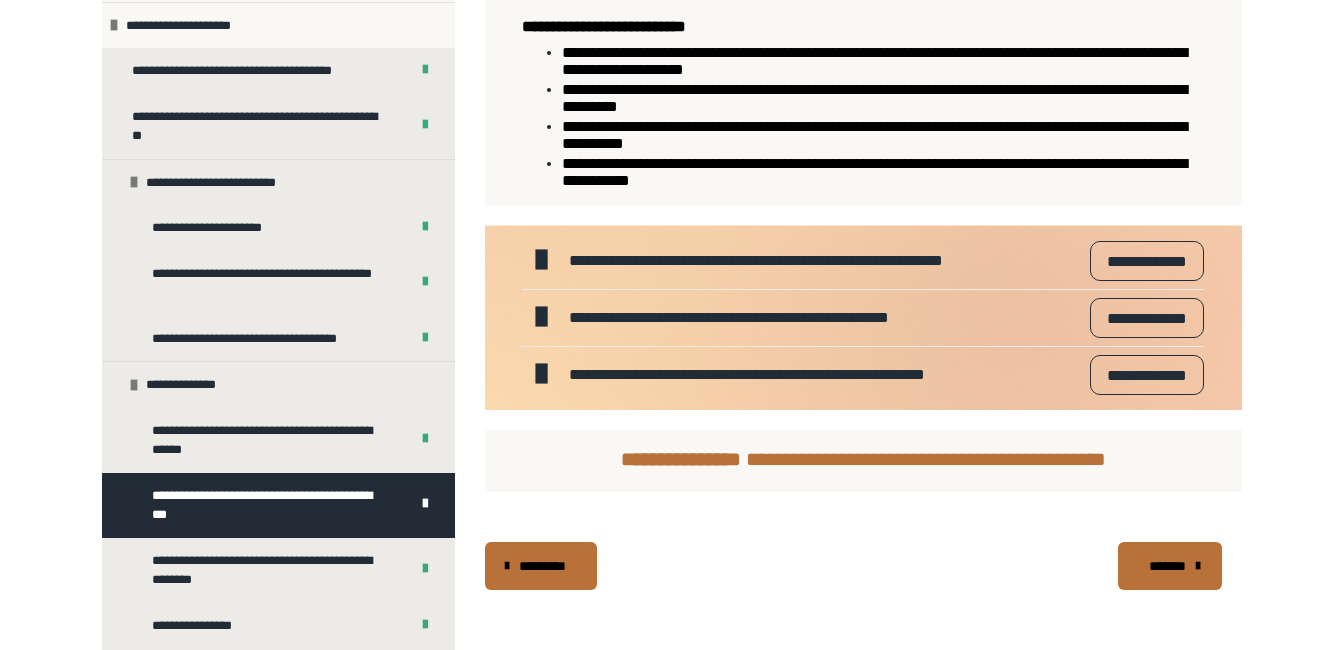 scroll, scrollTop: 1409, scrollLeft: 0, axis: vertical 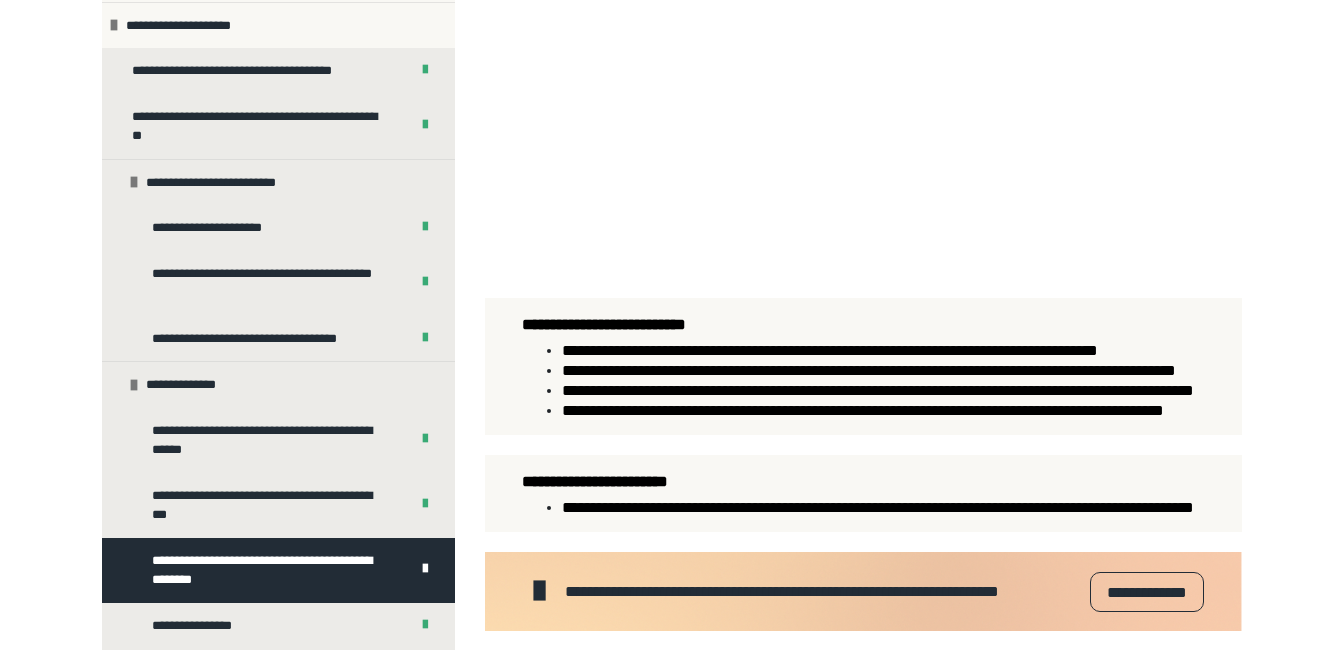 click on "**********" at bounding box center (862, 482) 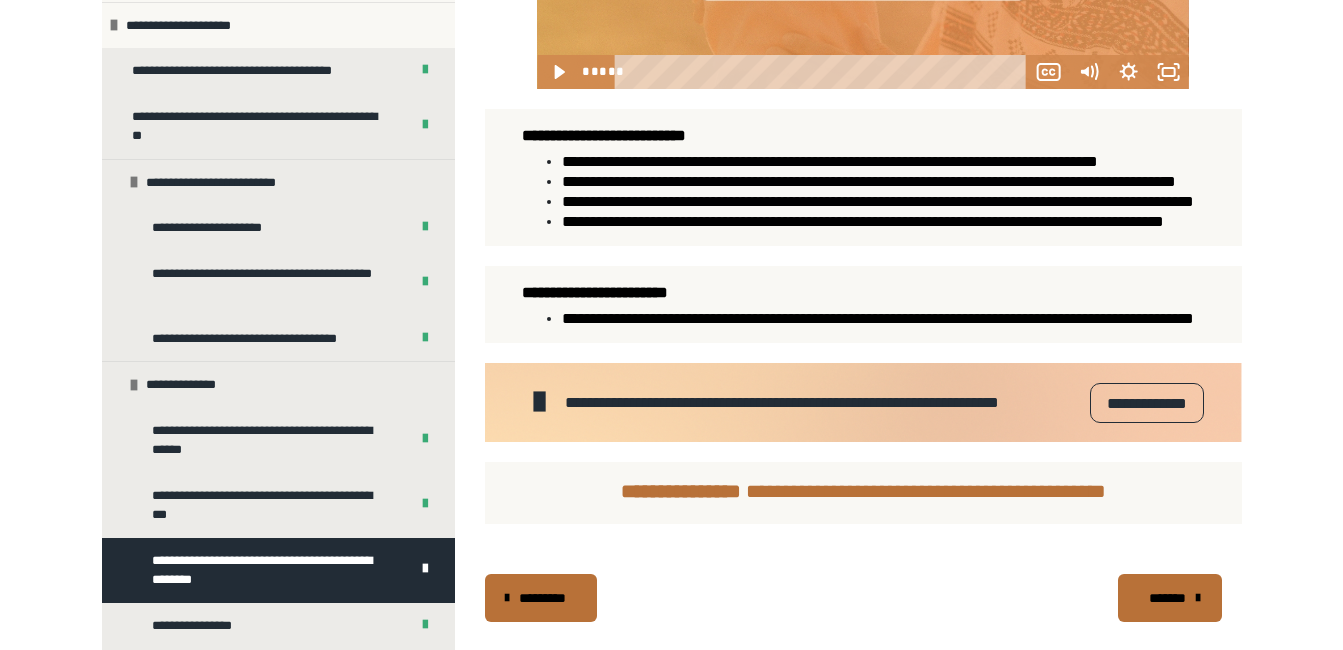 scroll, scrollTop: 1250, scrollLeft: 0, axis: vertical 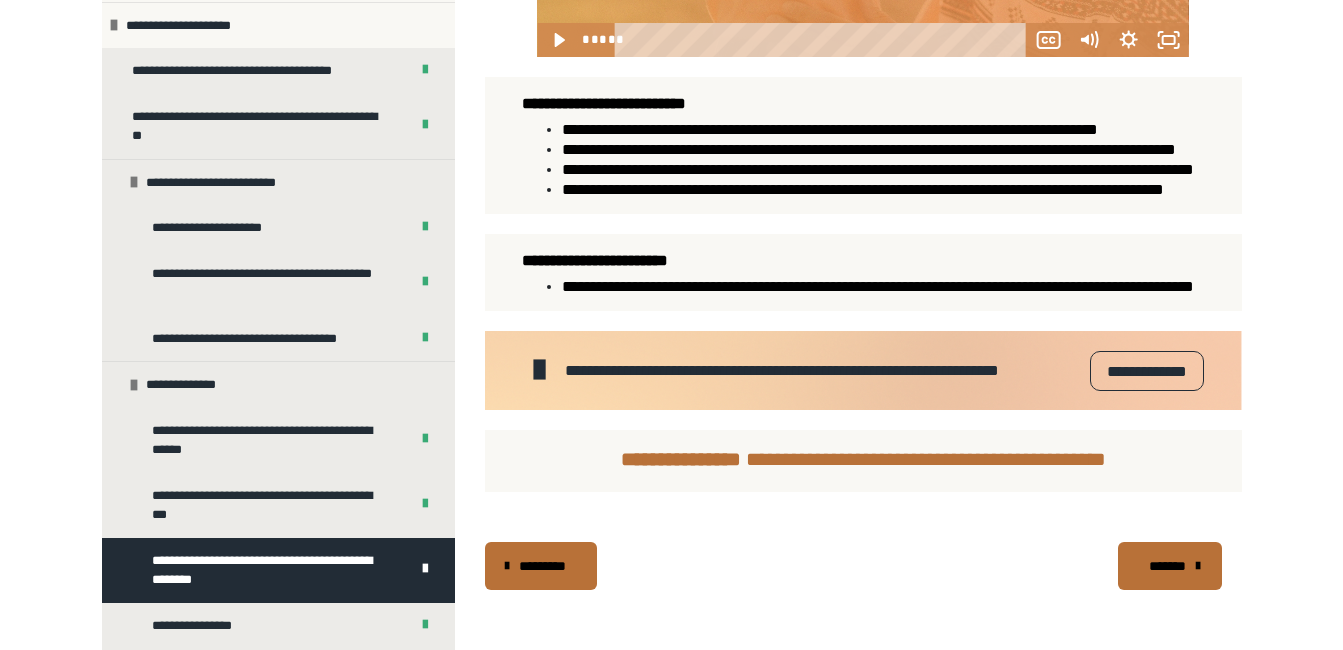 click on "**********" at bounding box center [1146, 371] 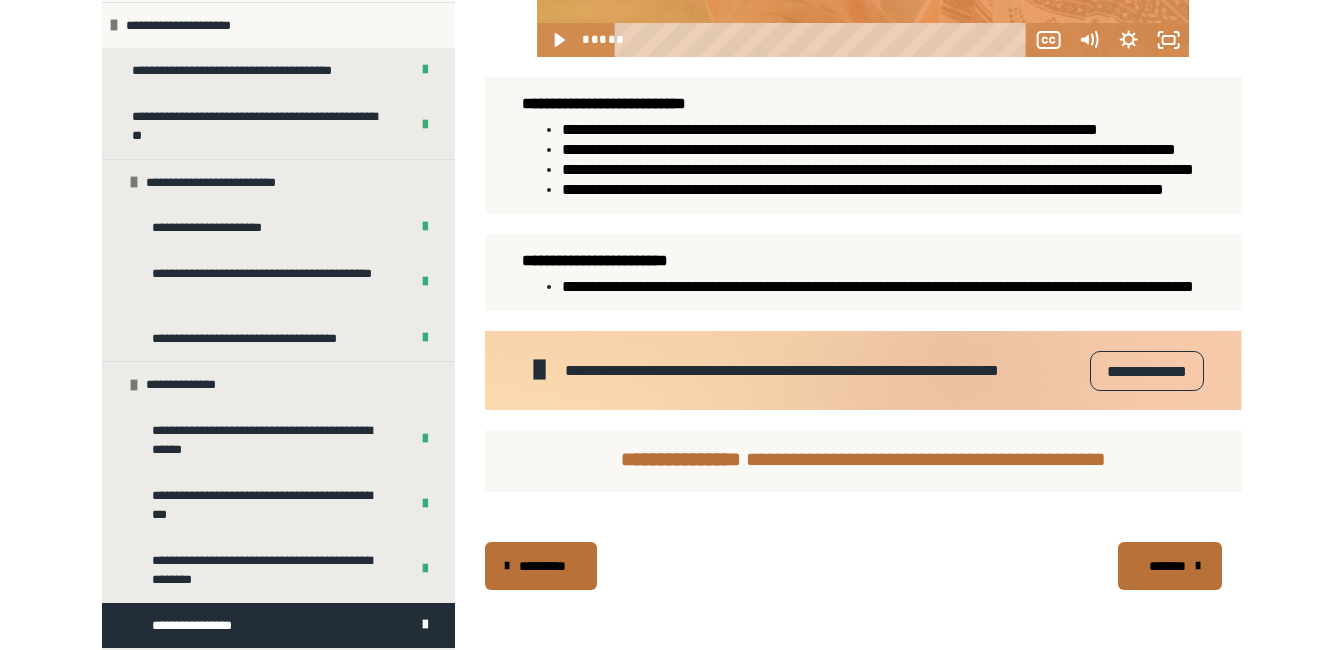 scroll, scrollTop: 525, scrollLeft: 0, axis: vertical 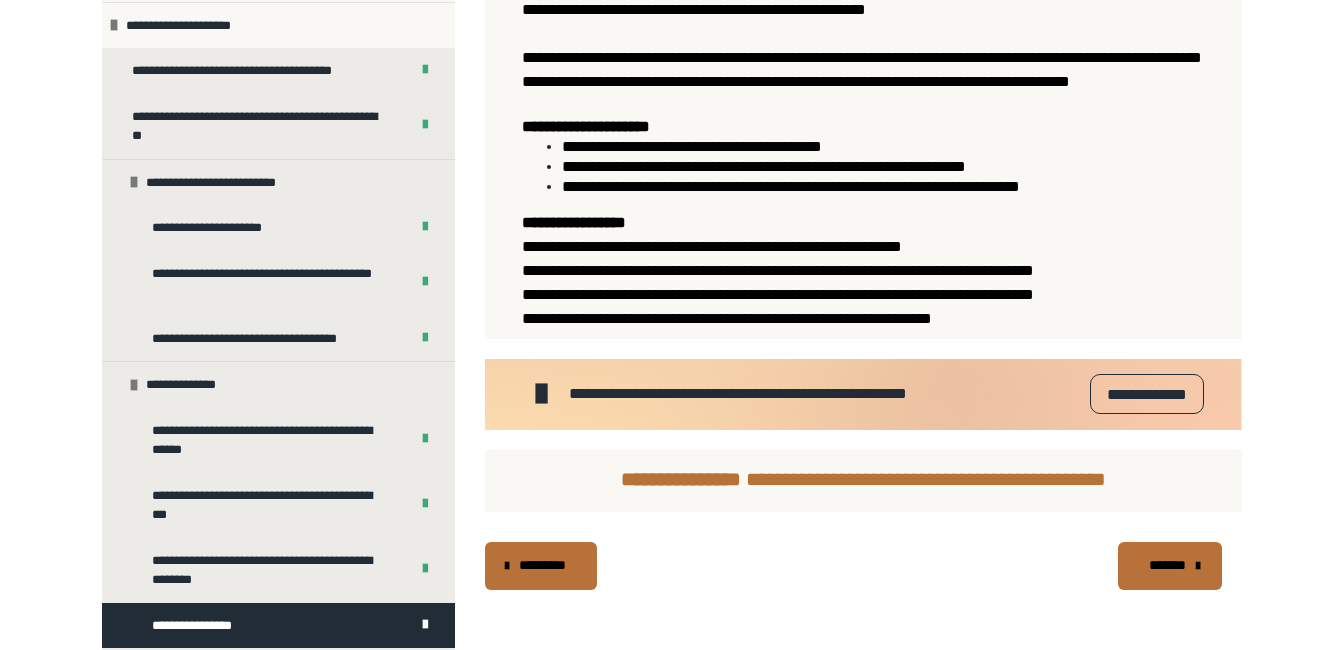 click at bounding box center [1198, 566] 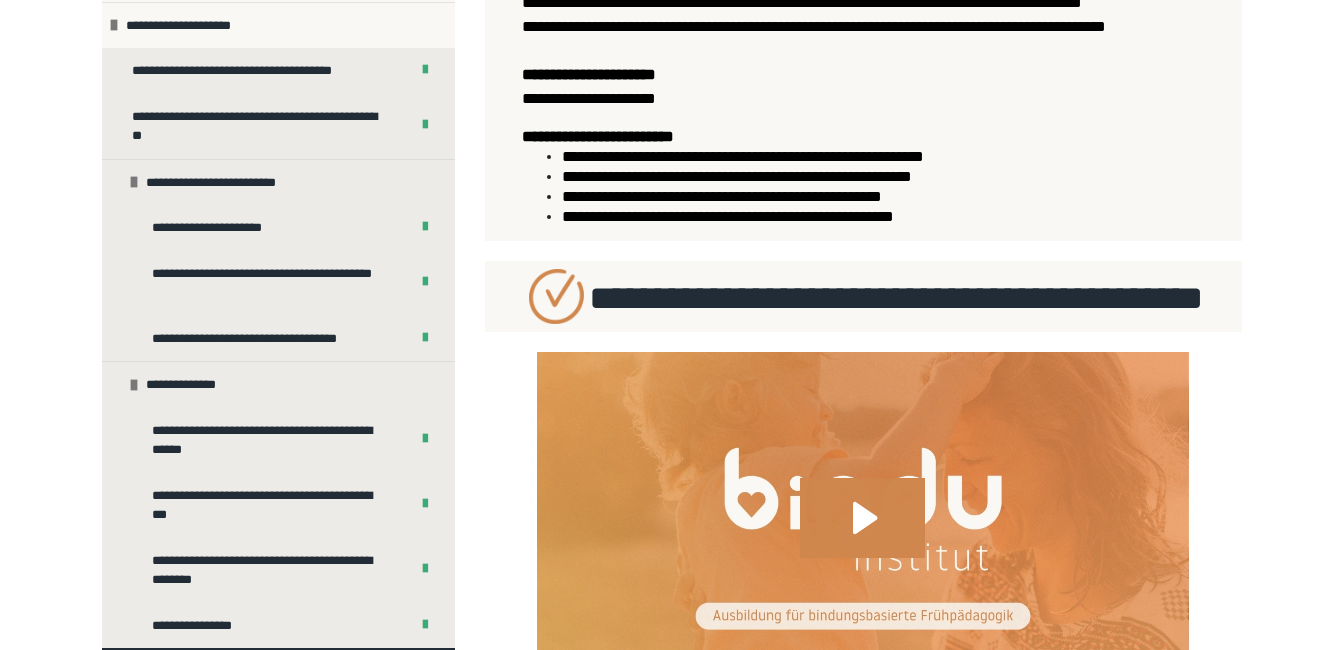 scroll, scrollTop: 1187, scrollLeft: 0, axis: vertical 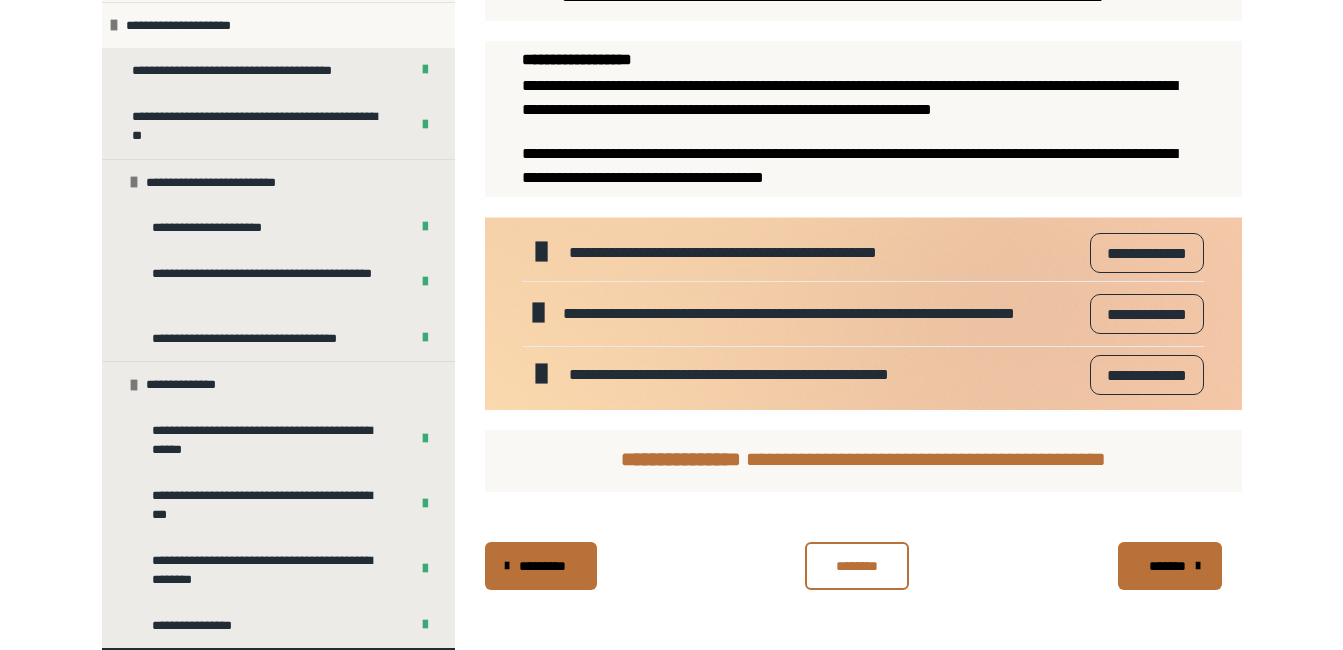 click at bounding box center (1198, 566) 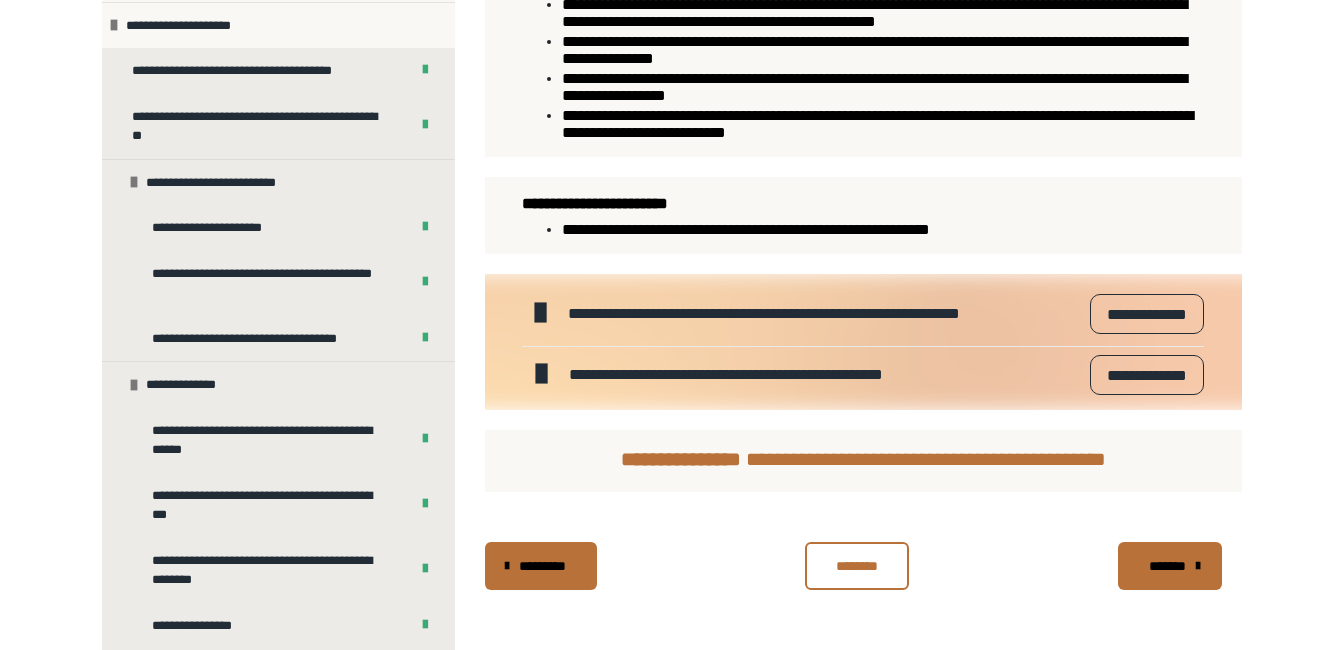 scroll, scrollTop: 1049, scrollLeft: 0, axis: vertical 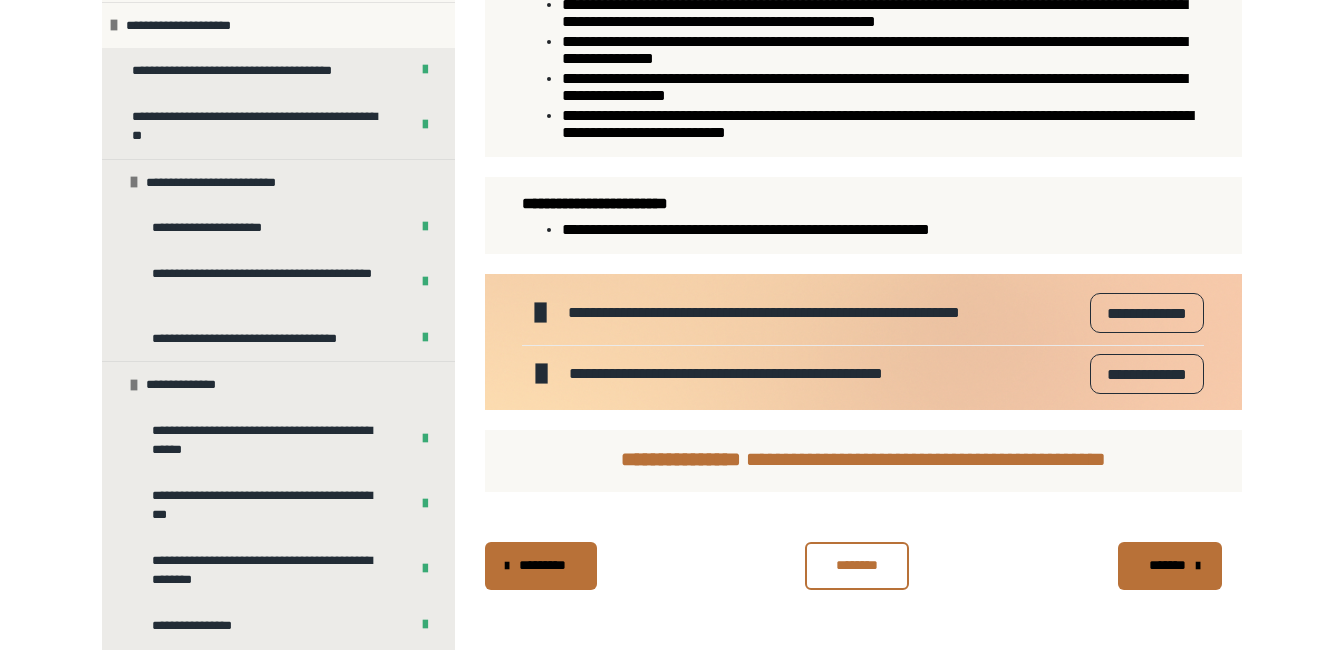 click on "*******" at bounding box center [1167, 565] 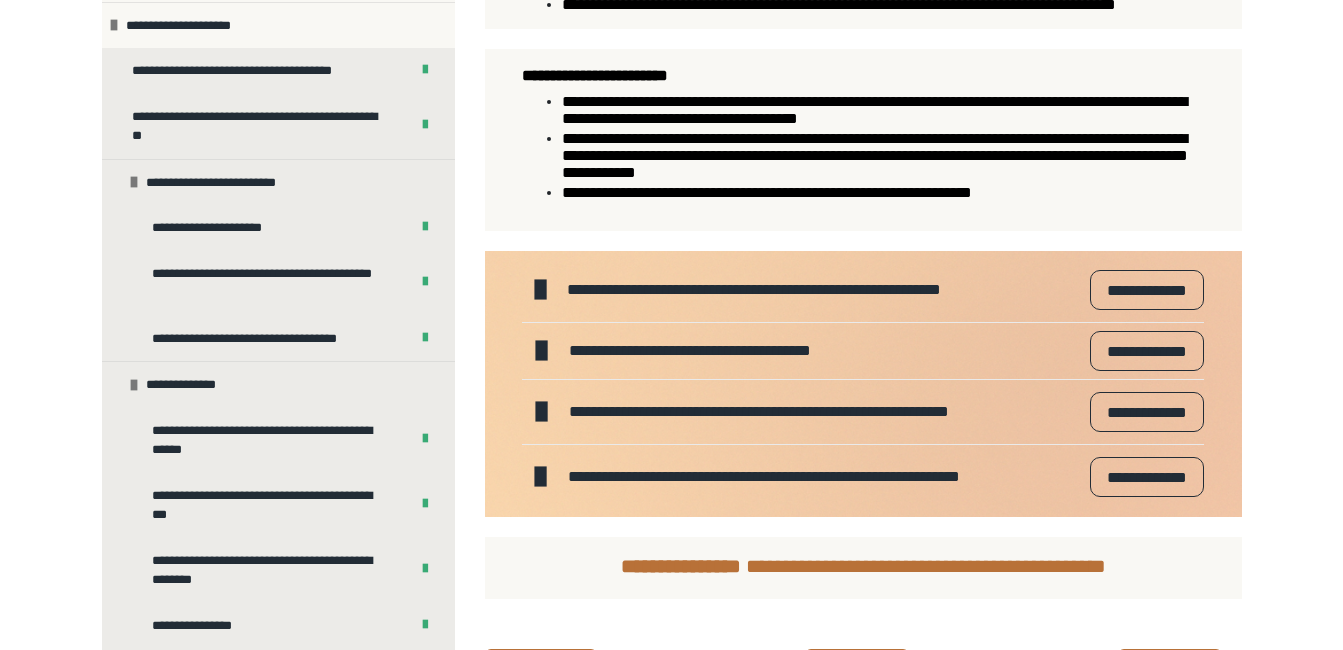 scroll, scrollTop: 1431, scrollLeft: 0, axis: vertical 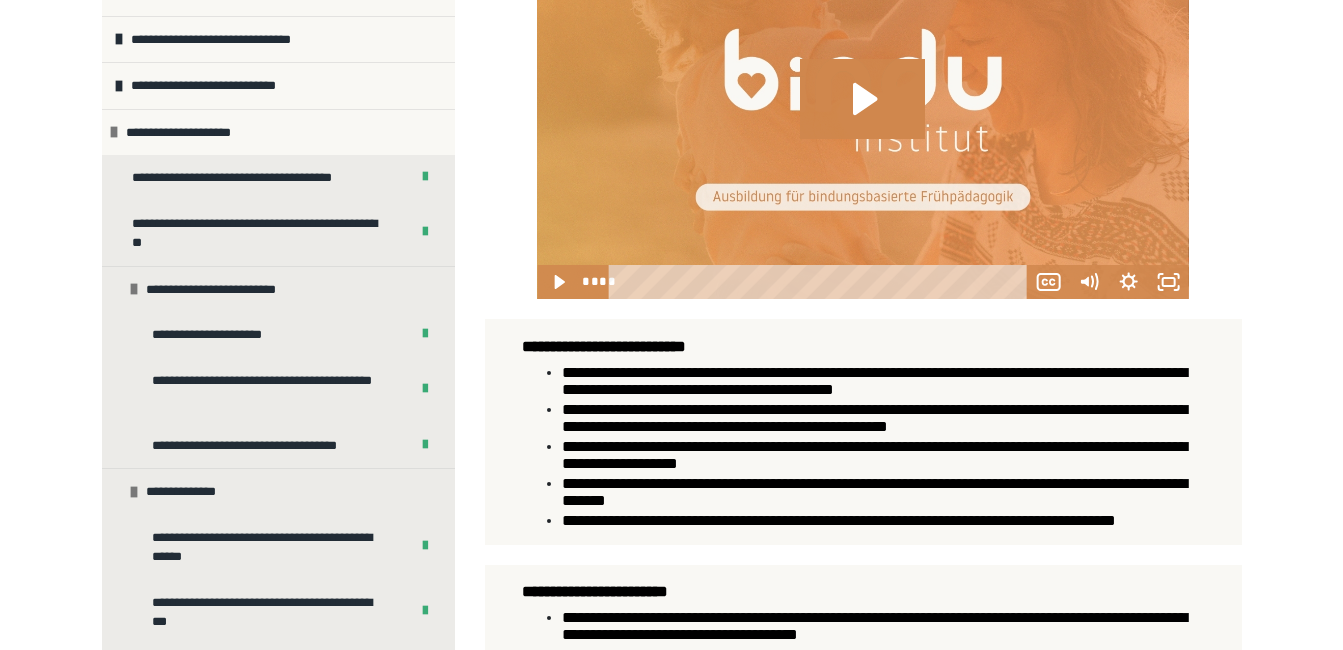 click on "**********" at bounding box center [874, 381] 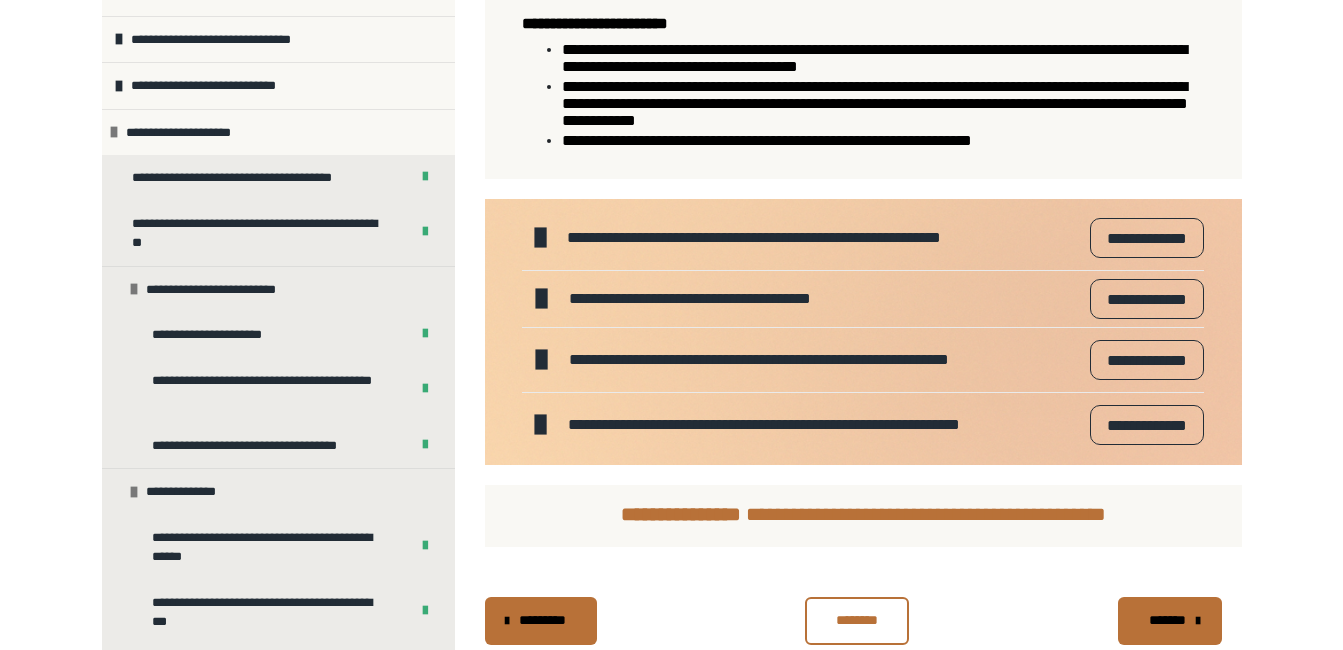scroll, scrollTop: 1574, scrollLeft: 0, axis: vertical 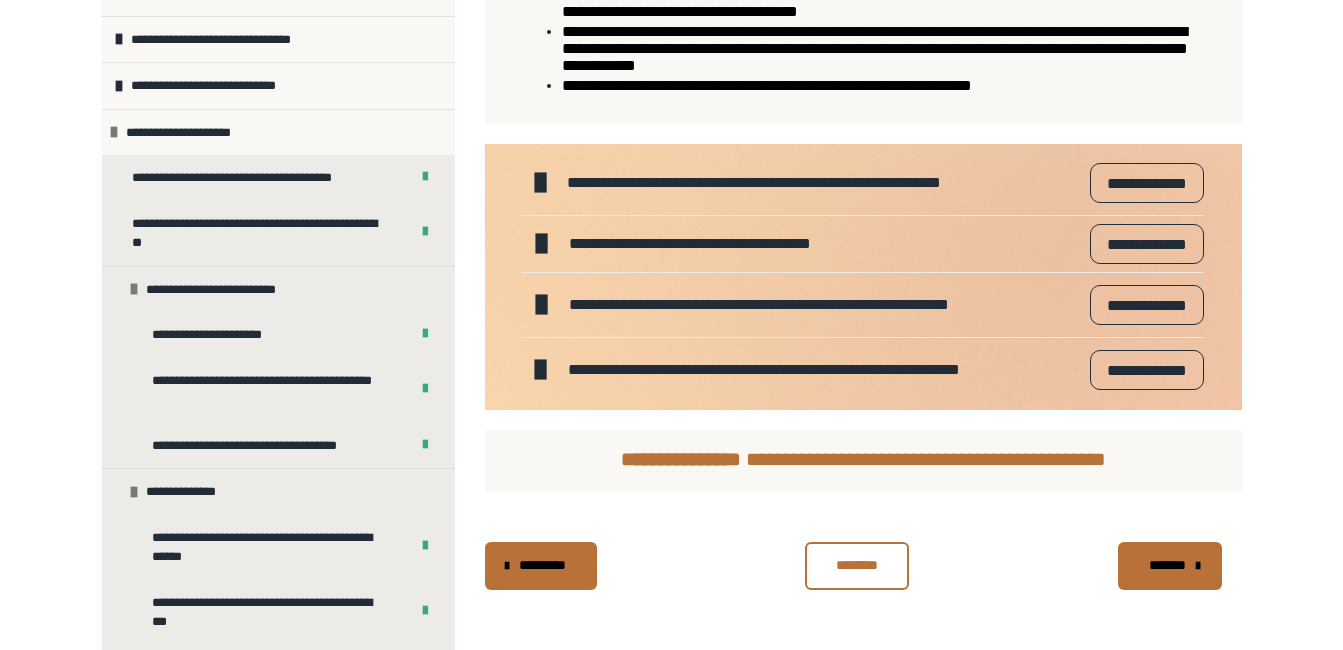 click at bounding box center [1198, 566] 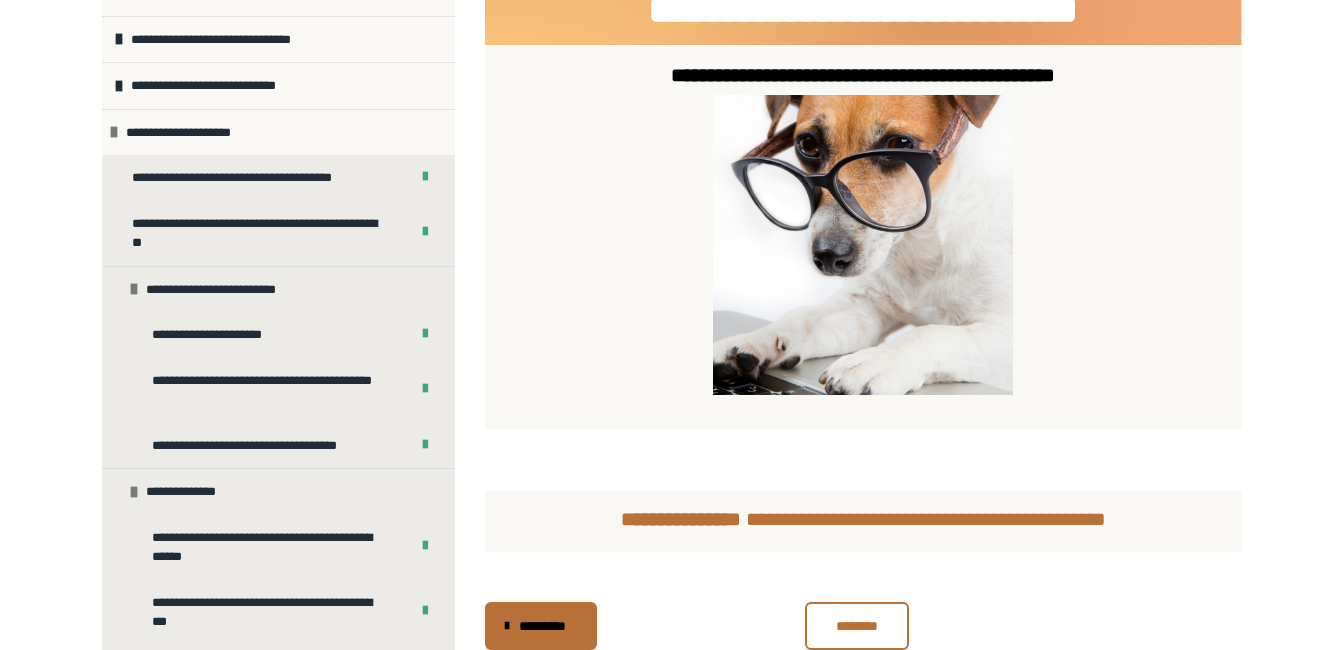 scroll, scrollTop: 400, scrollLeft: 0, axis: vertical 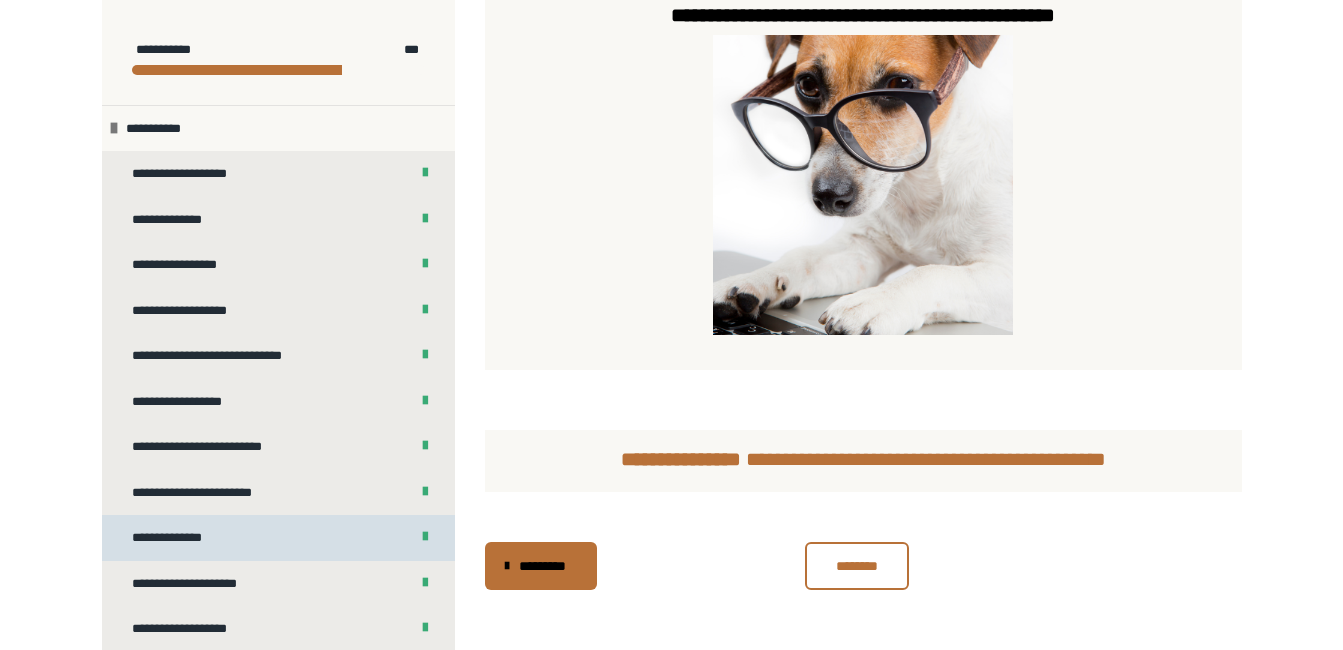 click on "**********" at bounding box center (278, 538) 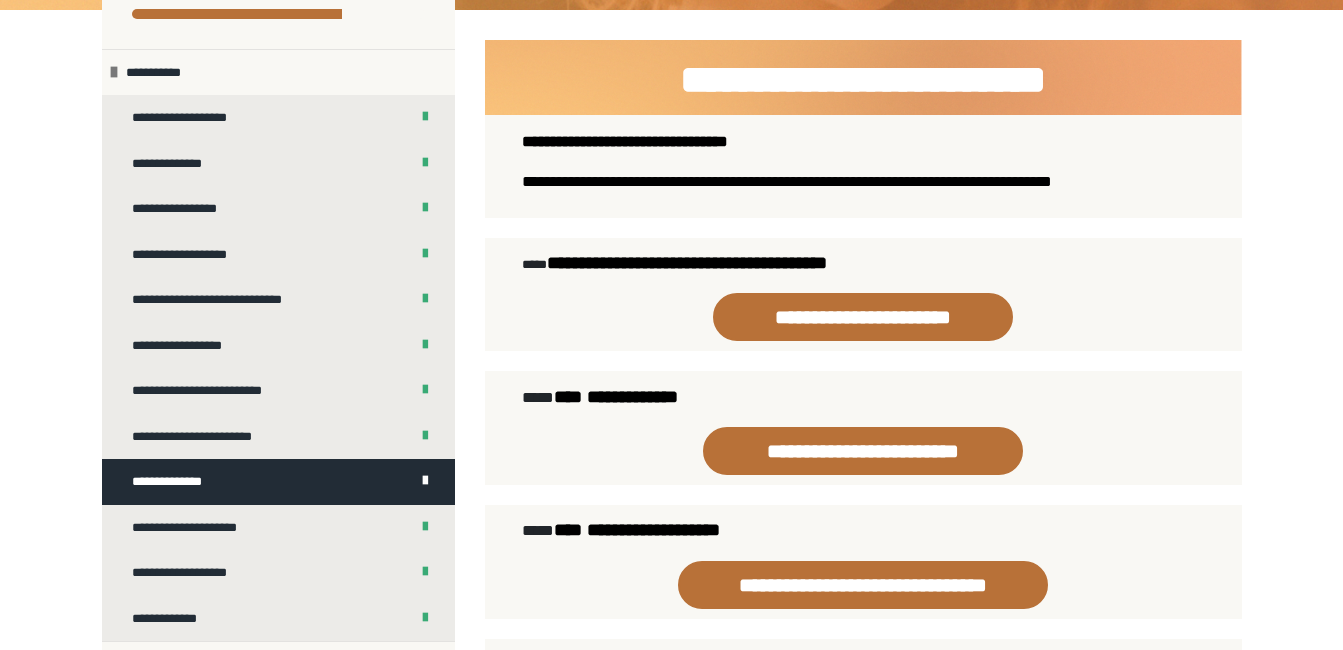 scroll, scrollTop: 80, scrollLeft: 0, axis: vertical 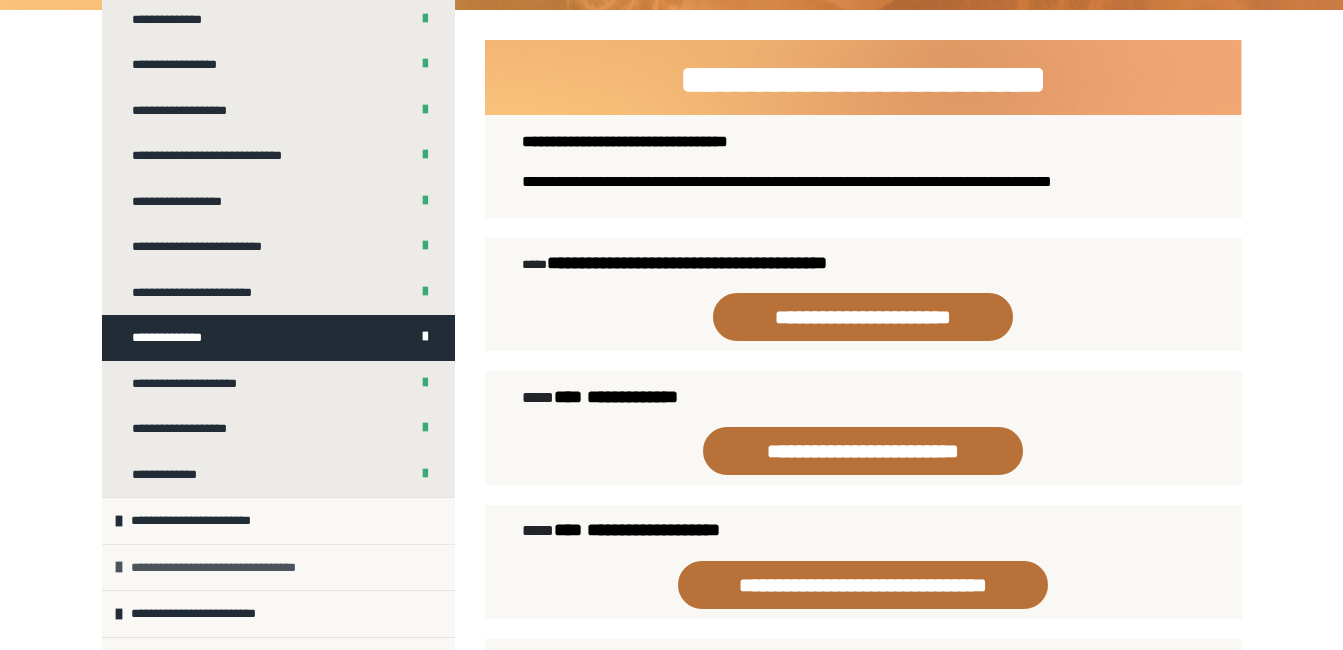 click on "**********" at bounding box center (228, 568) 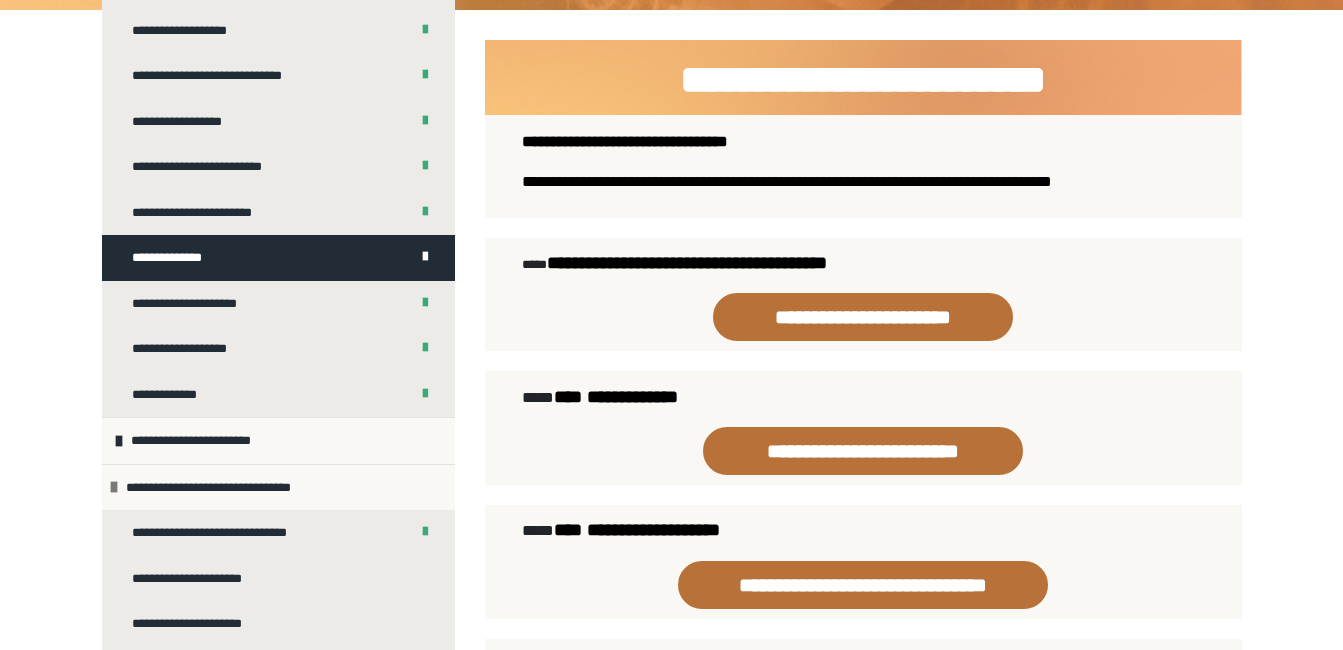 scroll, scrollTop: 320, scrollLeft: 0, axis: vertical 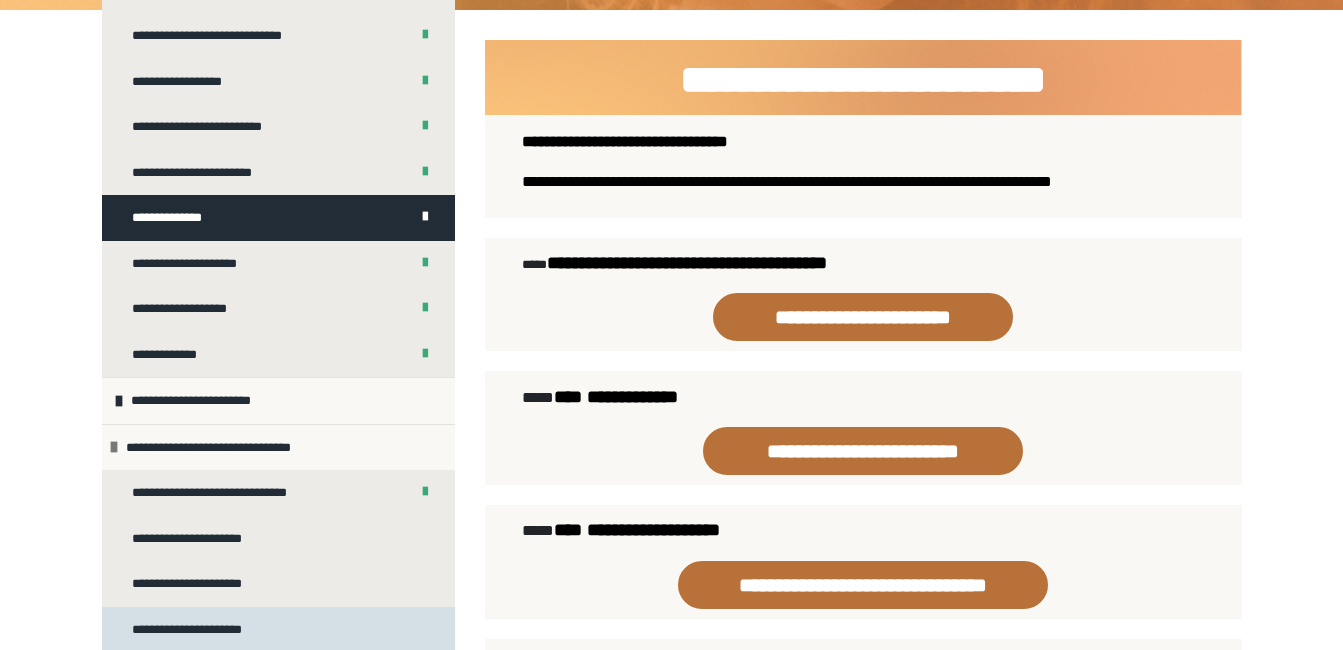 click on "**********" at bounding box center (194, 630) 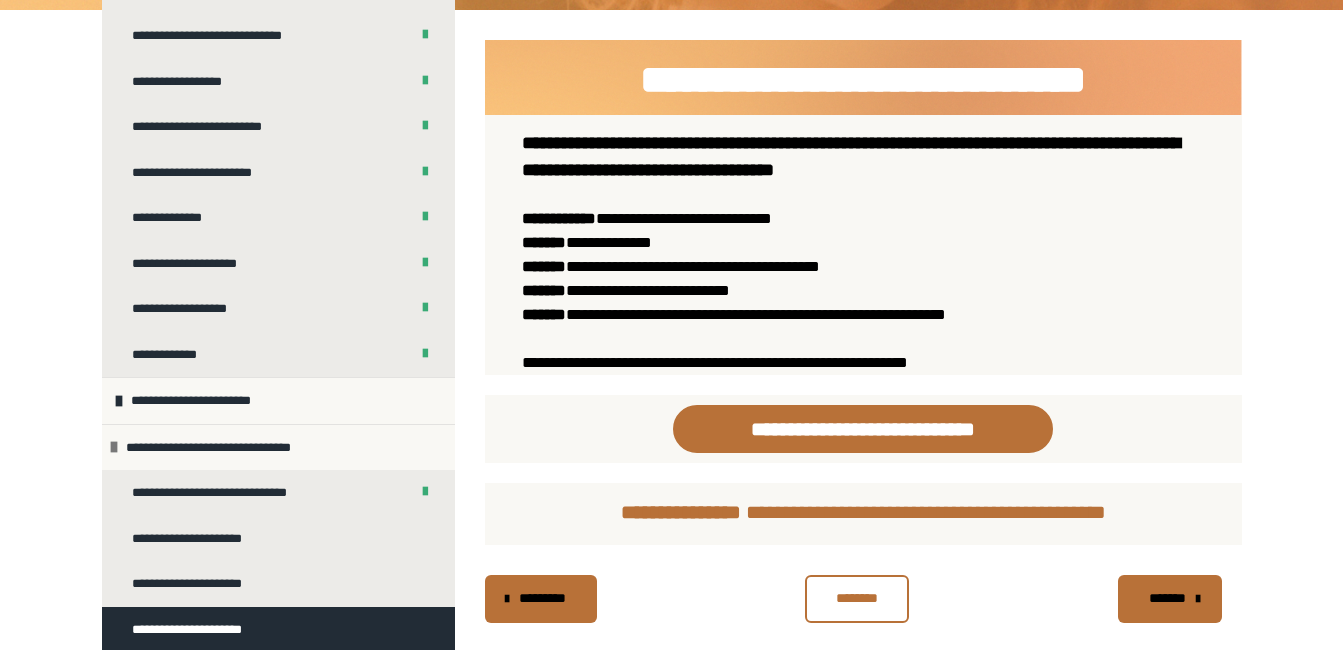 click at bounding box center [863, 473] 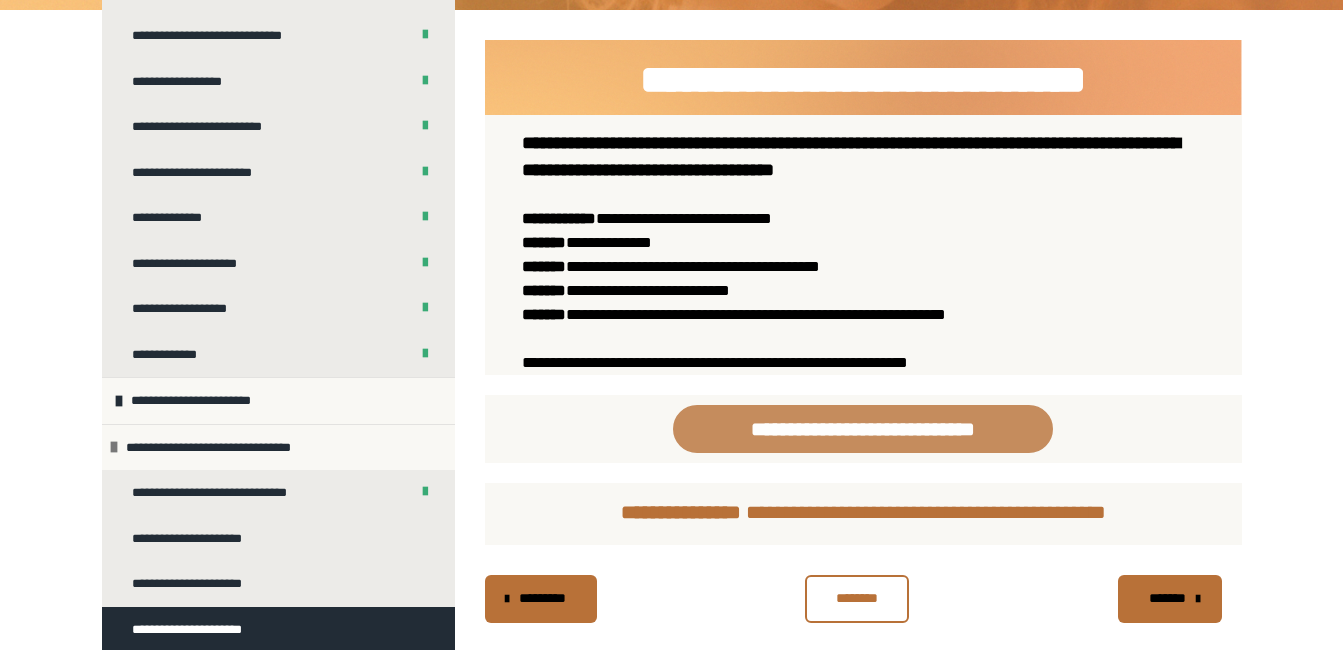 click on "**********" at bounding box center (863, 429) 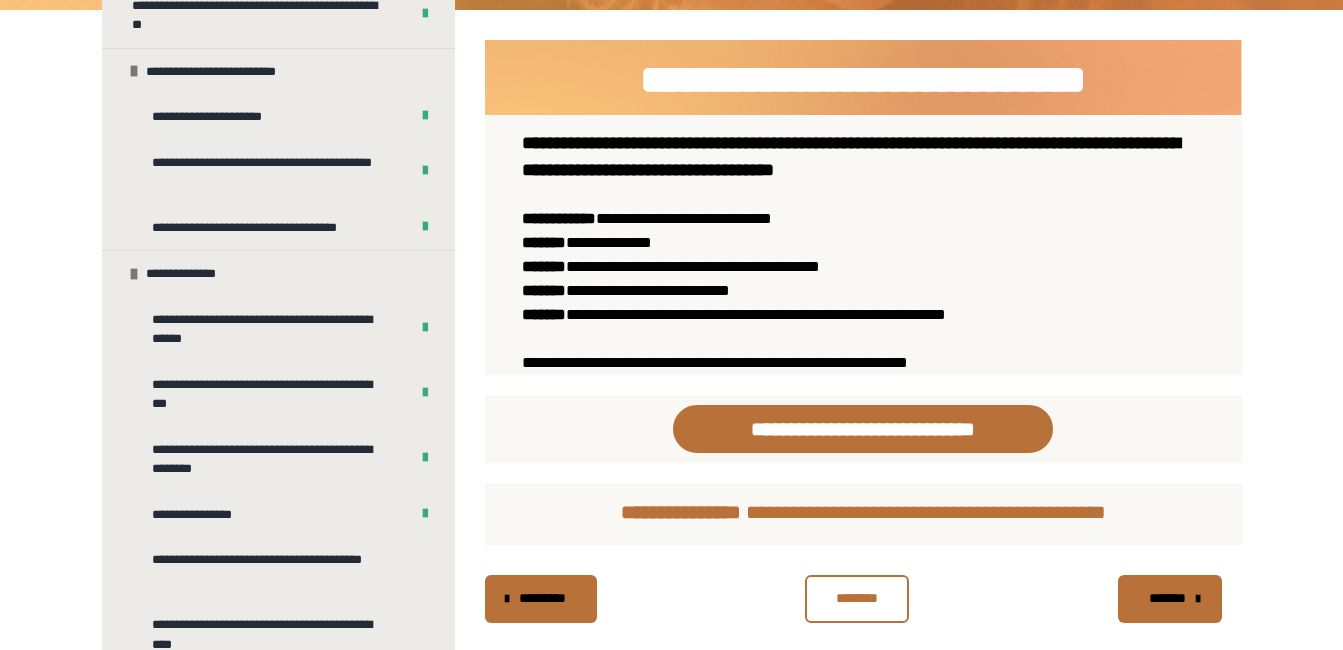 scroll, scrollTop: 1240, scrollLeft: 0, axis: vertical 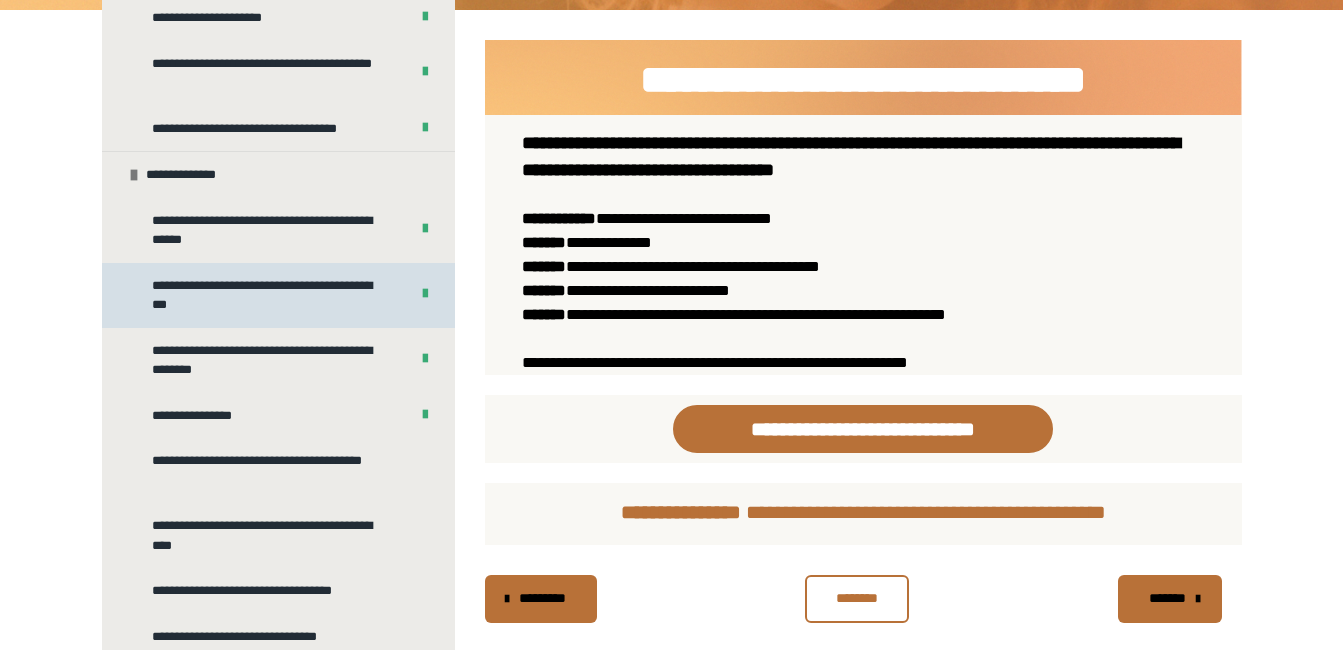 click on "**********" at bounding box center (265, 295) 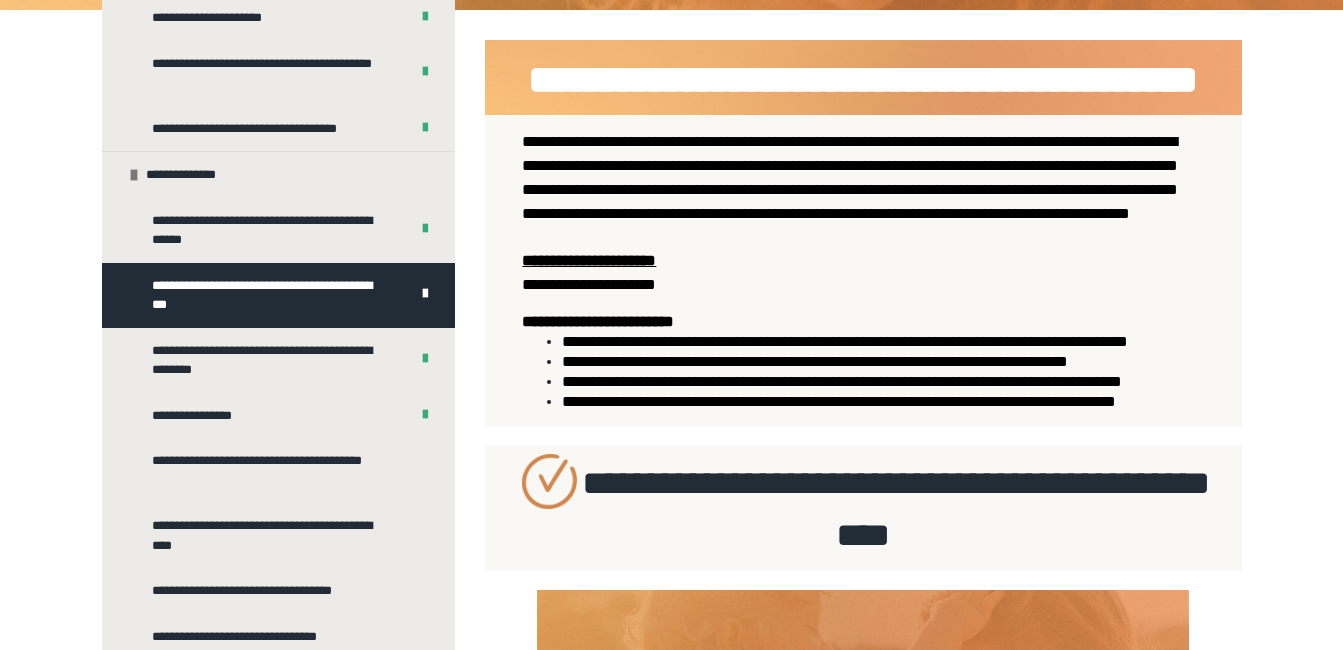 scroll, scrollTop: 838, scrollLeft: 0, axis: vertical 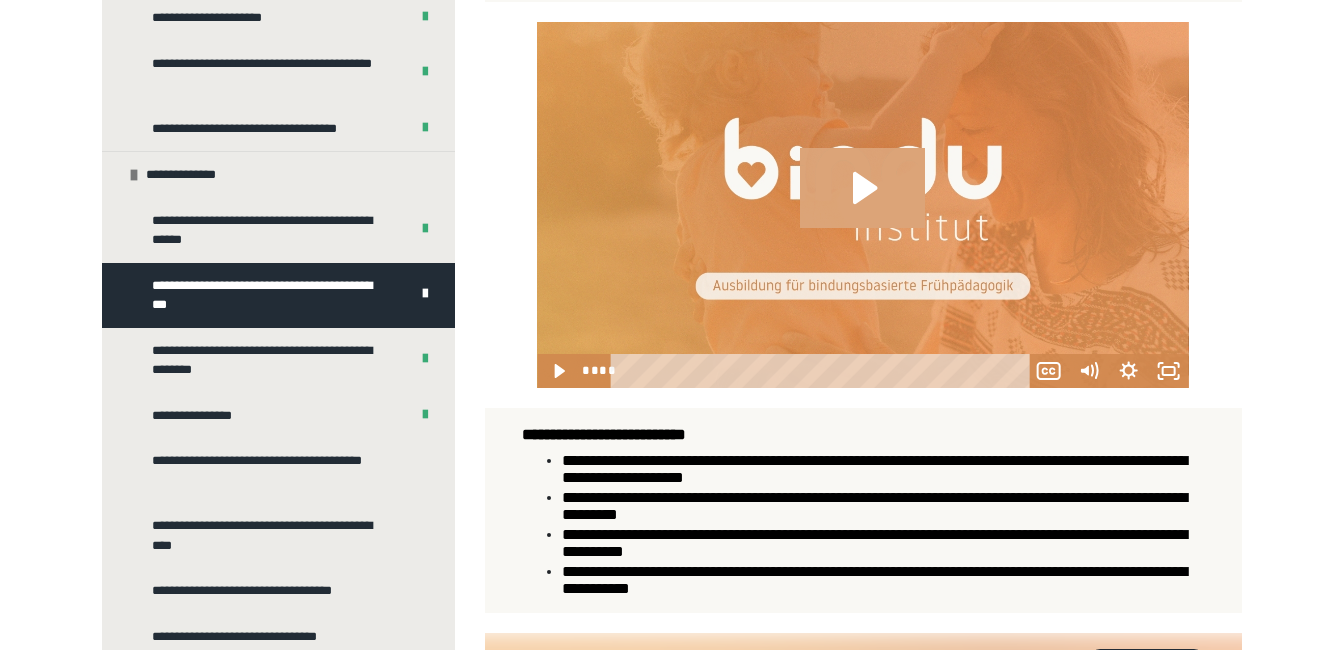 click 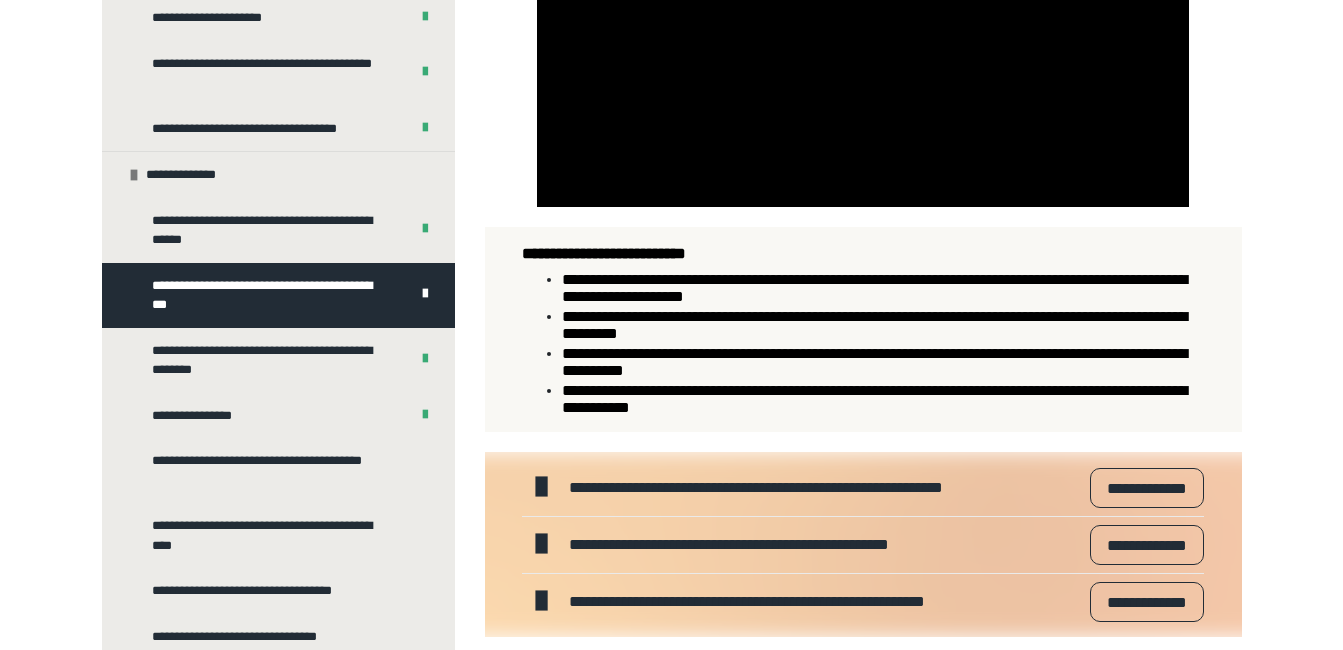 scroll, scrollTop: 1038, scrollLeft: 0, axis: vertical 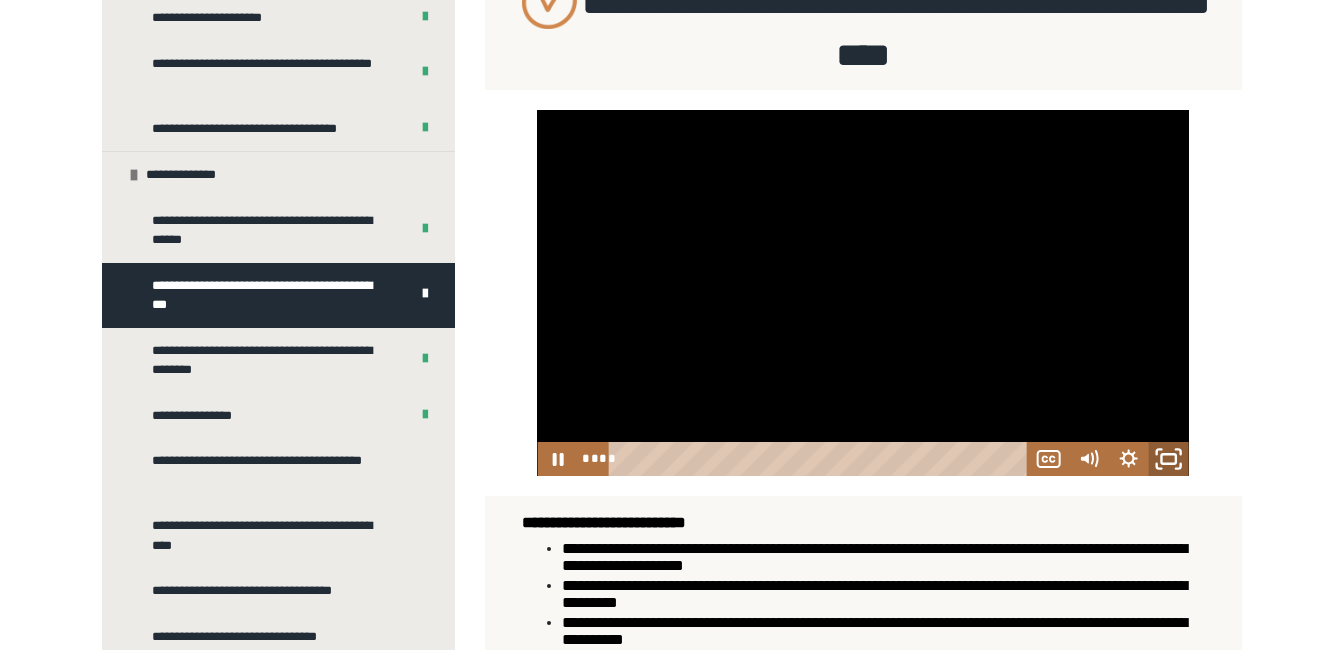 click 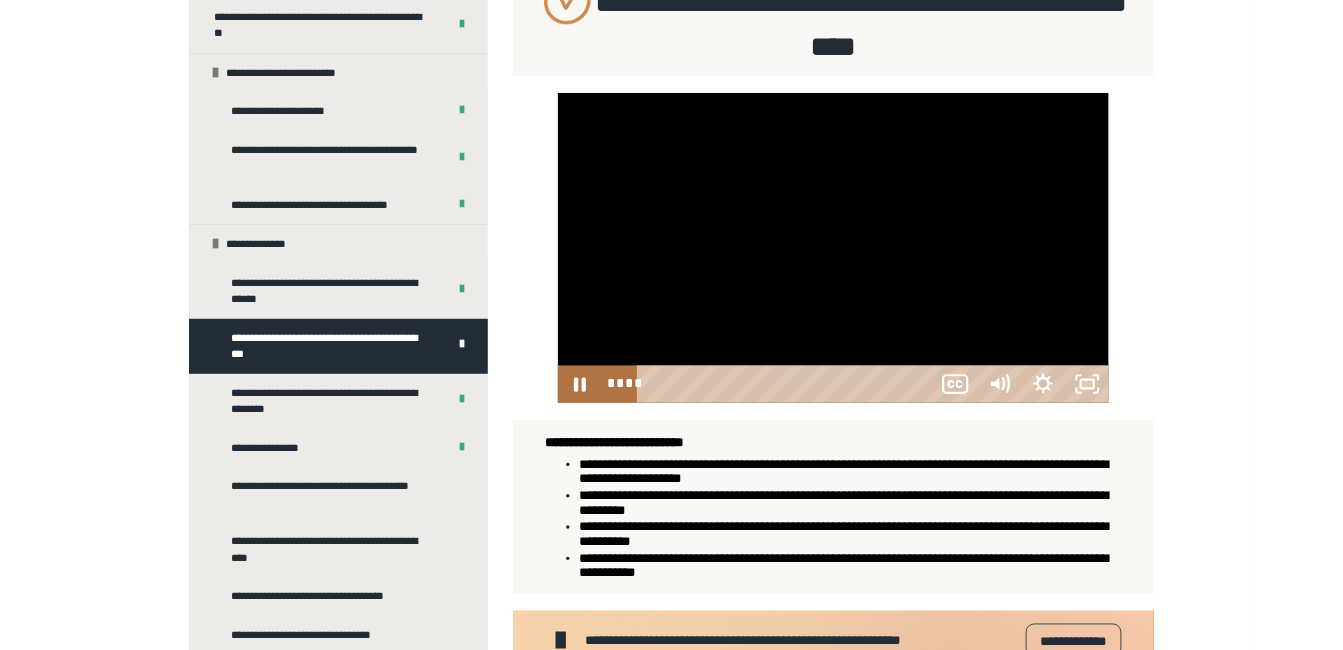 scroll, scrollTop: 1206, scrollLeft: 0, axis: vertical 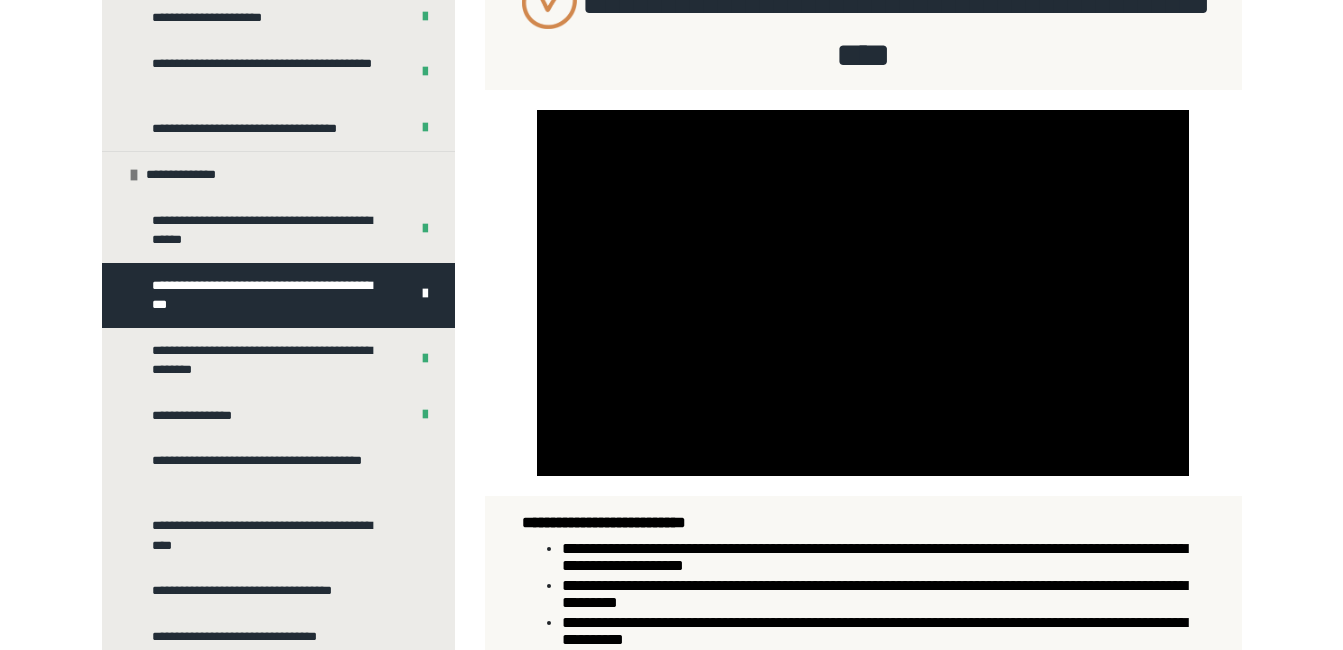 click on "**********" at bounding box center (863, 28) 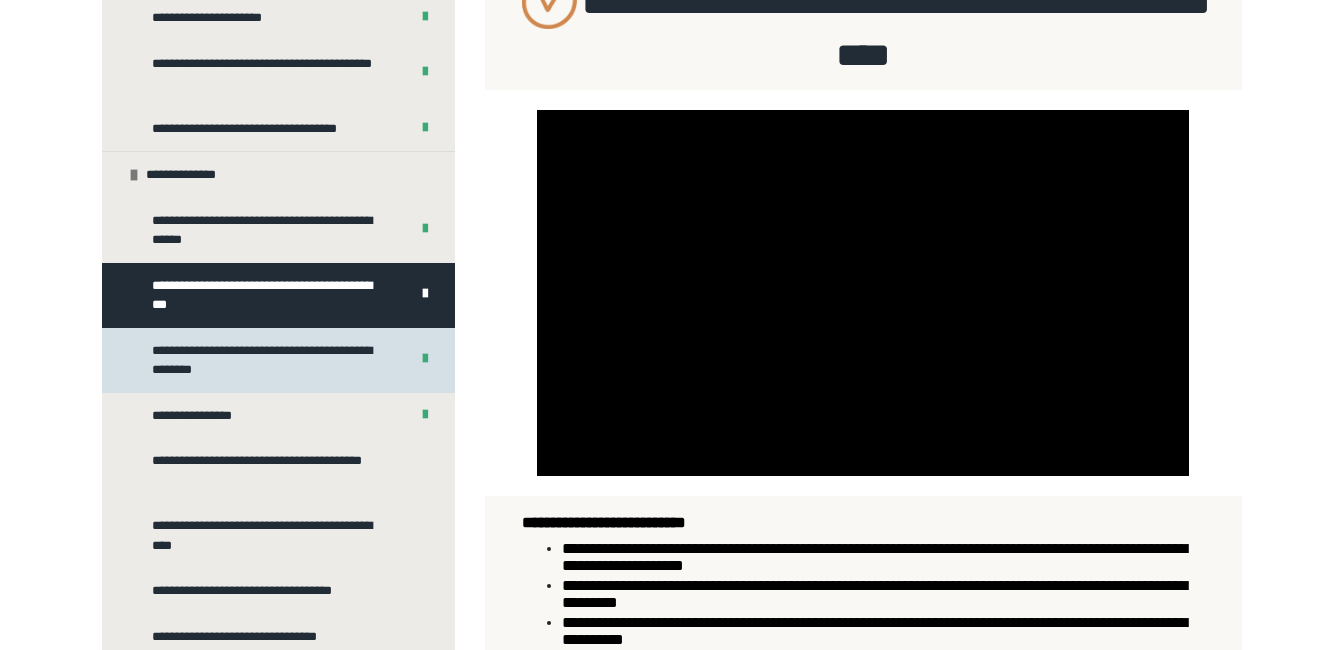 click on "**********" at bounding box center [265, 360] 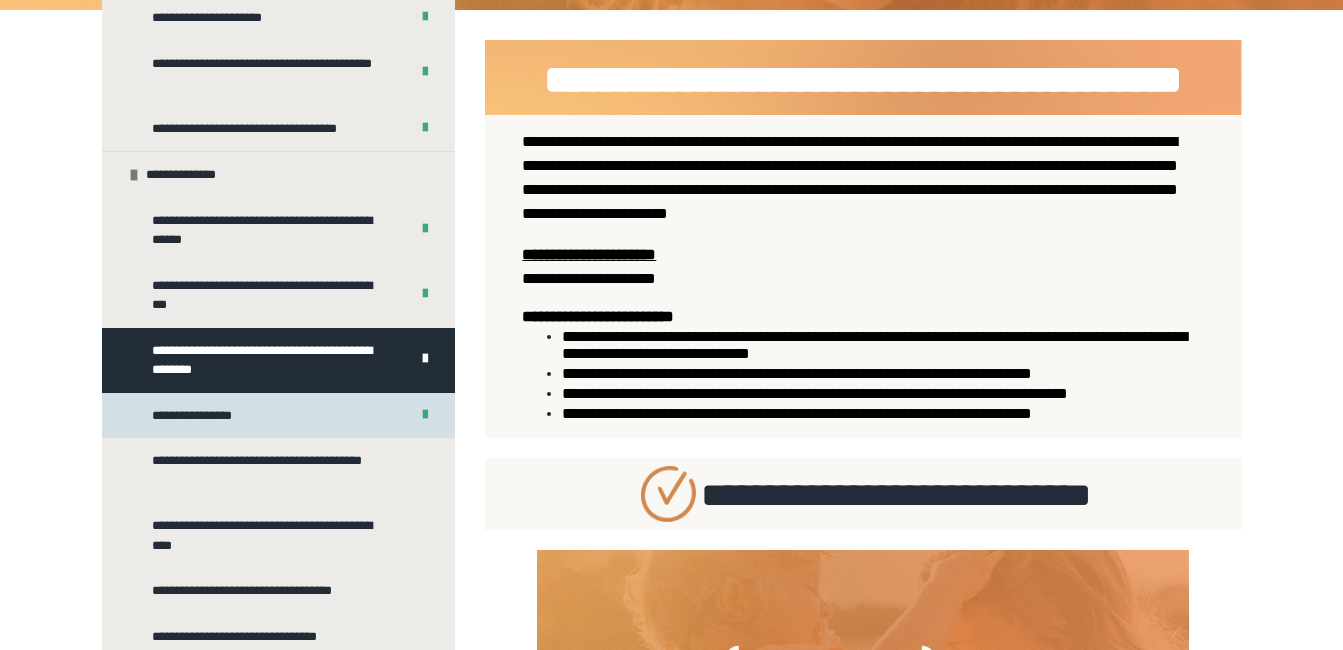 click on "**********" at bounding box center [278, 416] 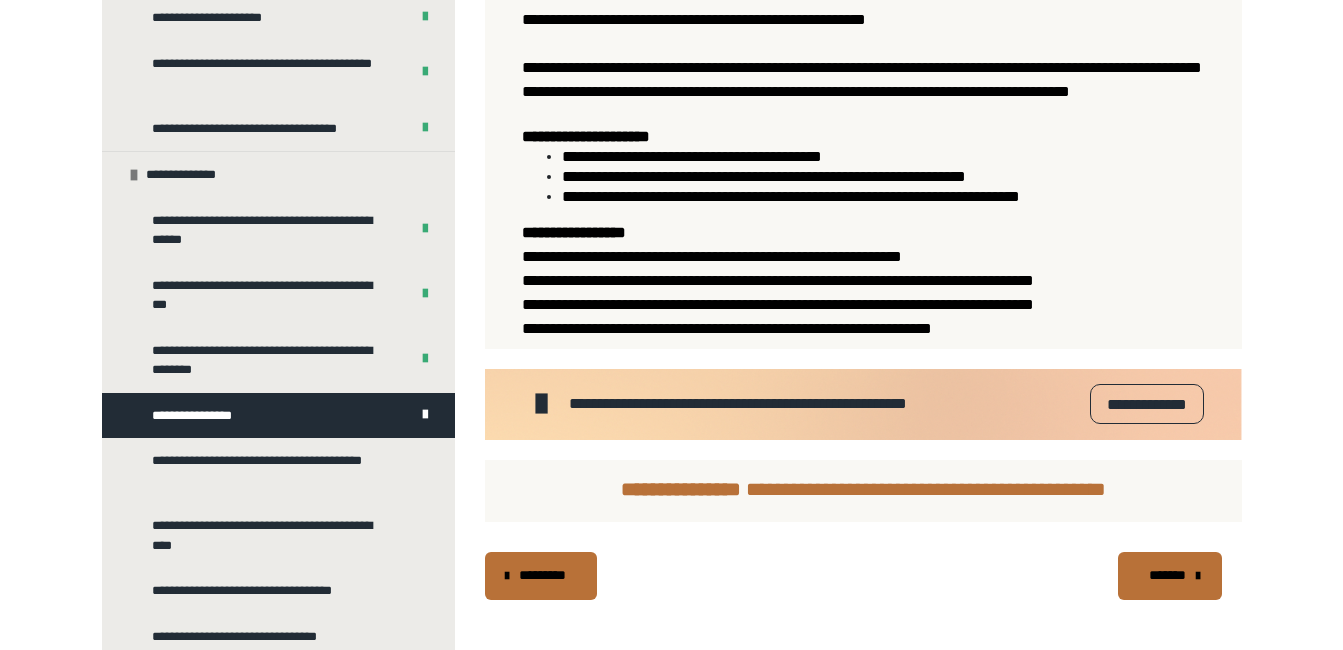 scroll, scrollTop: 430, scrollLeft: 0, axis: vertical 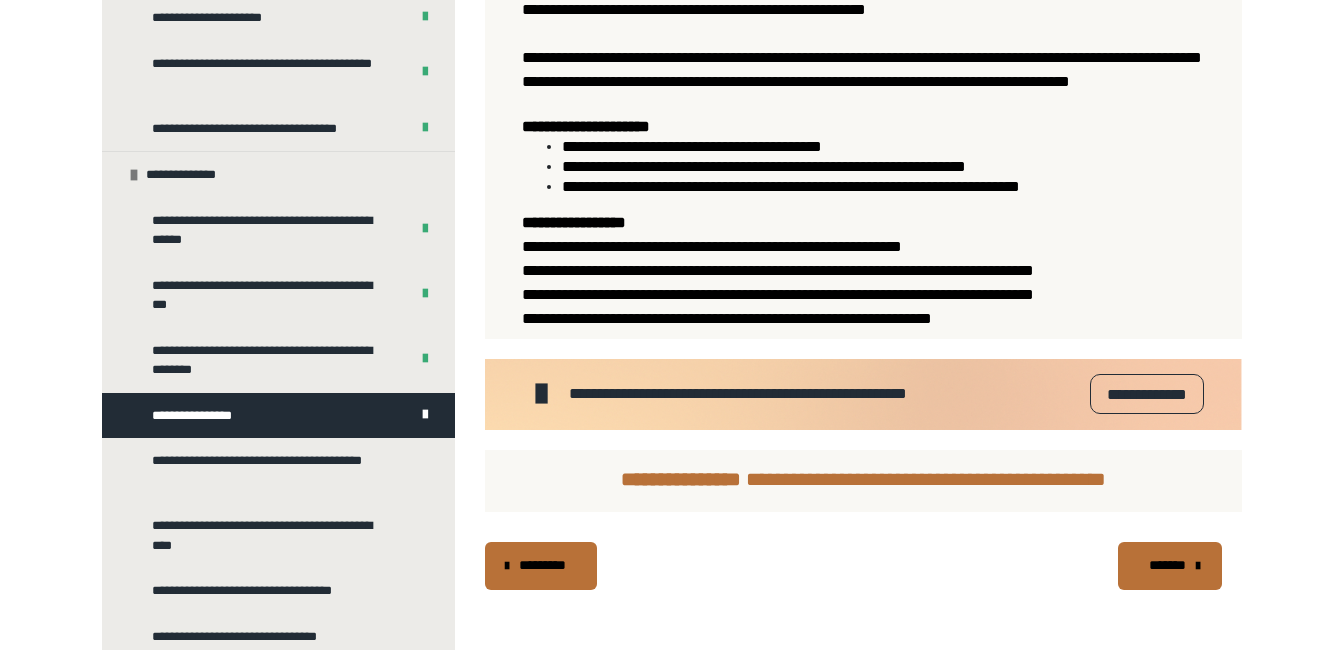 click on "*******" at bounding box center [1170, 566] 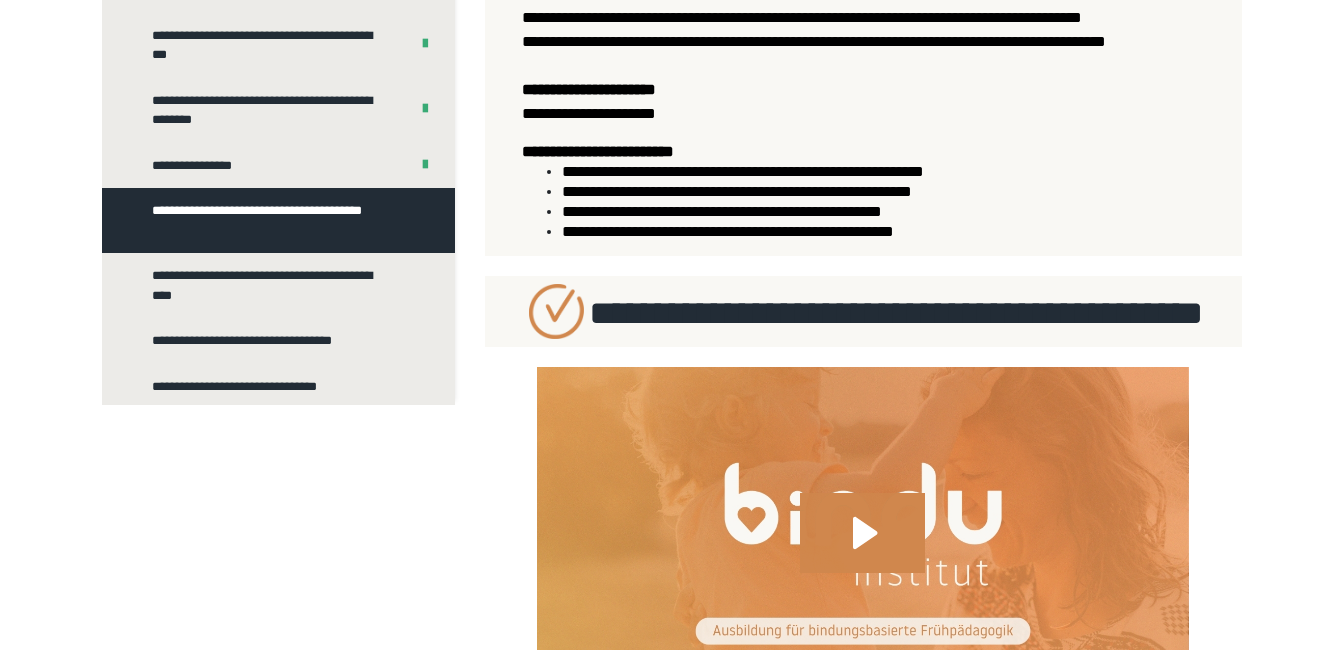 scroll, scrollTop: 0, scrollLeft: 0, axis: both 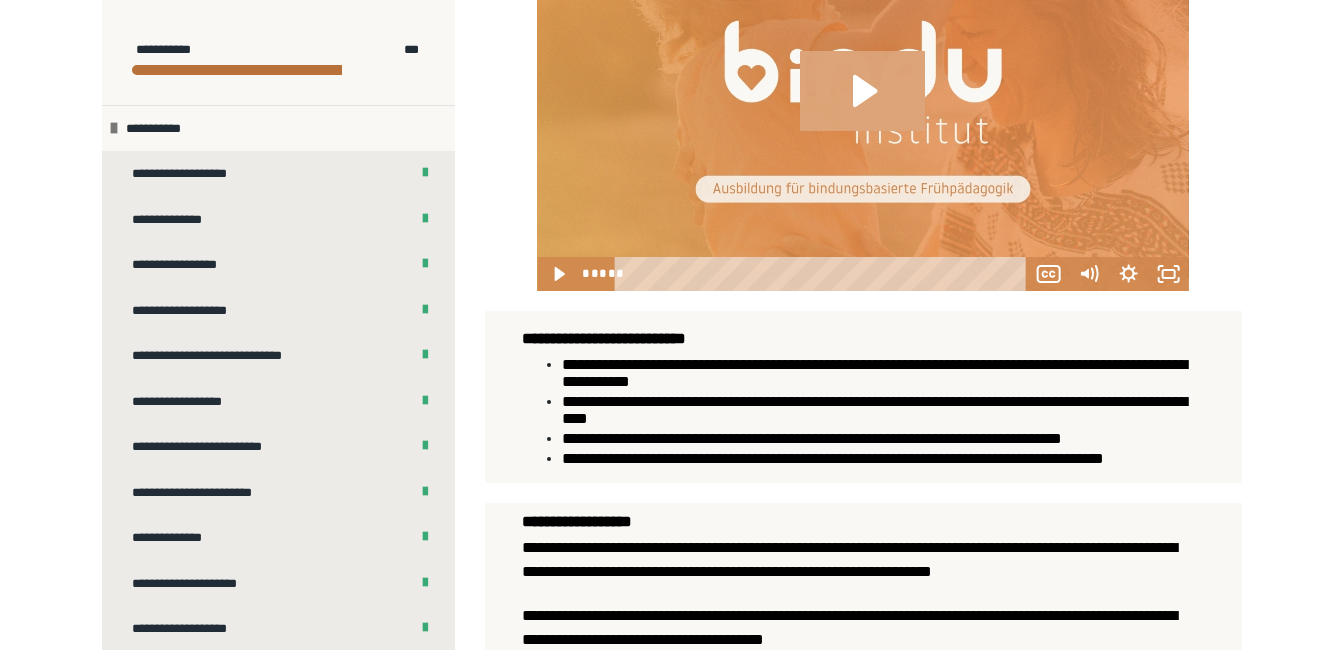 click 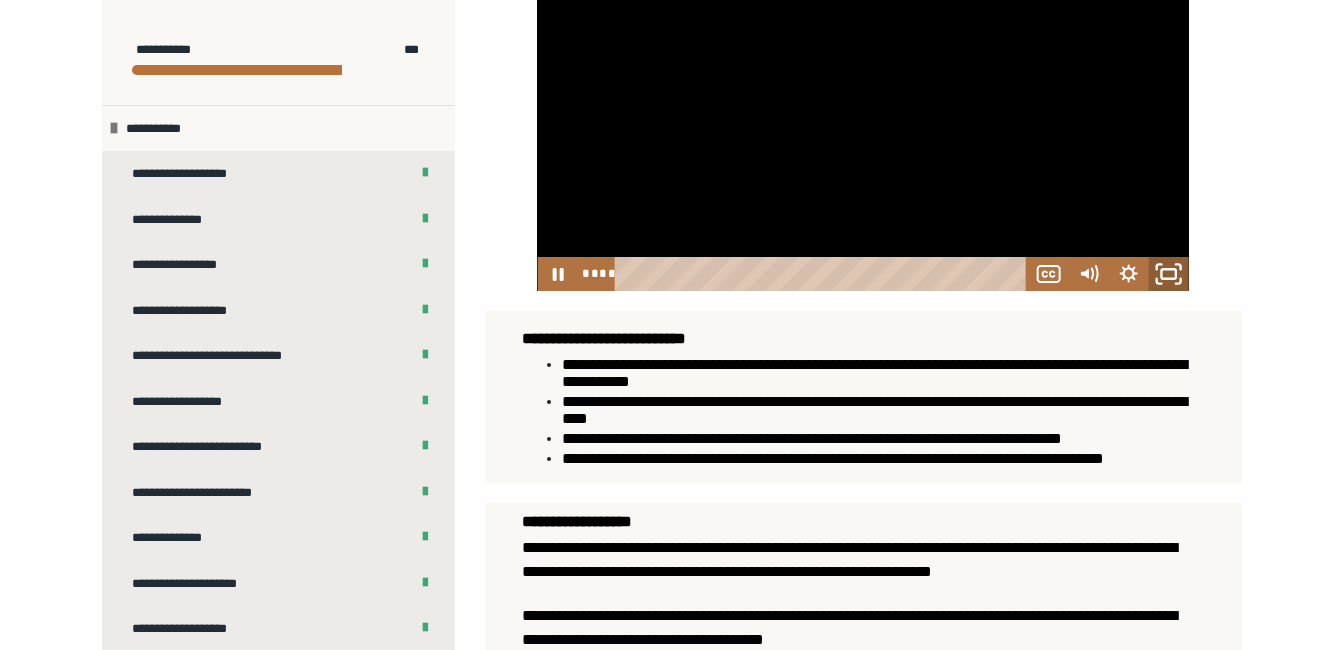 click 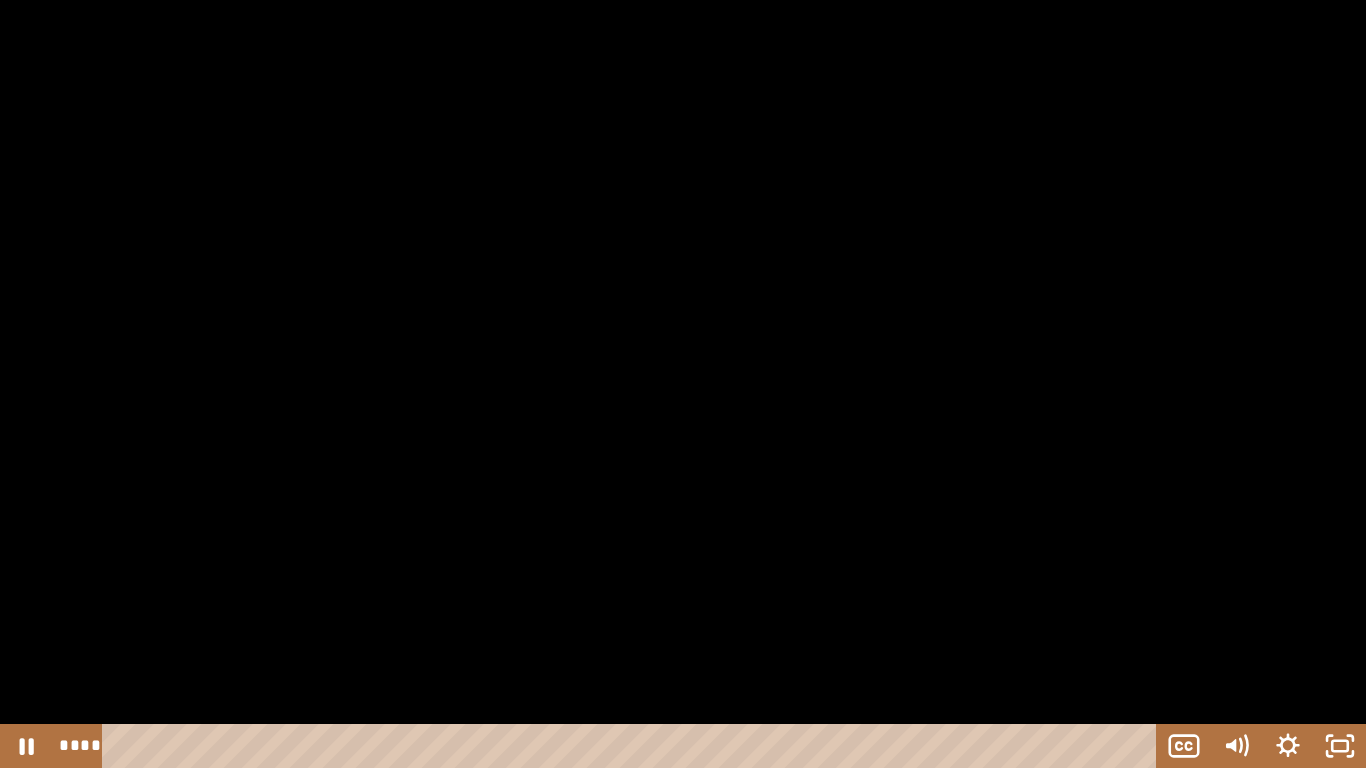 drag, startPoint x: 157, startPoint y: 745, endPoint x: 99, endPoint y: 738, distance: 58.420887 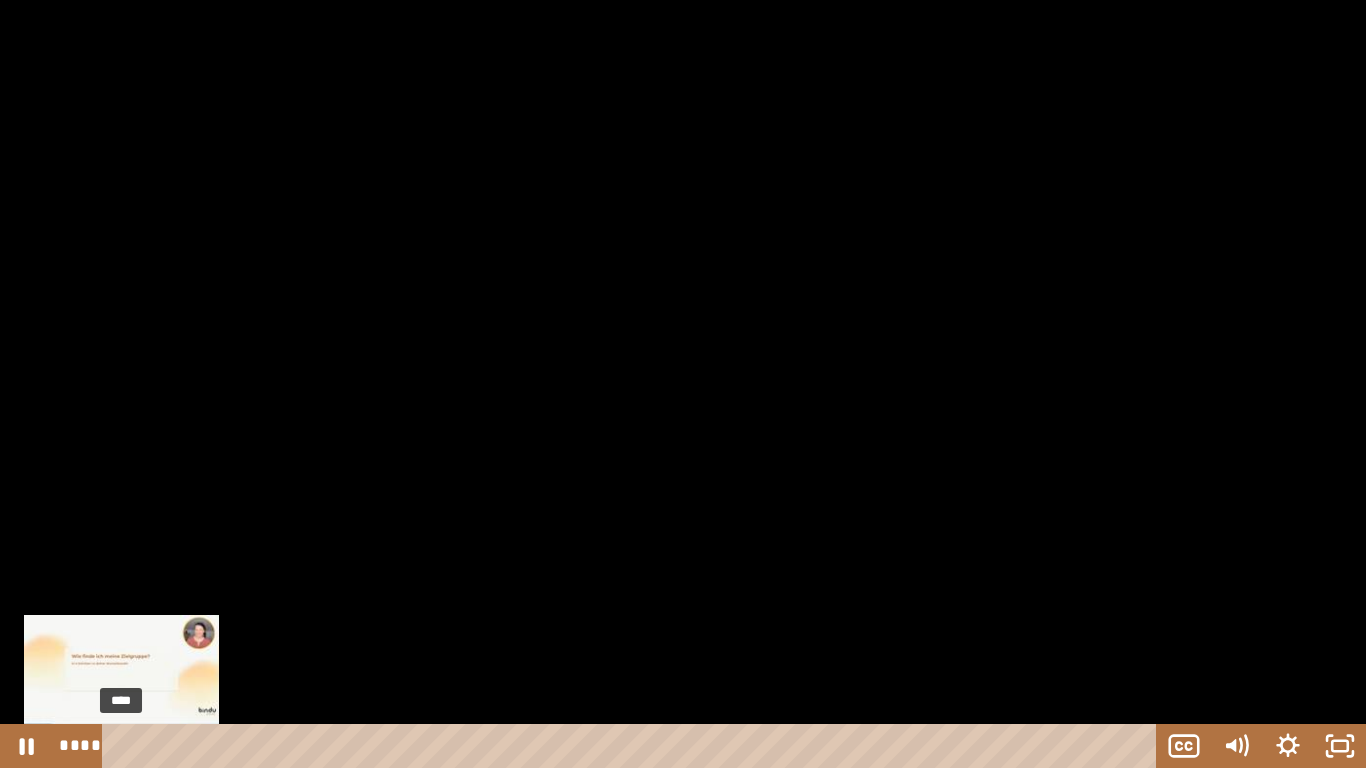 click on "****" at bounding box center [633, 746] 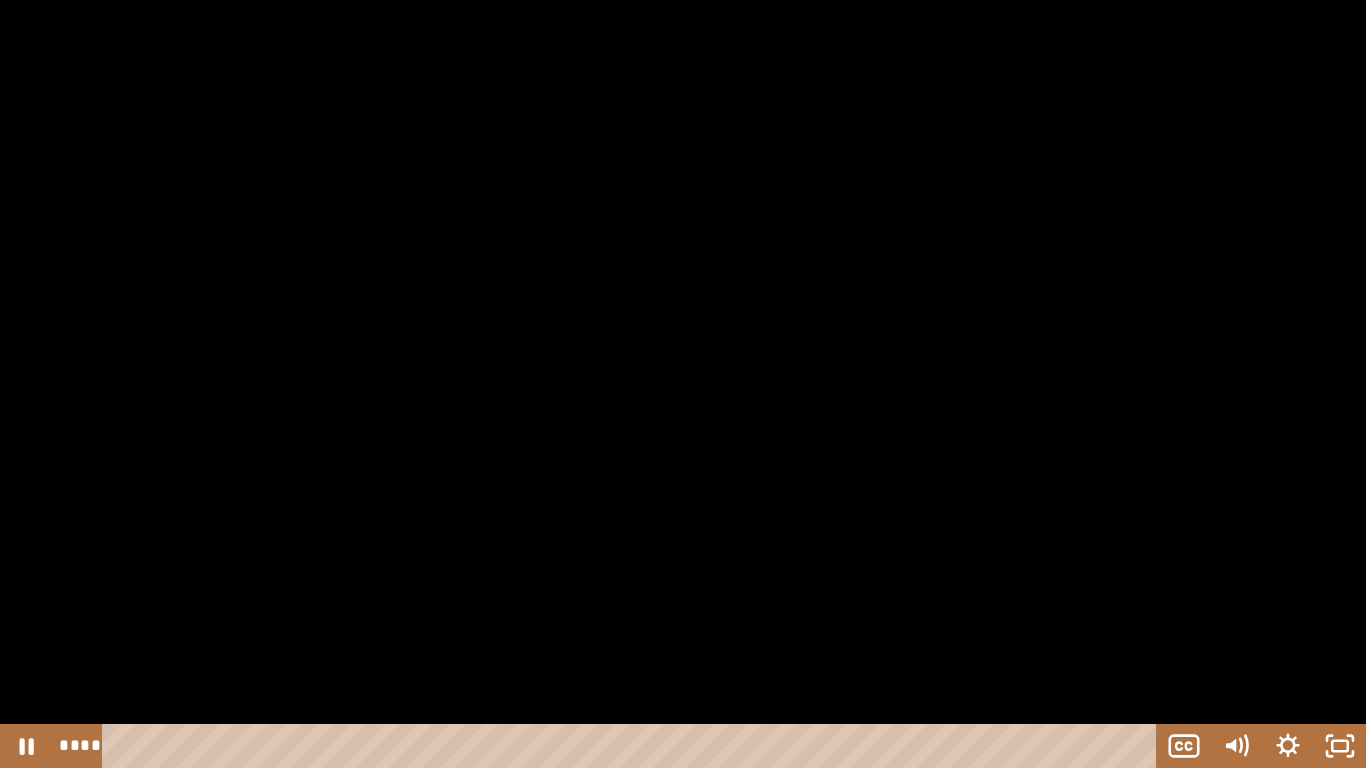 click 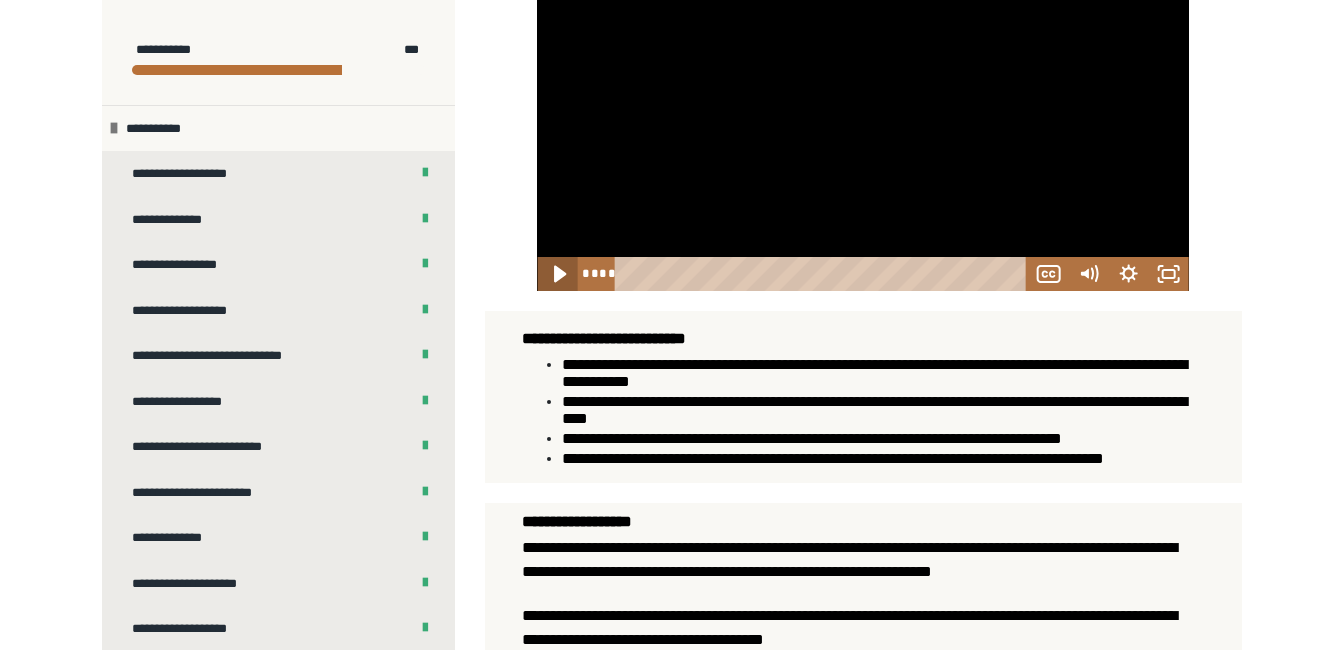 click 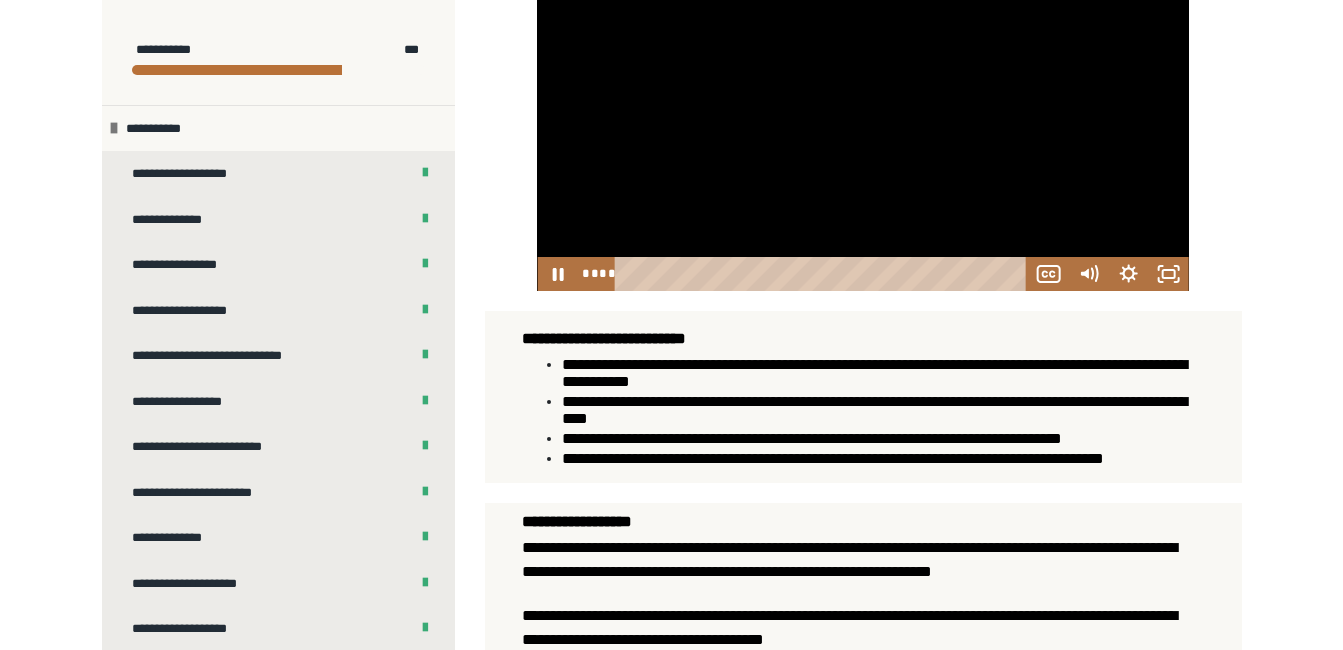 click at bounding box center (862, 108) 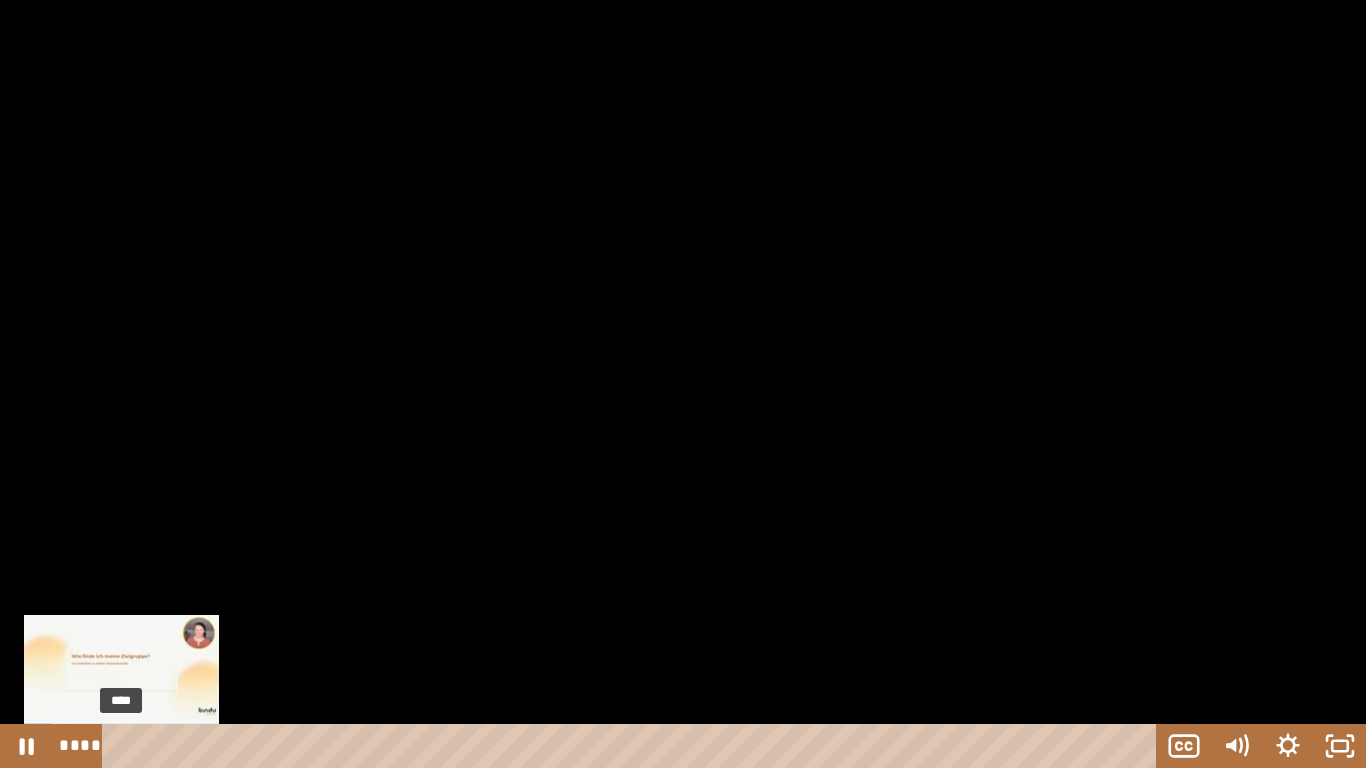 click on "****" at bounding box center [633, 746] 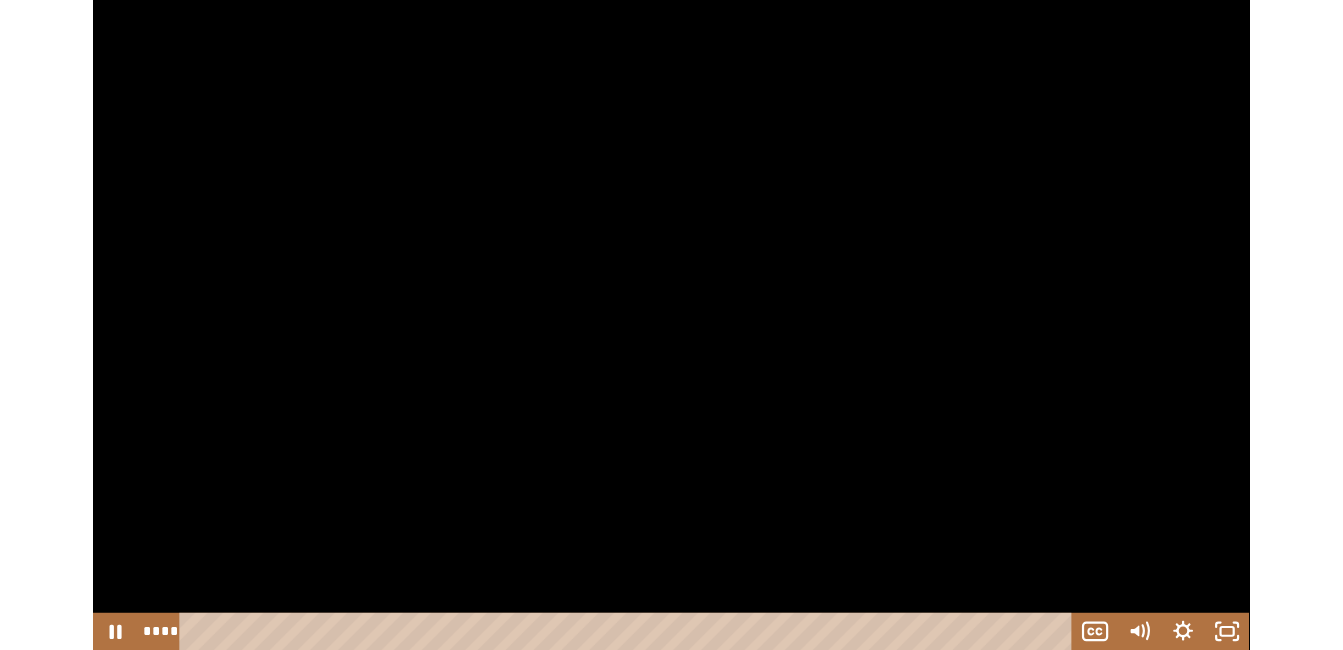scroll, scrollTop: 0, scrollLeft: 0, axis: both 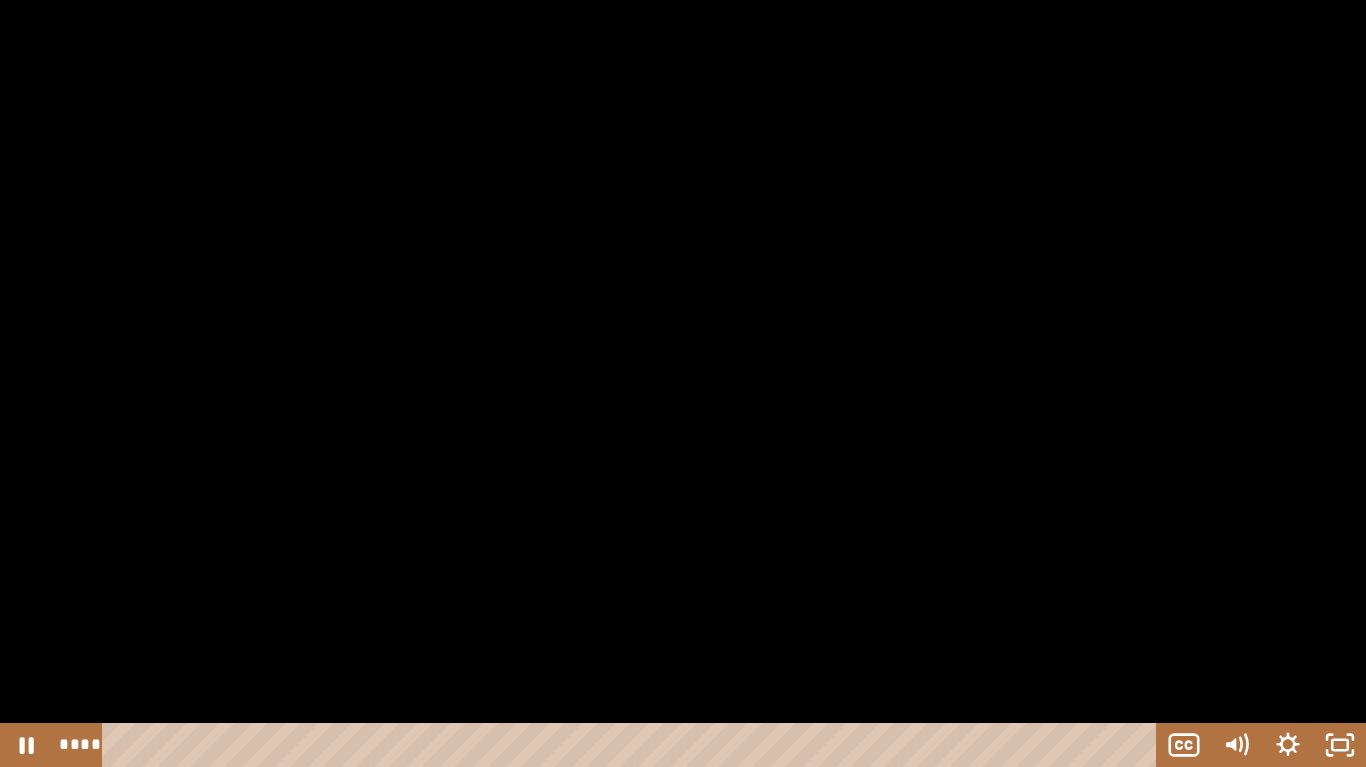 click at bounding box center (683, 383) 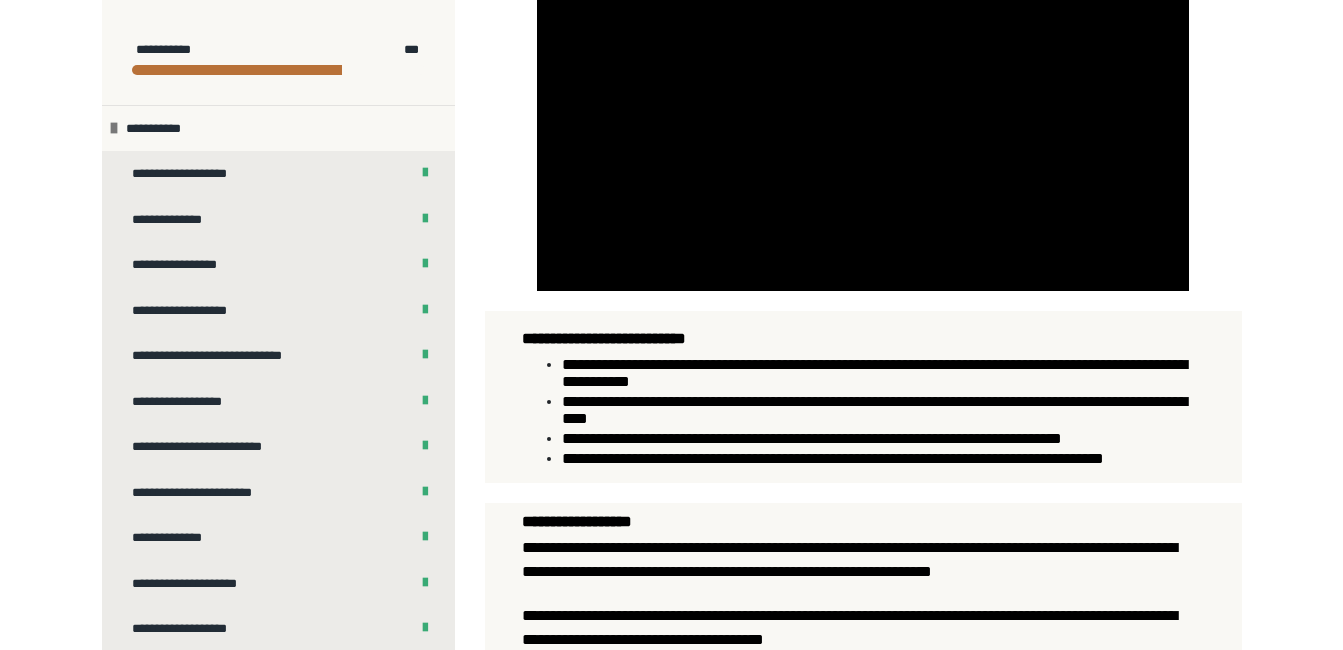 click on "**********" at bounding box center (874, 373) 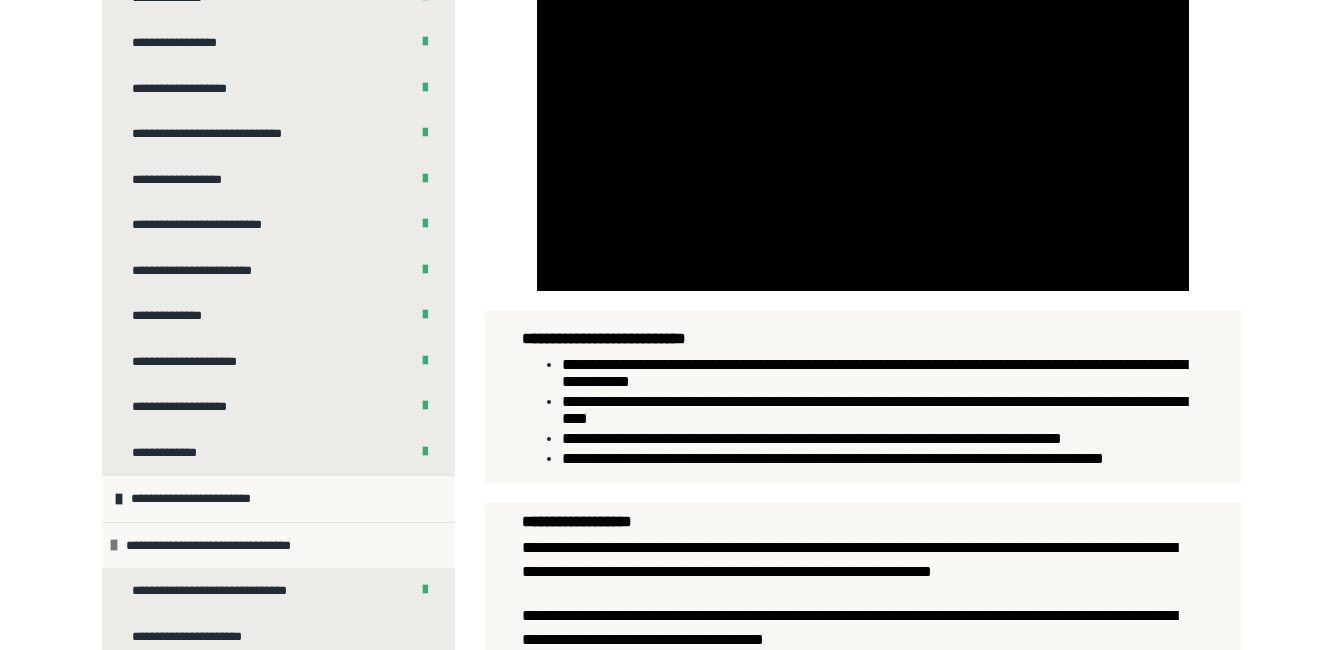 scroll, scrollTop: 240, scrollLeft: 0, axis: vertical 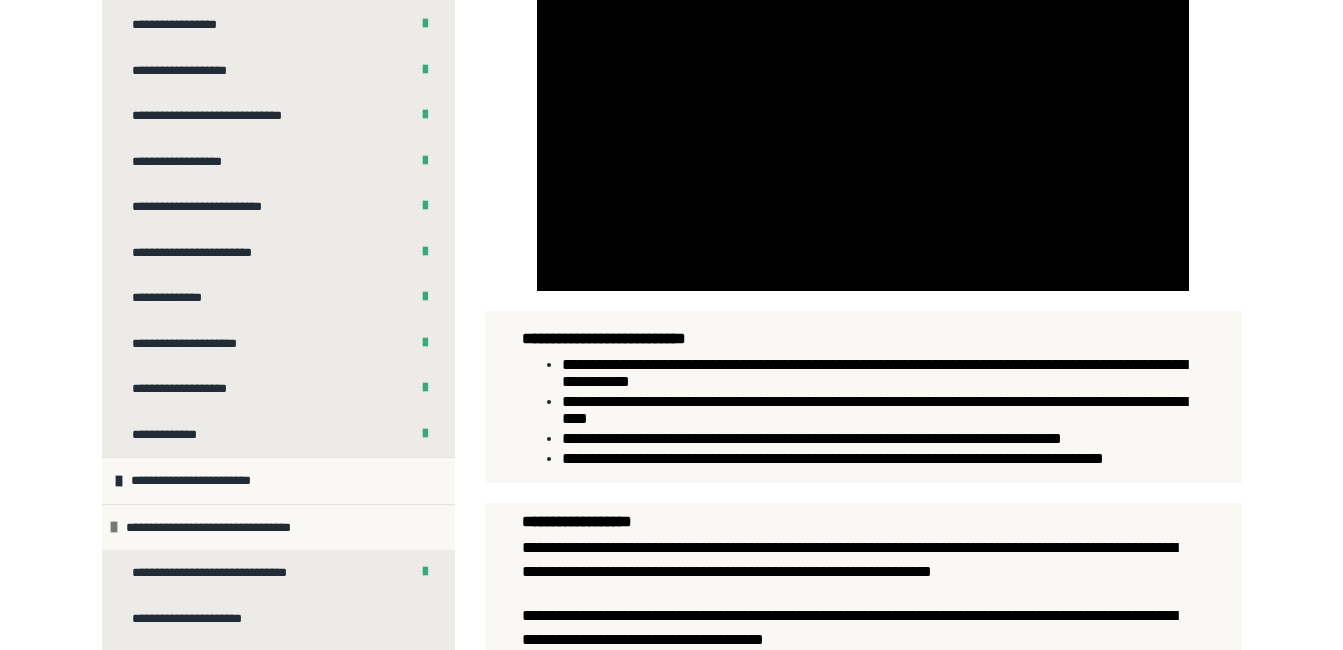 click on "**********" at bounding box center (671, 80) 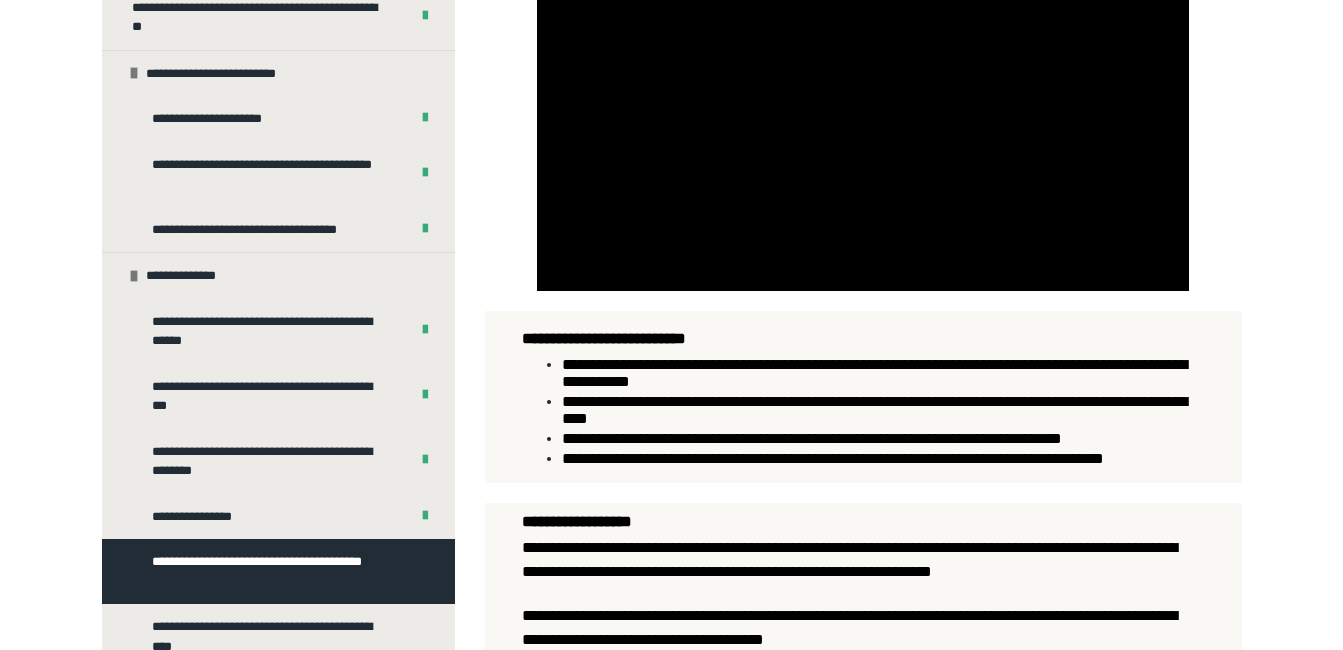 scroll, scrollTop: 1324, scrollLeft: 0, axis: vertical 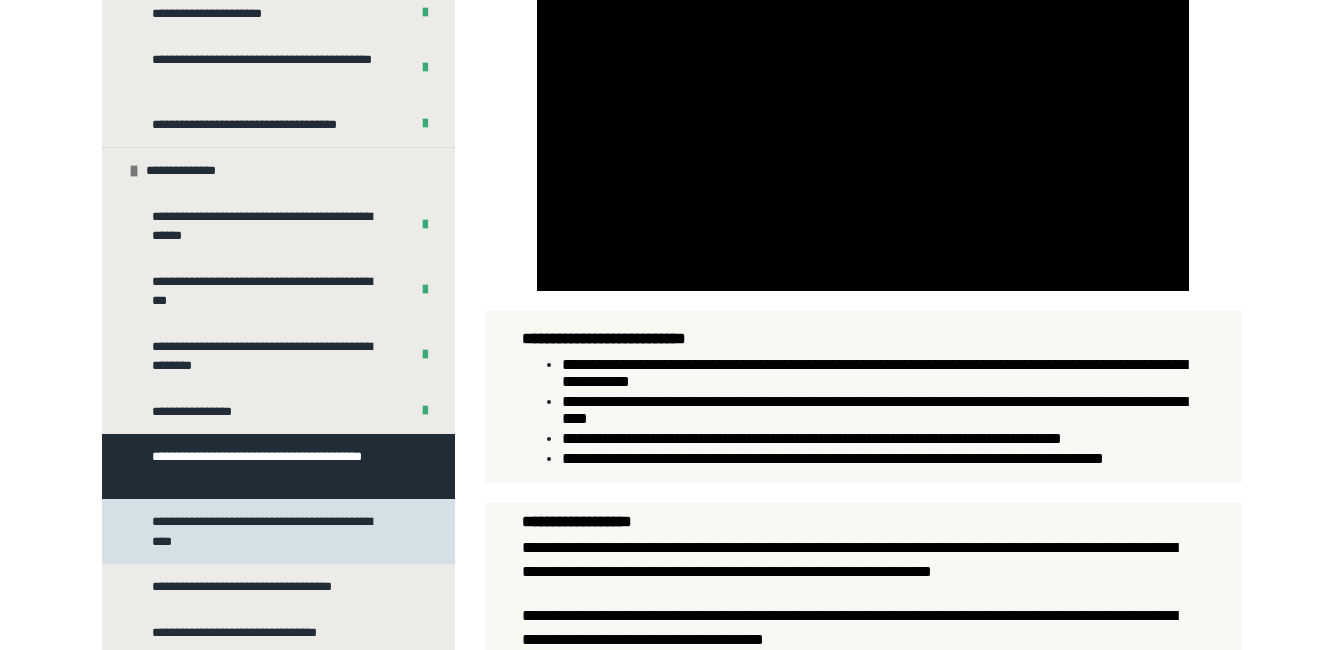 click on "**********" at bounding box center (273, 531) 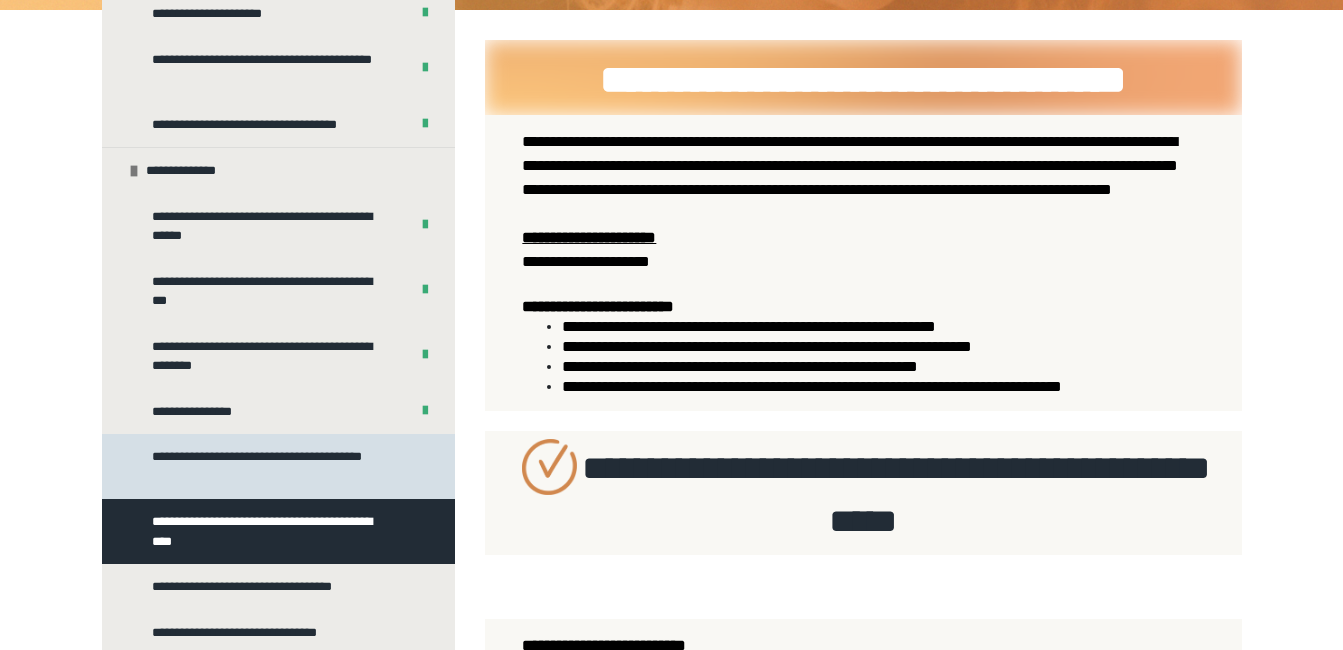 click on "**********" at bounding box center (273, 466) 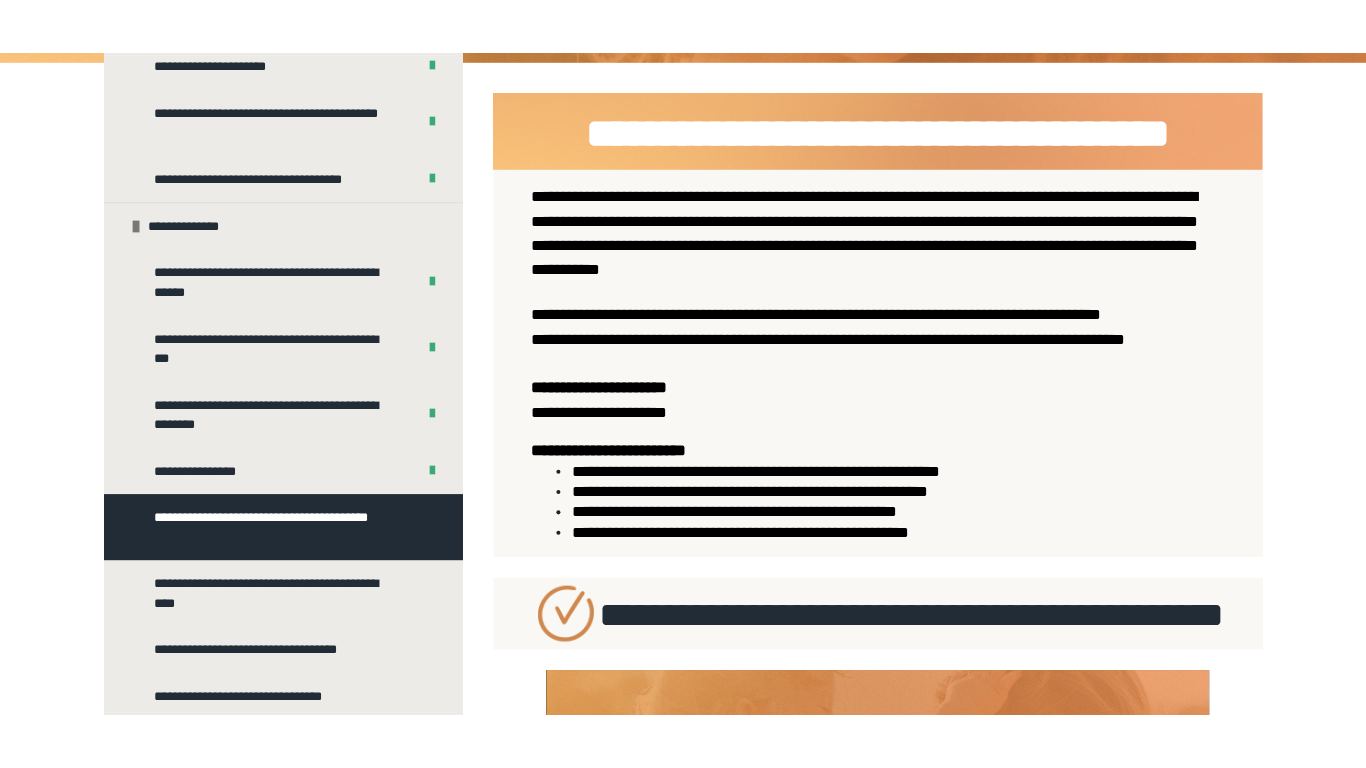 scroll, scrollTop: 838, scrollLeft: 0, axis: vertical 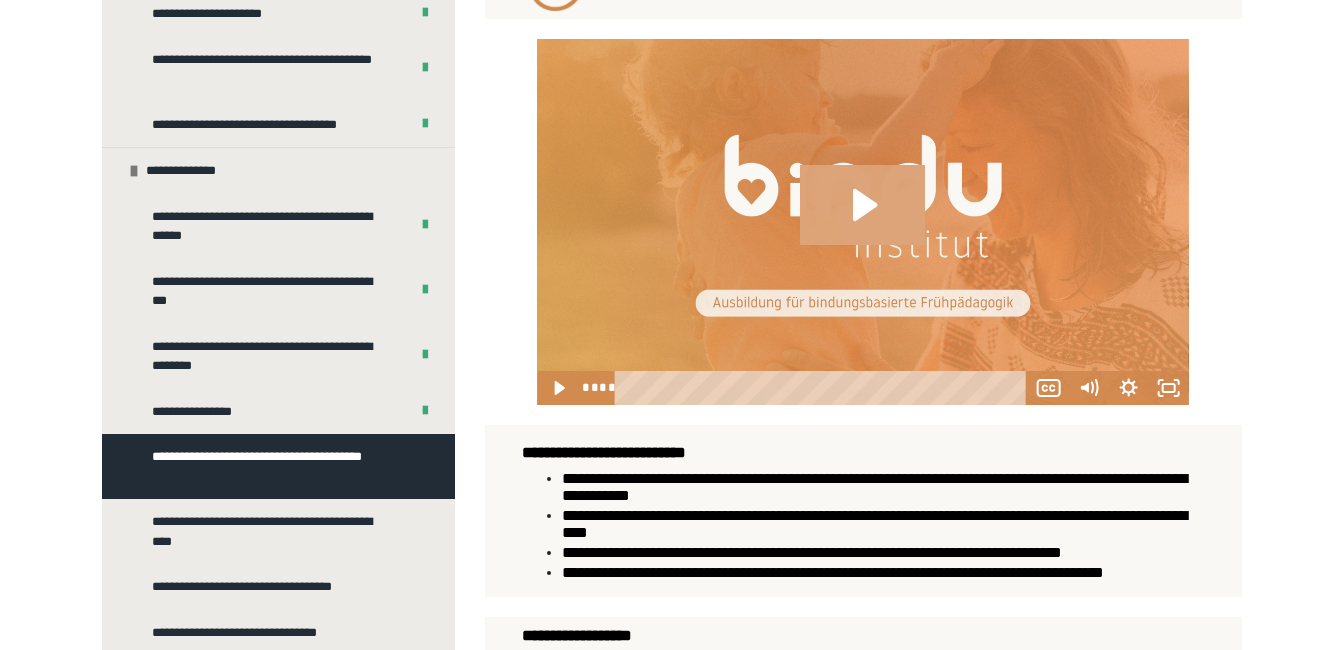click 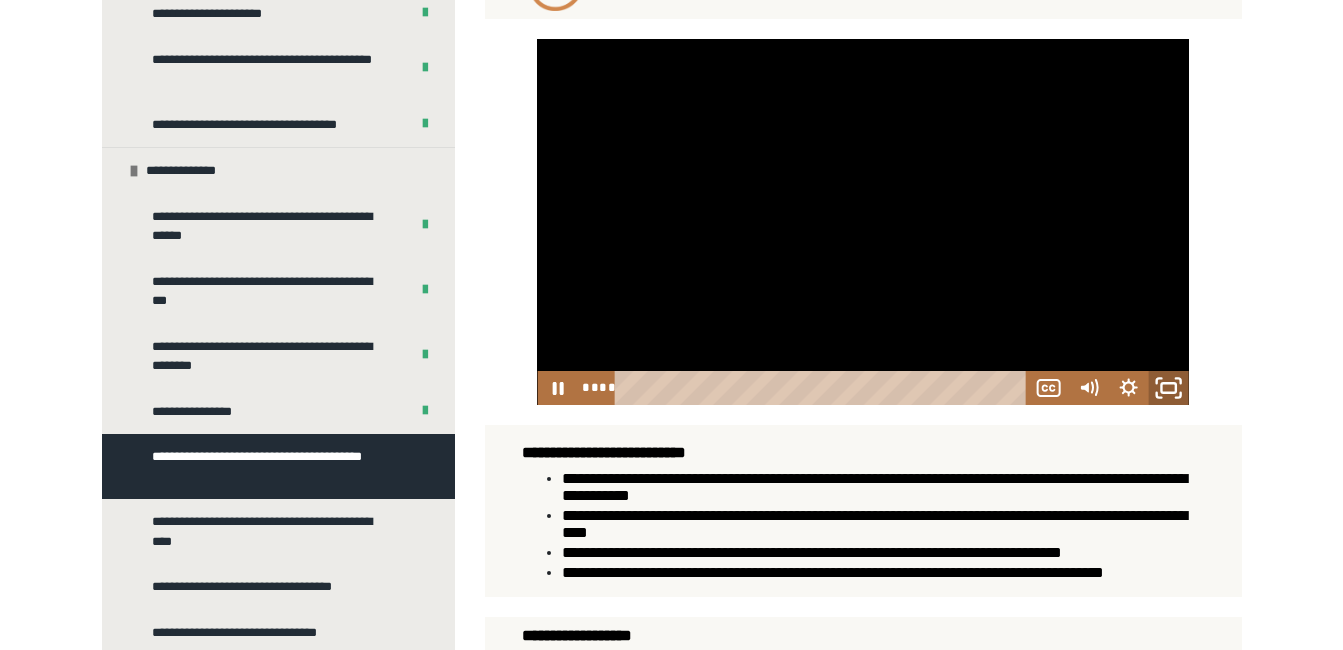 click 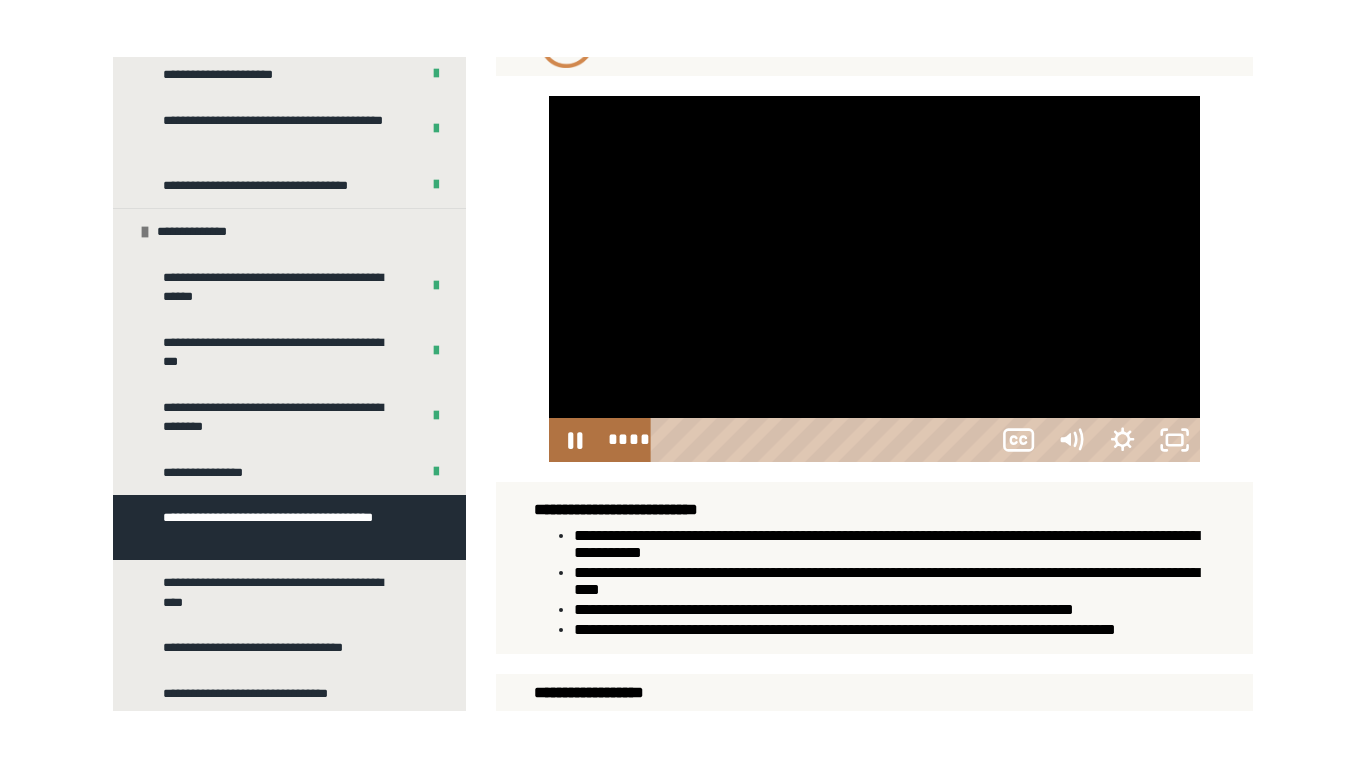 scroll, scrollTop: 1206, scrollLeft: 0, axis: vertical 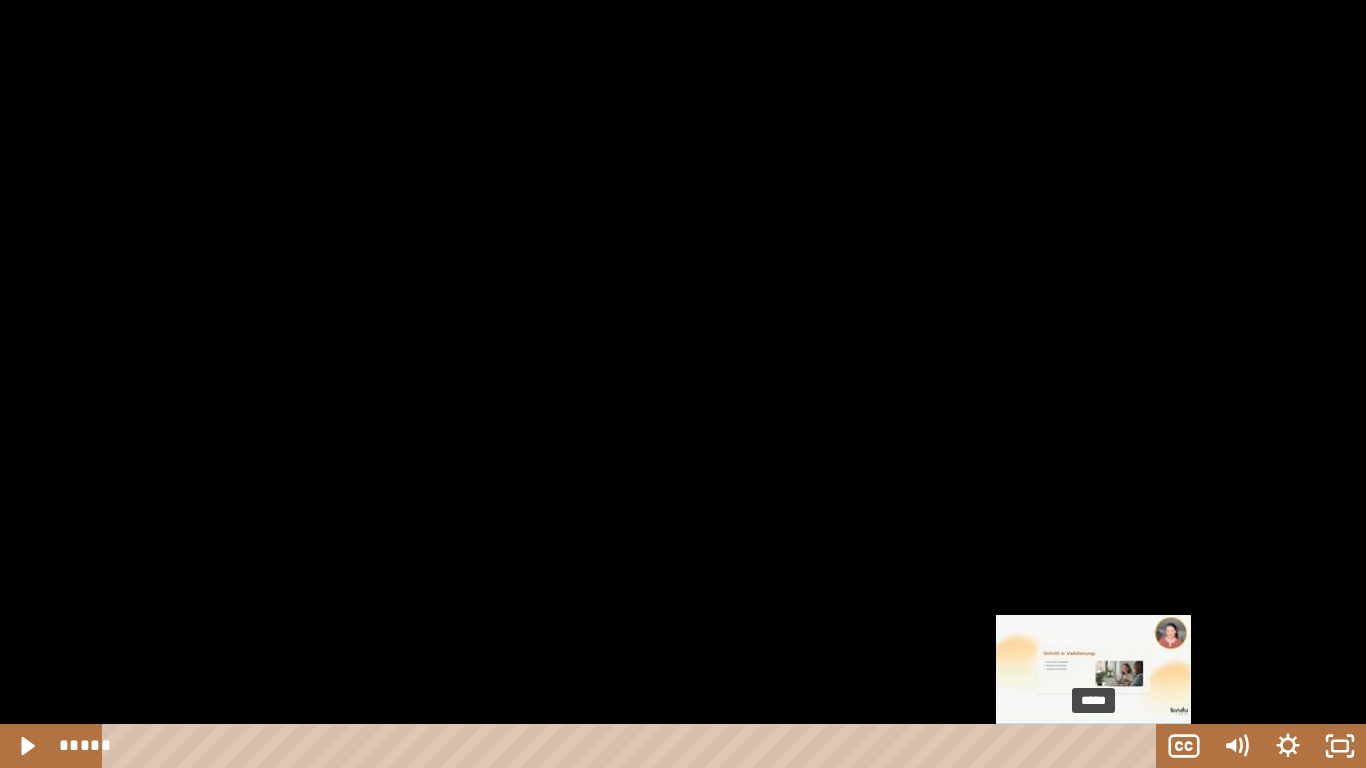 click on "*****" at bounding box center [633, 746] 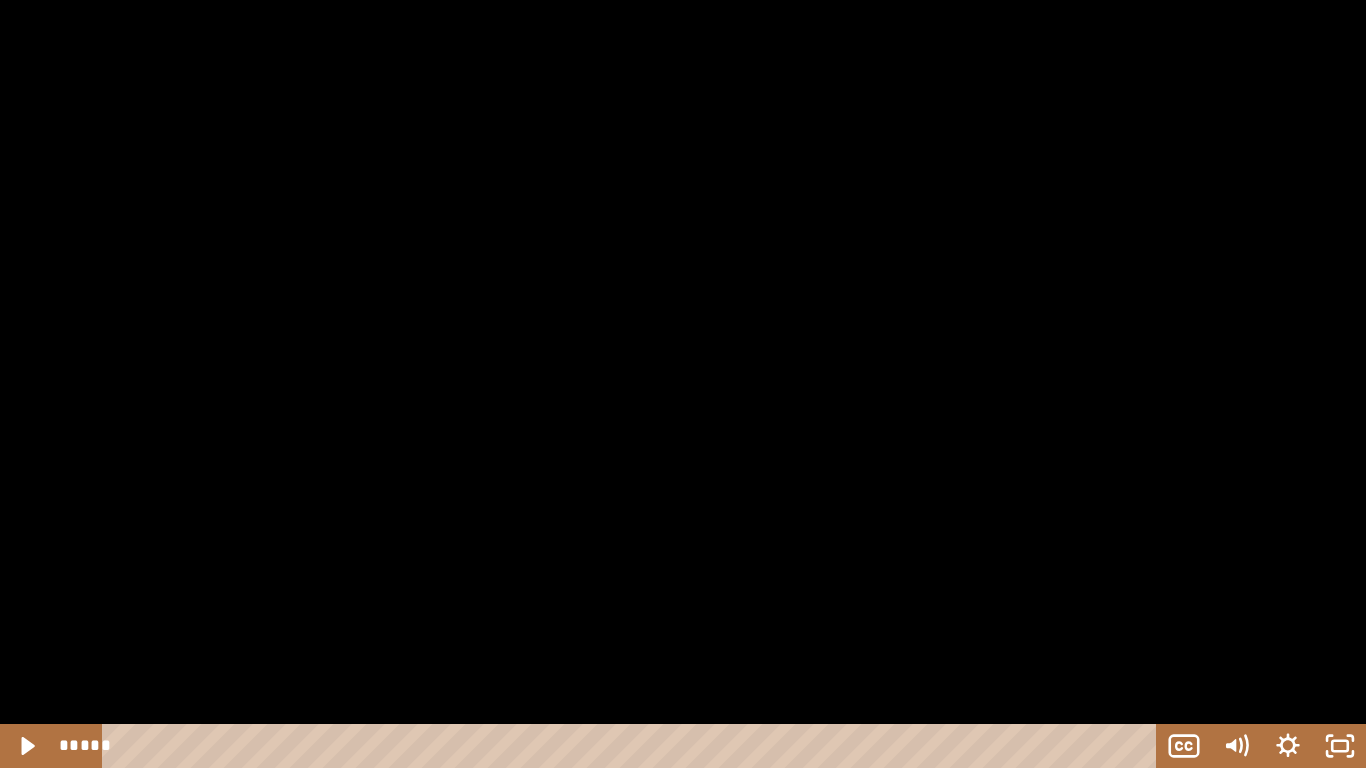 scroll, scrollTop: 0, scrollLeft: 0, axis: both 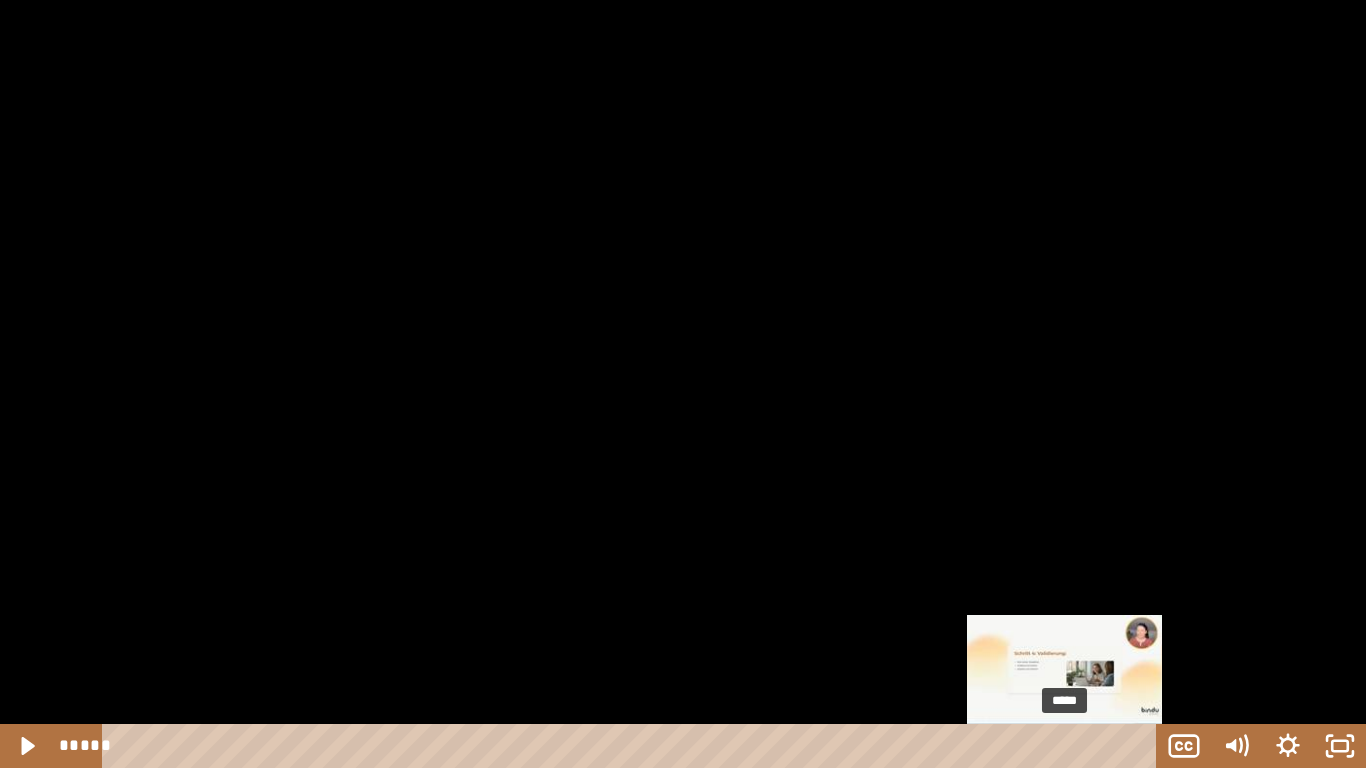 click on "*****" at bounding box center (633, 746) 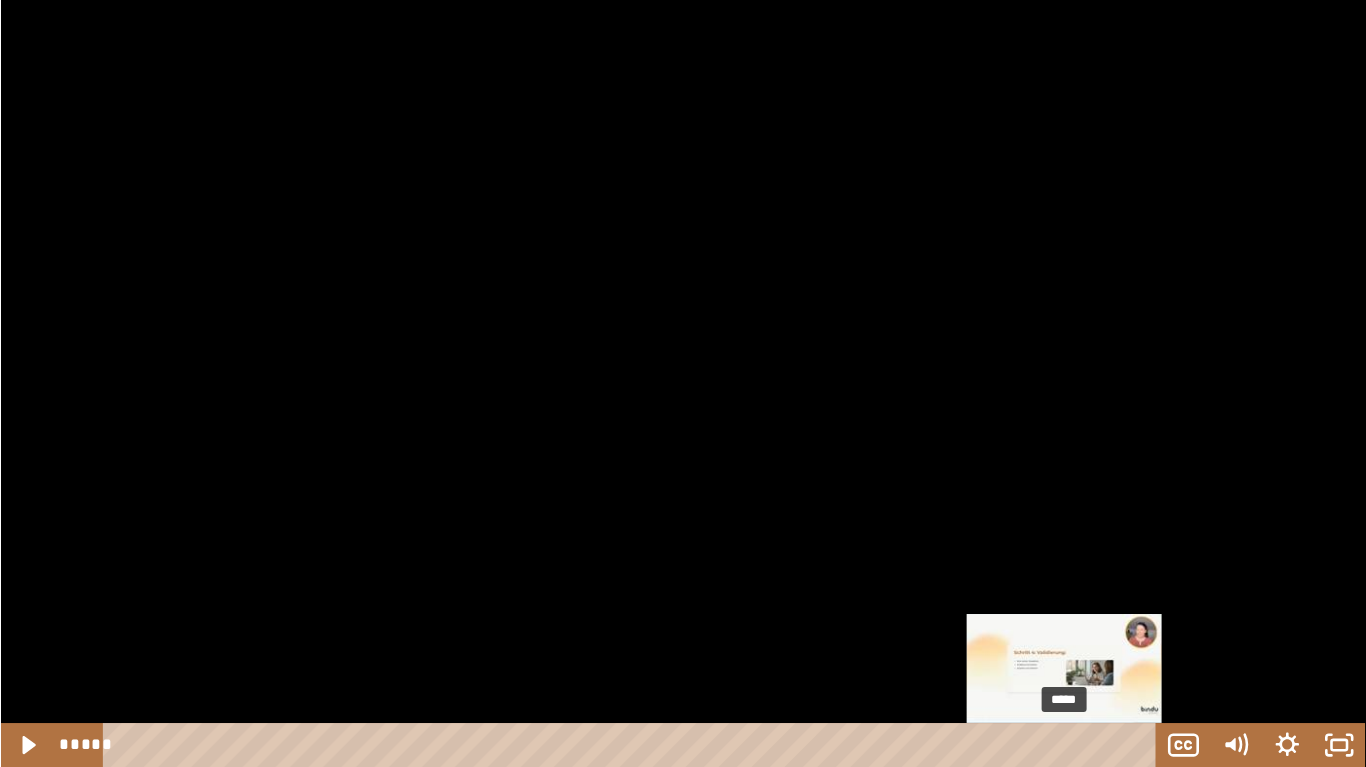 scroll, scrollTop: 0, scrollLeft: 0, axis: both 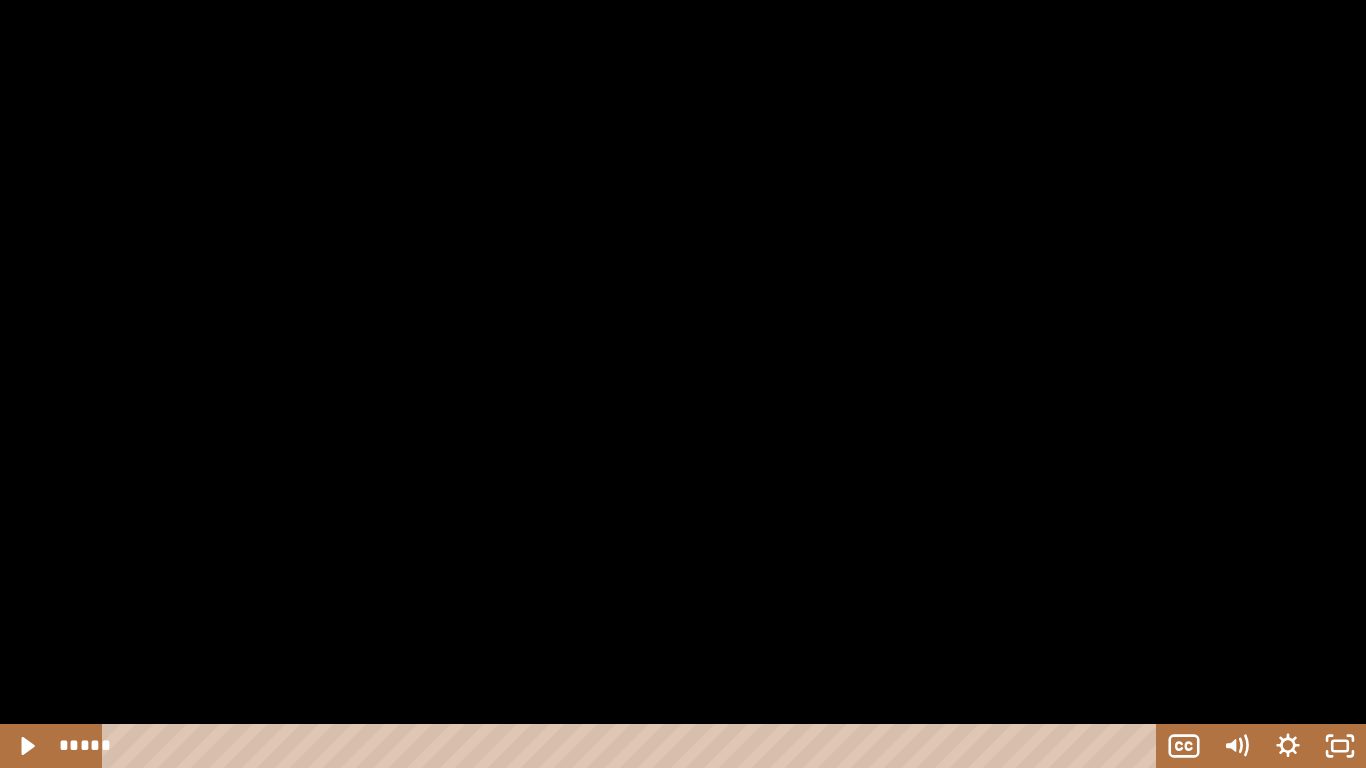 click at bounding box center (683, 384) 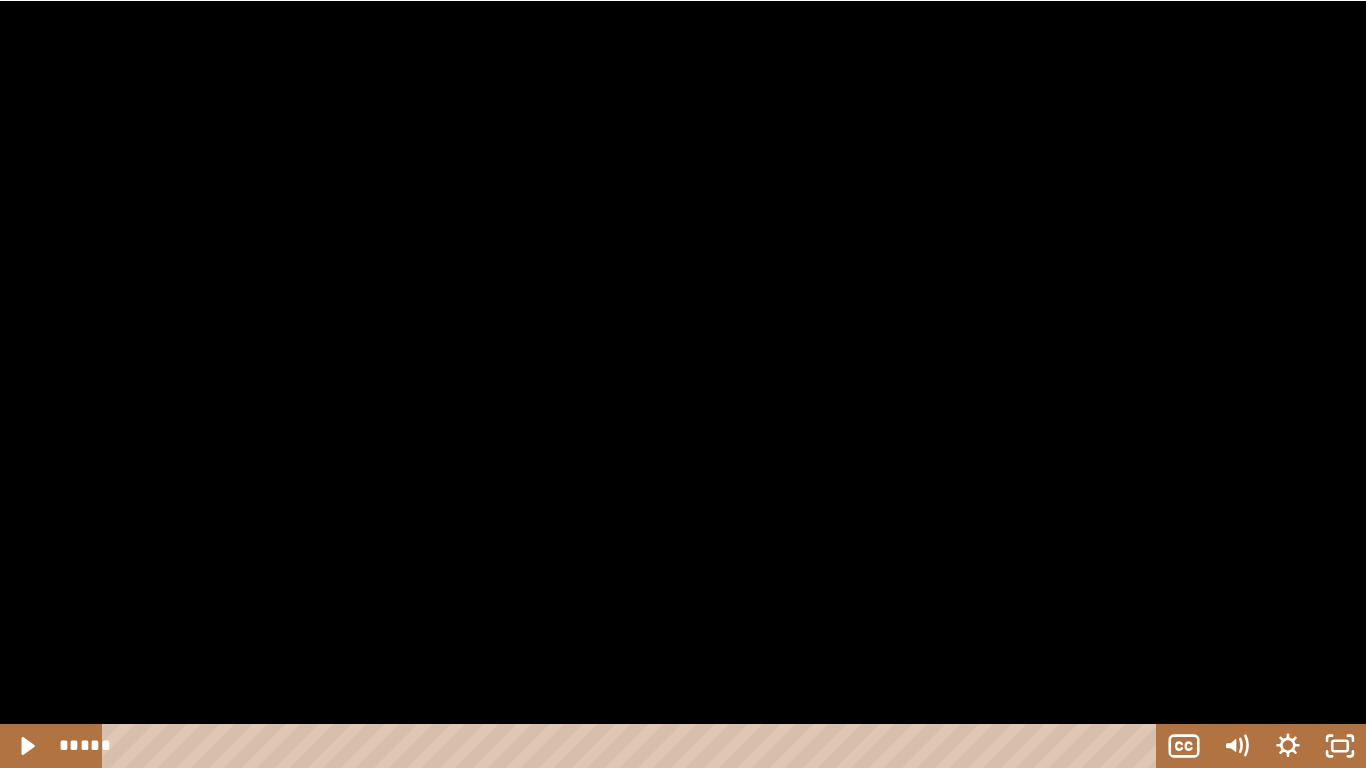scroll, scrollTop: 1207, scrollLeft: 0, axis: vertical 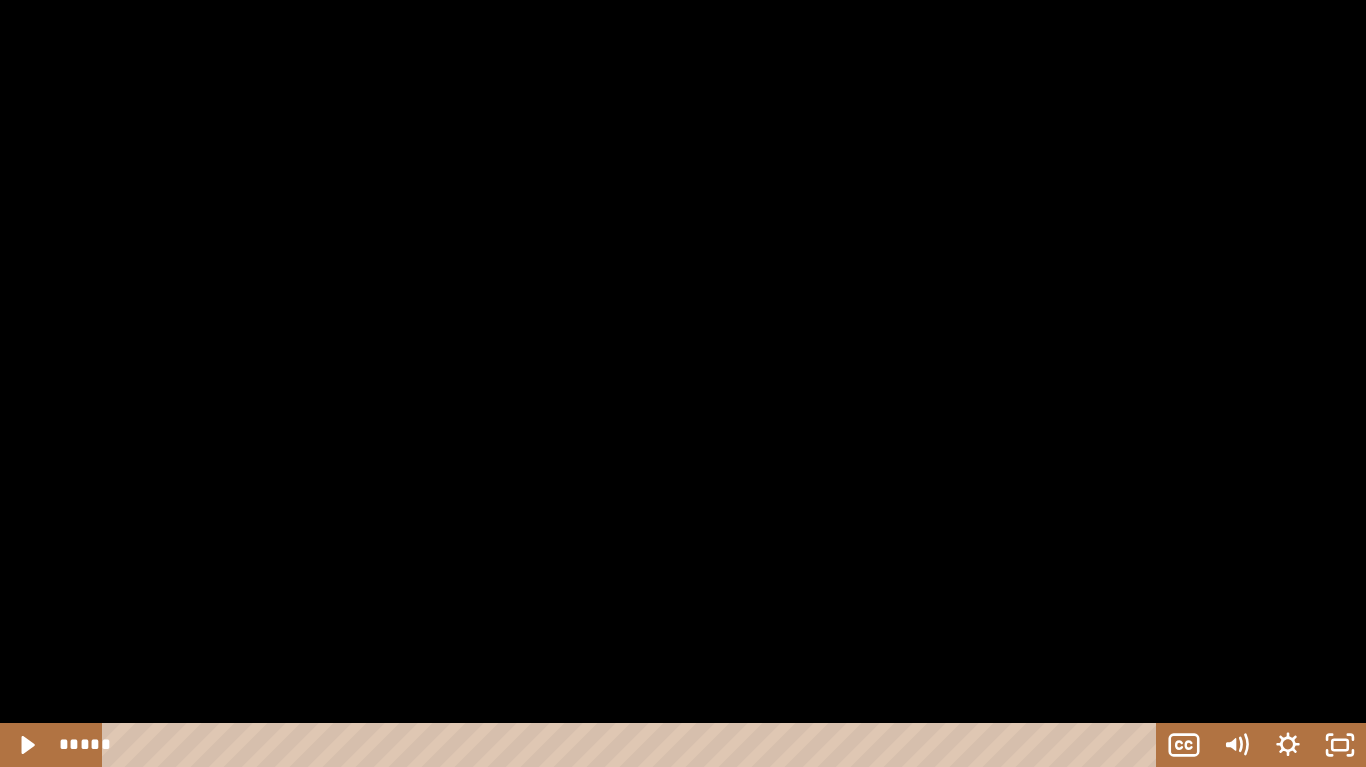 click at bounding box center [683, 383] 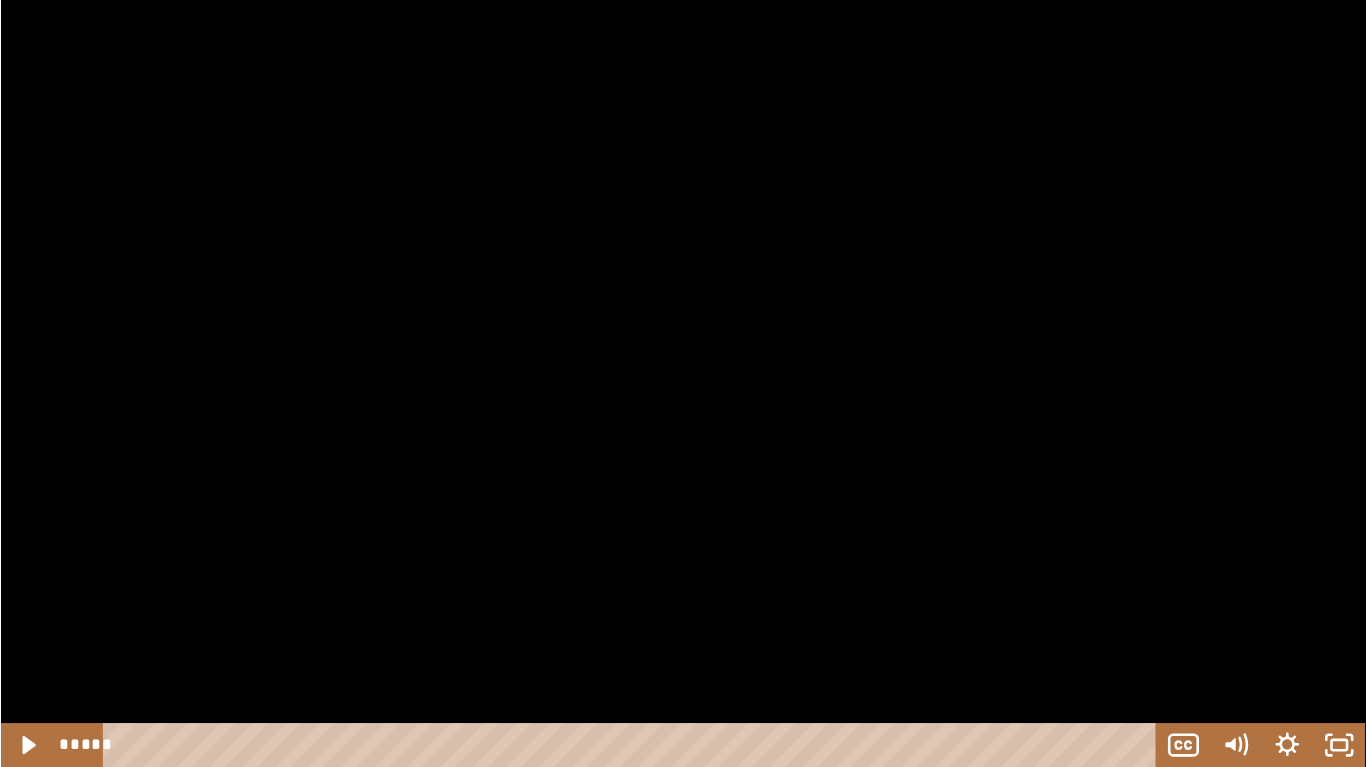scroll, scrollTop: 1206, scrollLeft: 0, axis: vertical 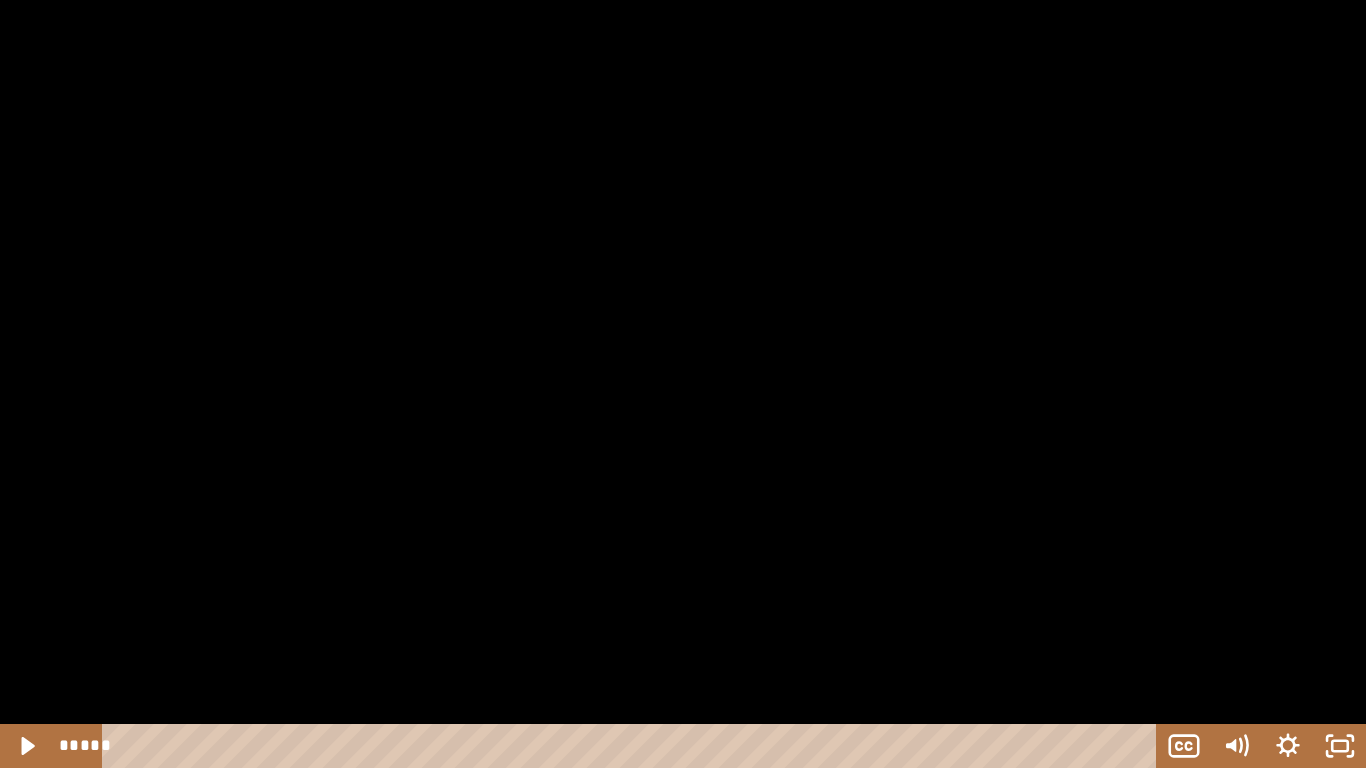 click at bounding box center (683, 384) 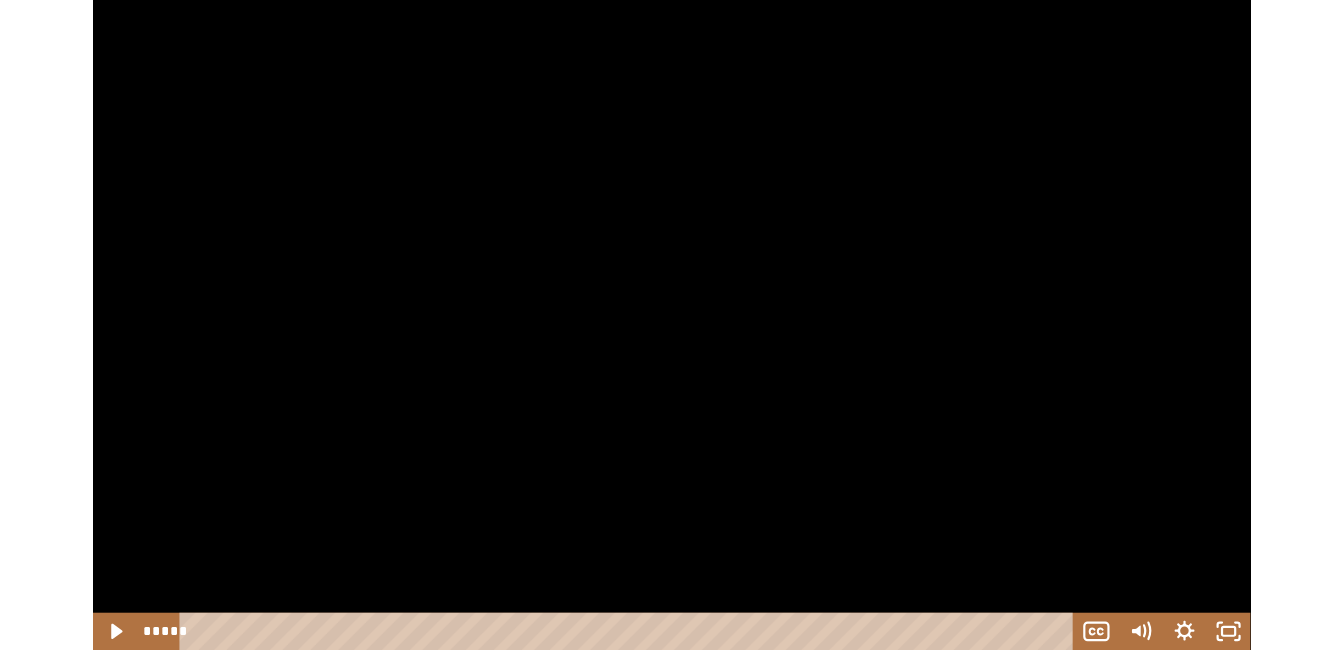scroll, scrollTop: 1207, scrollLeft: 0, axis: vertical 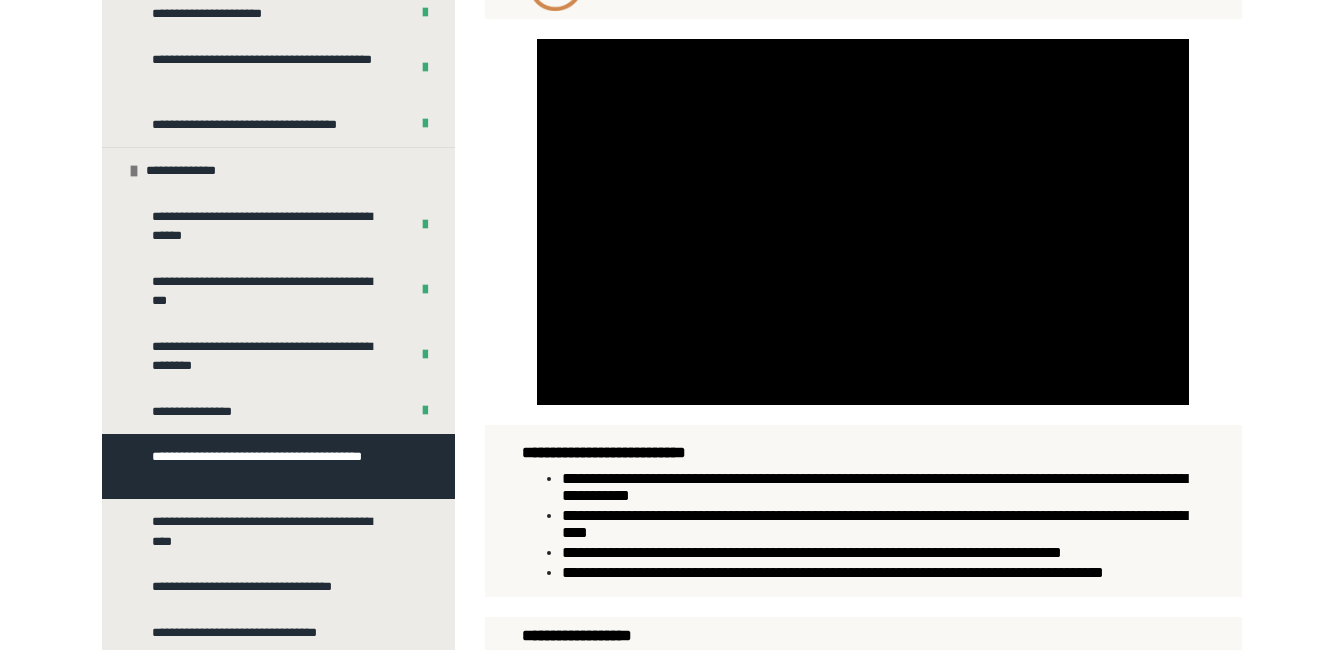 click on "**********" at bounding box center (863, 510) 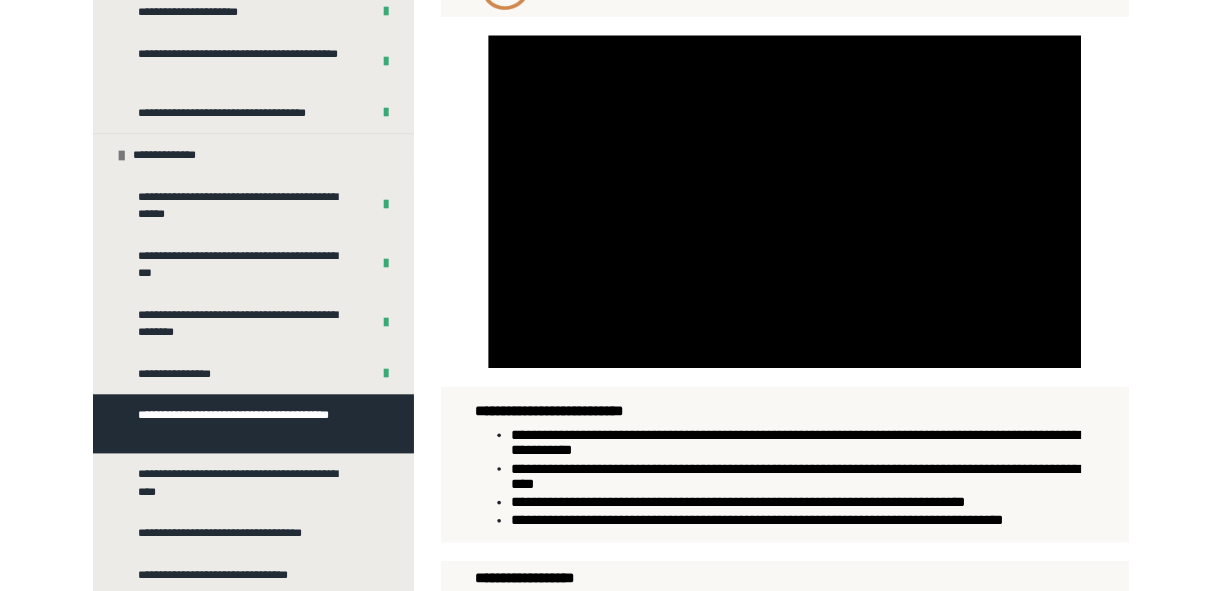 scroll, scrollTop: 838, scrollLeft: 0, axis: vertical 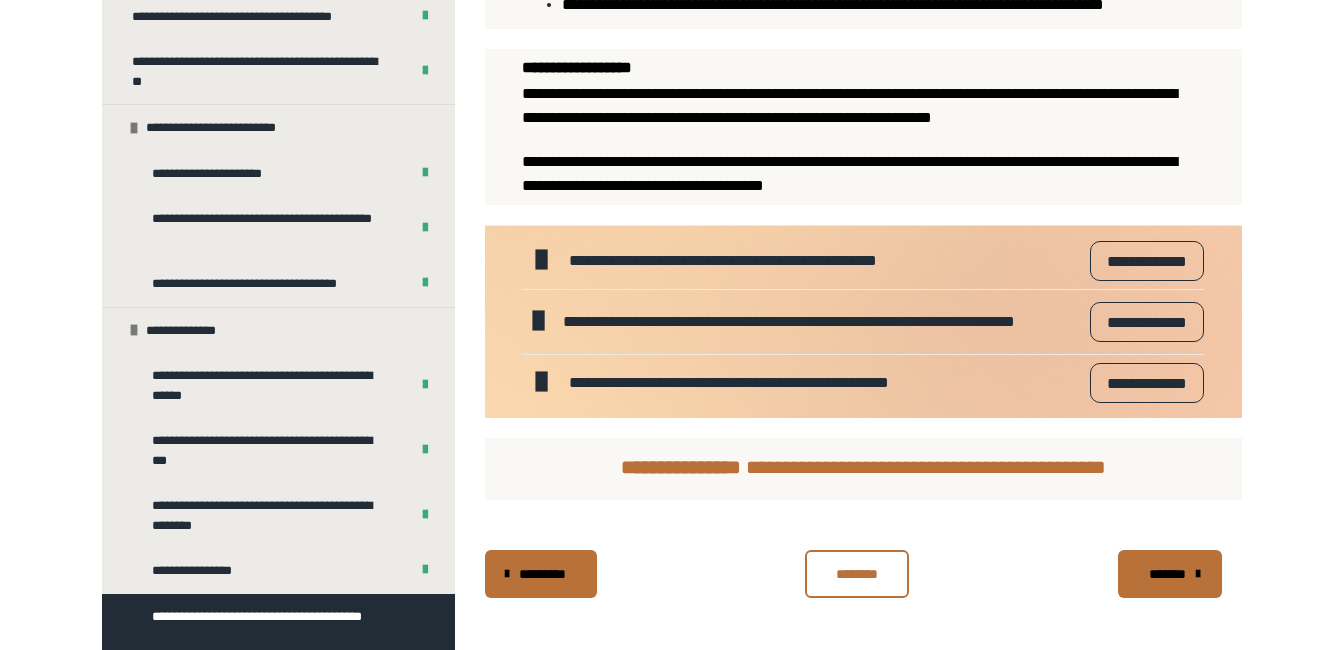 click on "**********" at bounding box center (1146, 322) 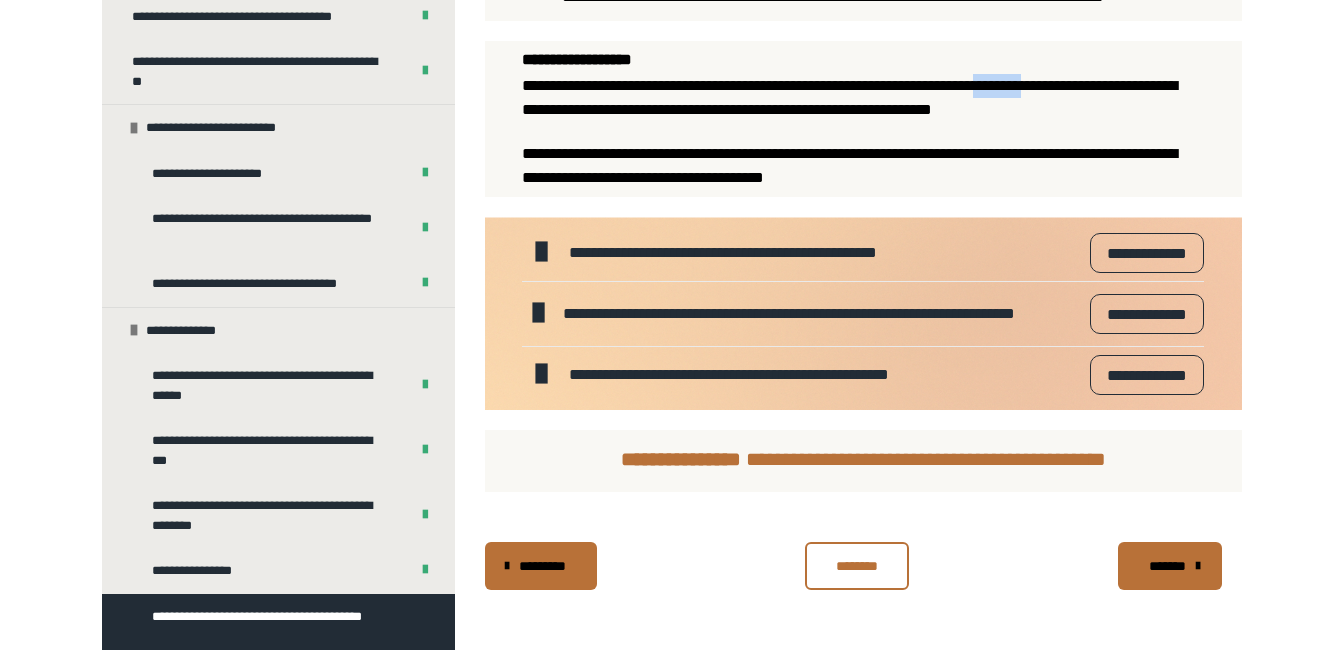 scroll, scrollTop: 1530, scrollLeft: 0, axis: vertical 